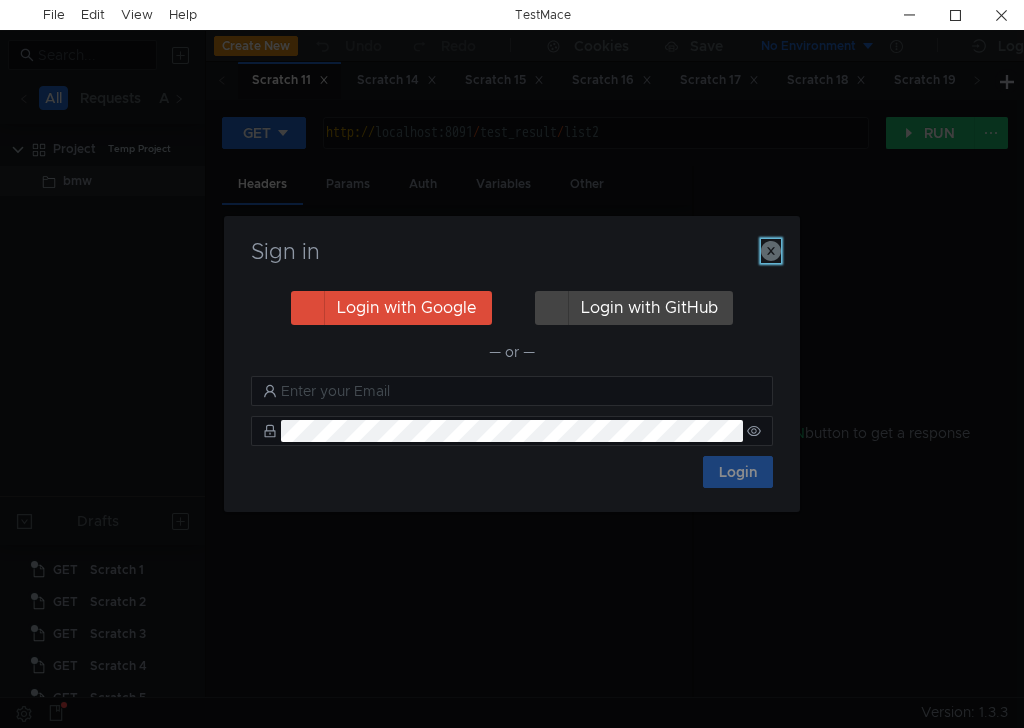 click 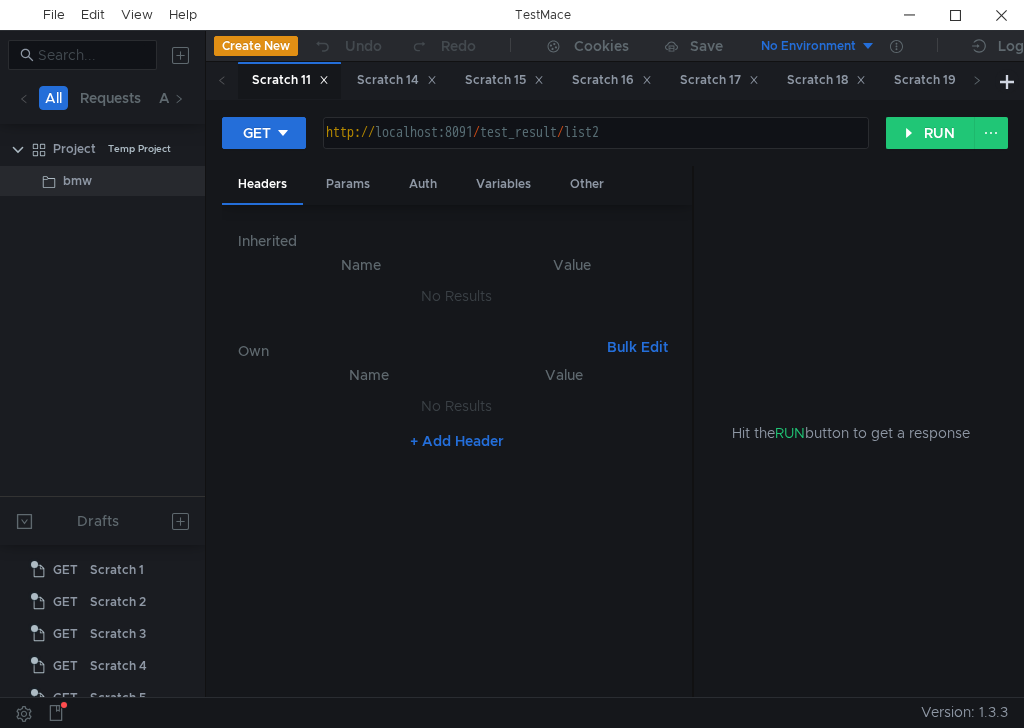 scroll, scrollTop: 250, scrollLeft: 0, axis: vertical 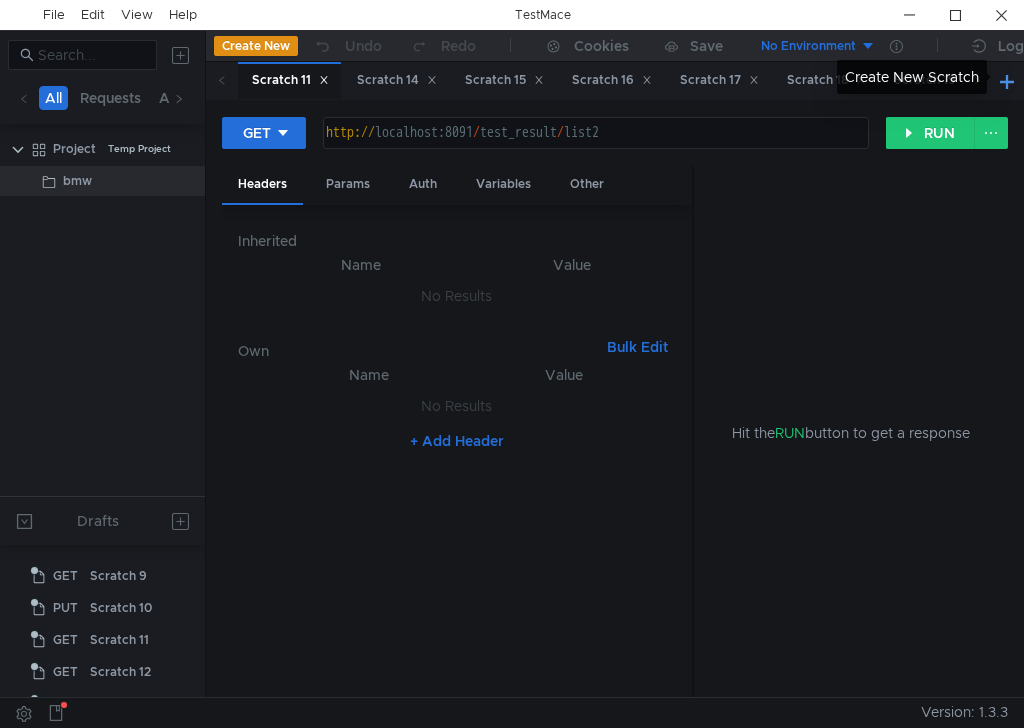 click at bounding box center [1007, 81] 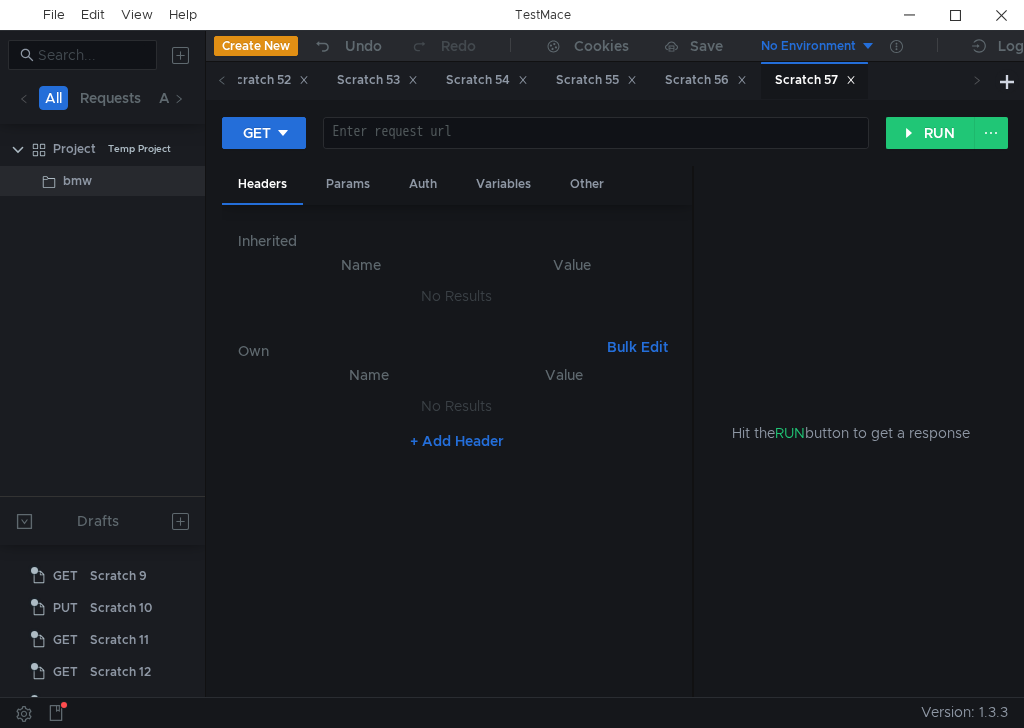 click at bounding box center [594, 149] 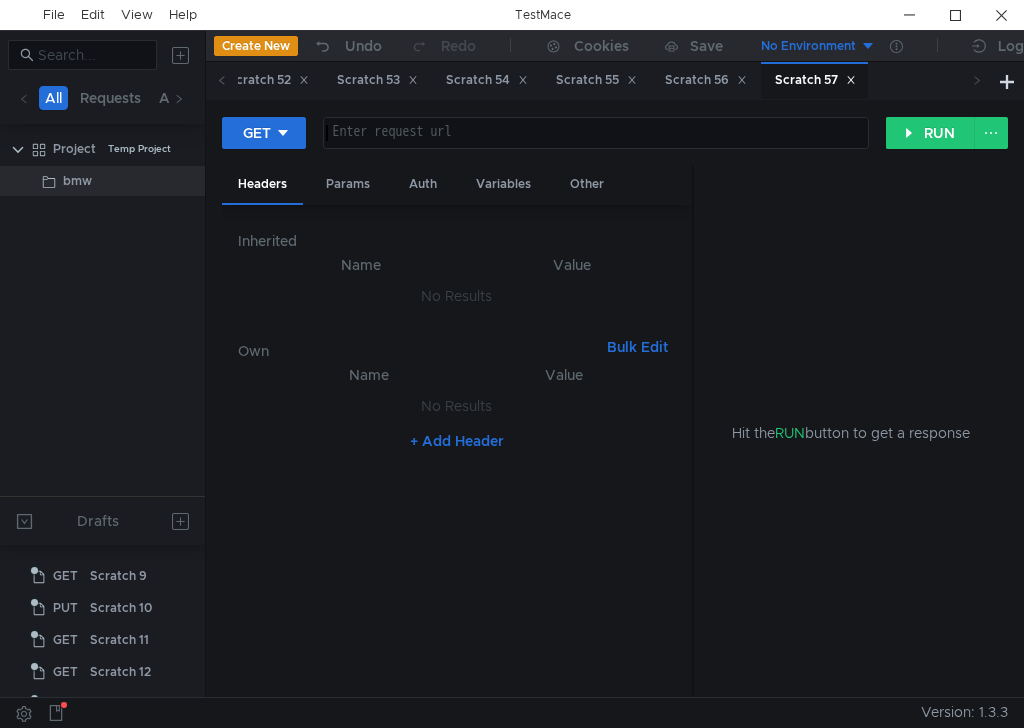 click at bounding box center (594, 149) 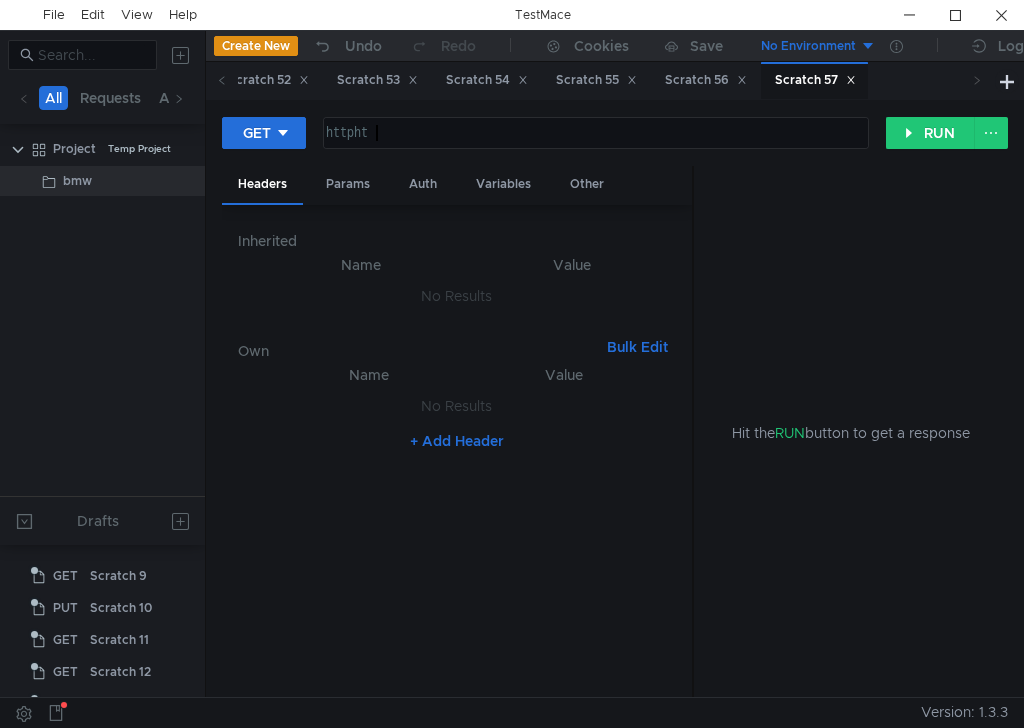 scroll, scrollTop: 0, scrollLeft: 2, axis: horizontal 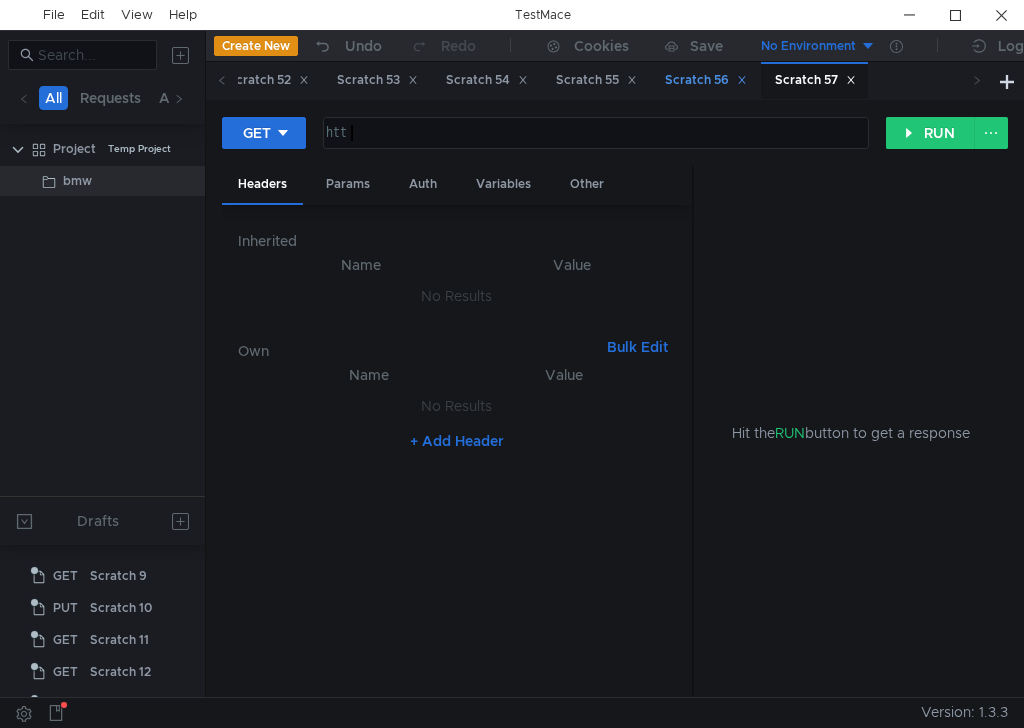 click on "Scratch 56" at bounding box center [706, 80] 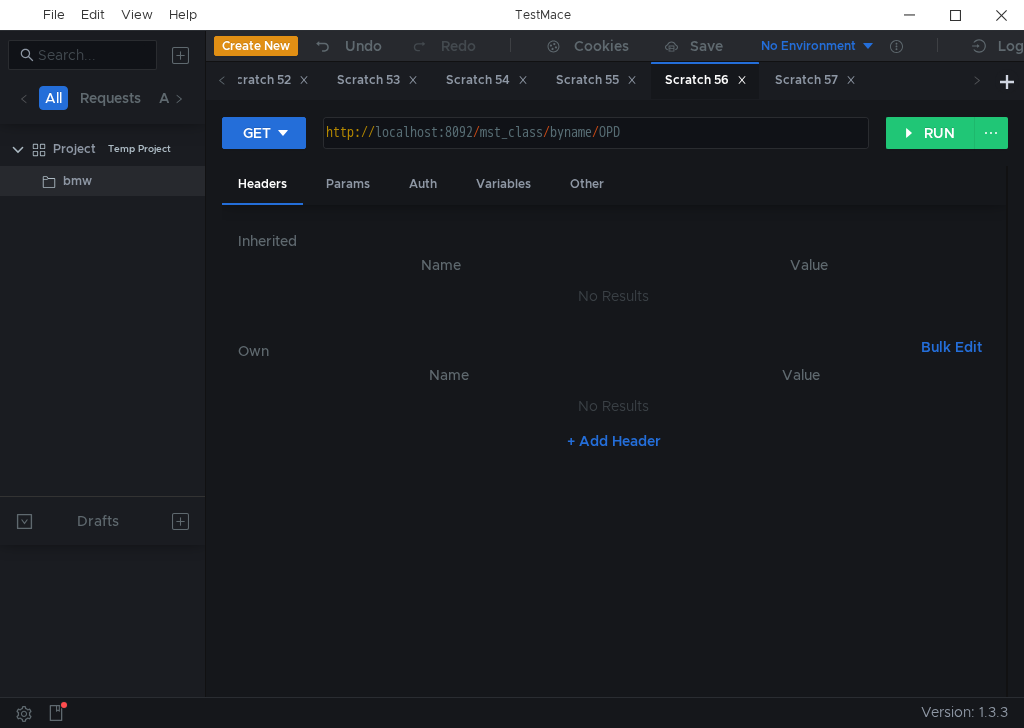 scroll, scrollTop: 1690, scrollLeft: 0, axis: vertical 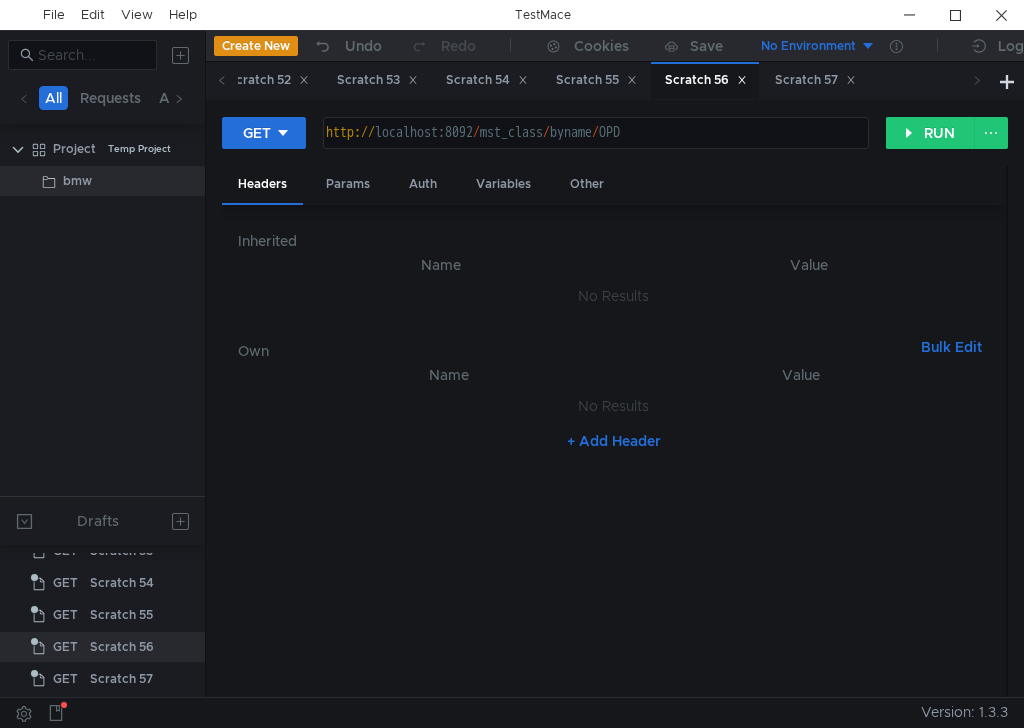 type on "http://localhost:8092/mst_class/byname/OPD" 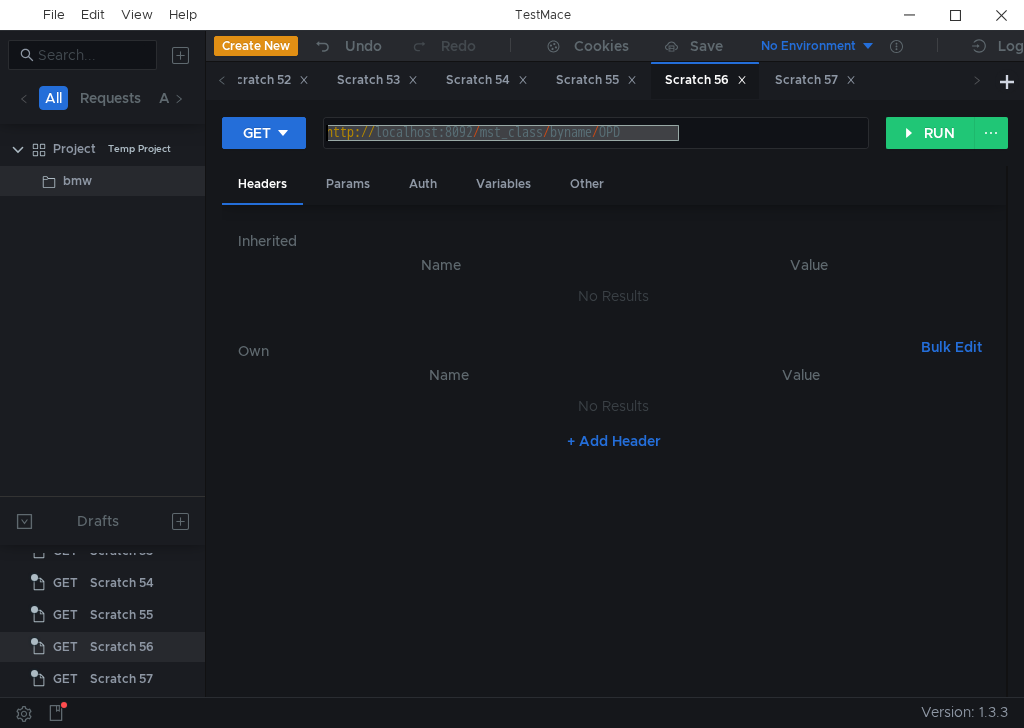 drag, startPoint x: 745, startPoint y: 136, endPoint x: 322, endPoint y: 144, distance: 423.07565 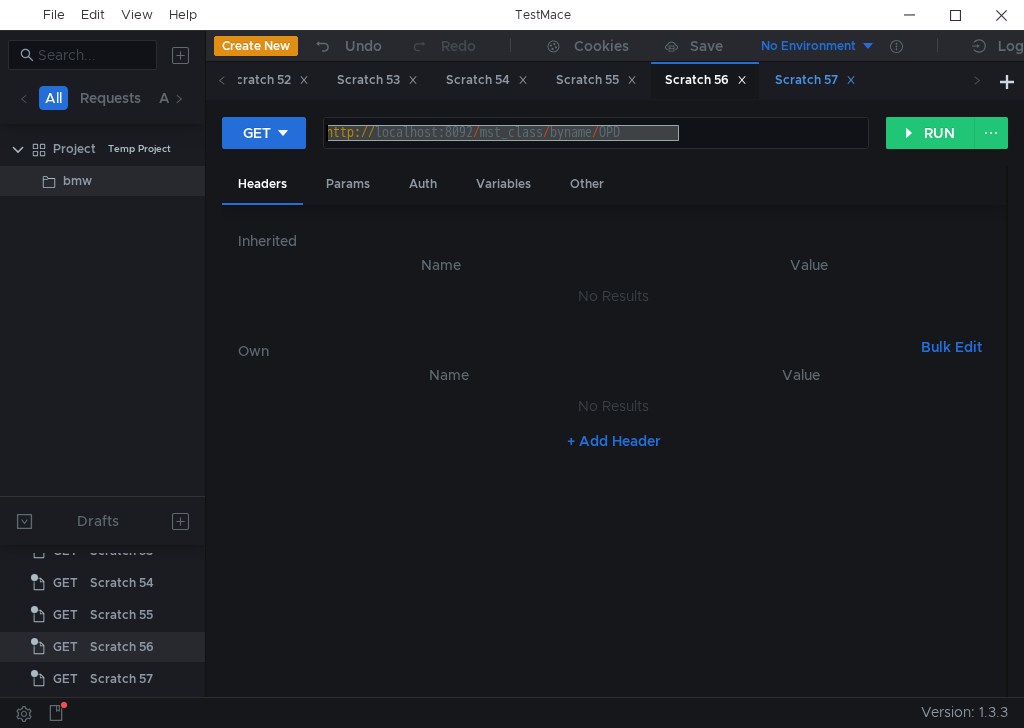 click on "Scratch 57" at bounding box center [815, 80] 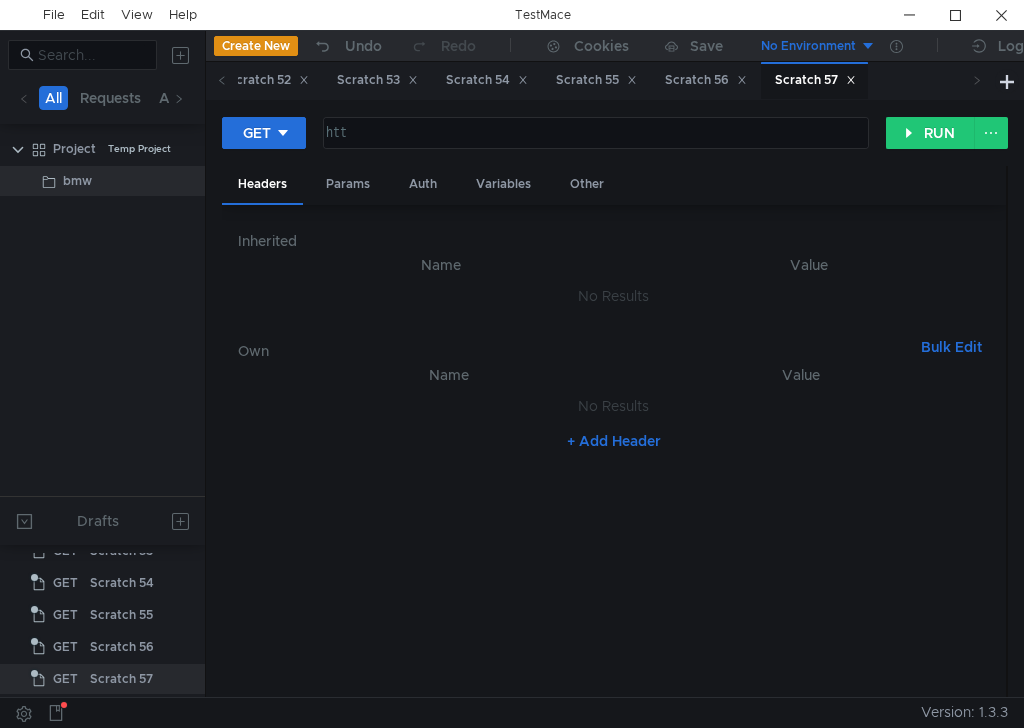 click on "Scratch 57" at bounding box center (815, 80) 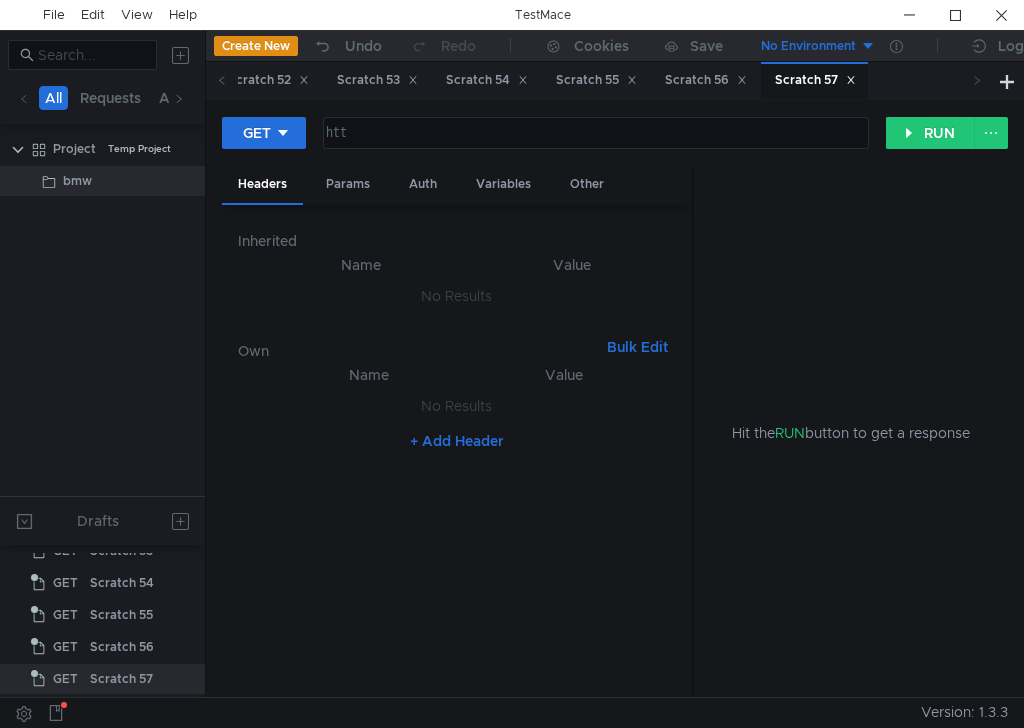 scroll, scrollTop: 1693, scrollLeft: 0, axis: vertical 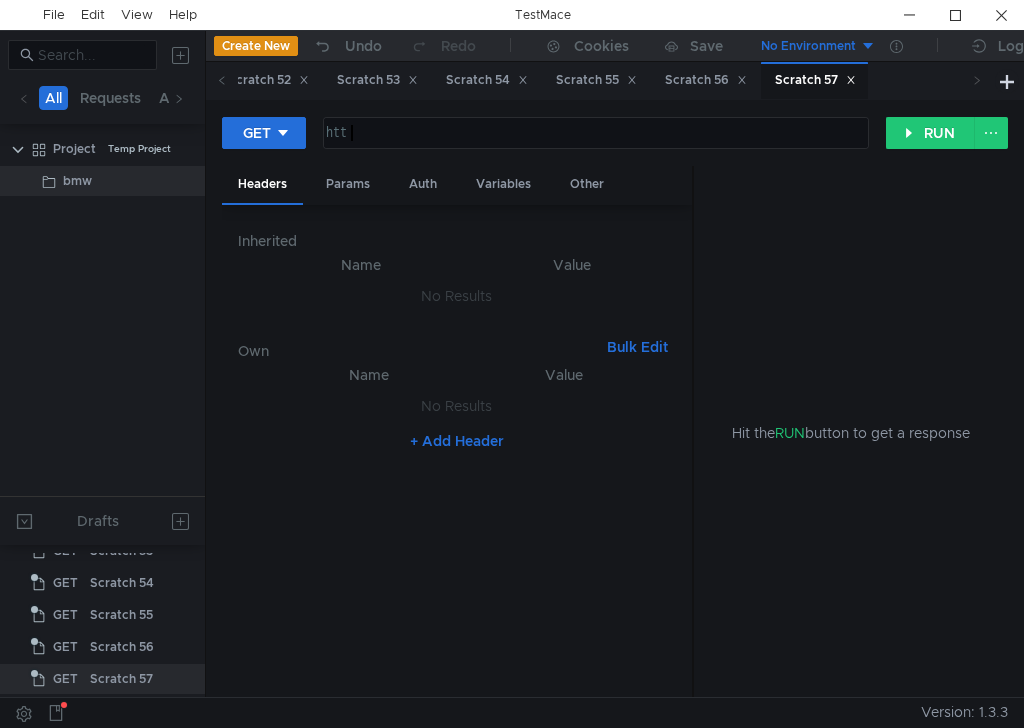 click on "htt" at bounding box center (594, 149) 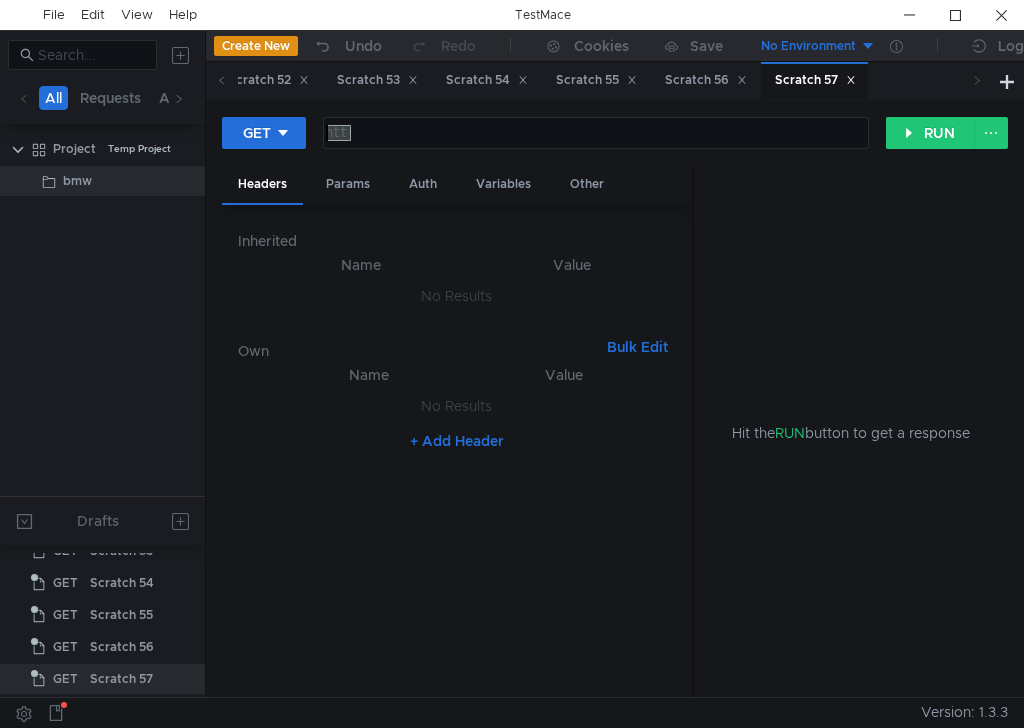 drag, startPoint x: 430, startPoint y: 135, endPoint x: 325, endPoint y: 137, distance: 105.01904 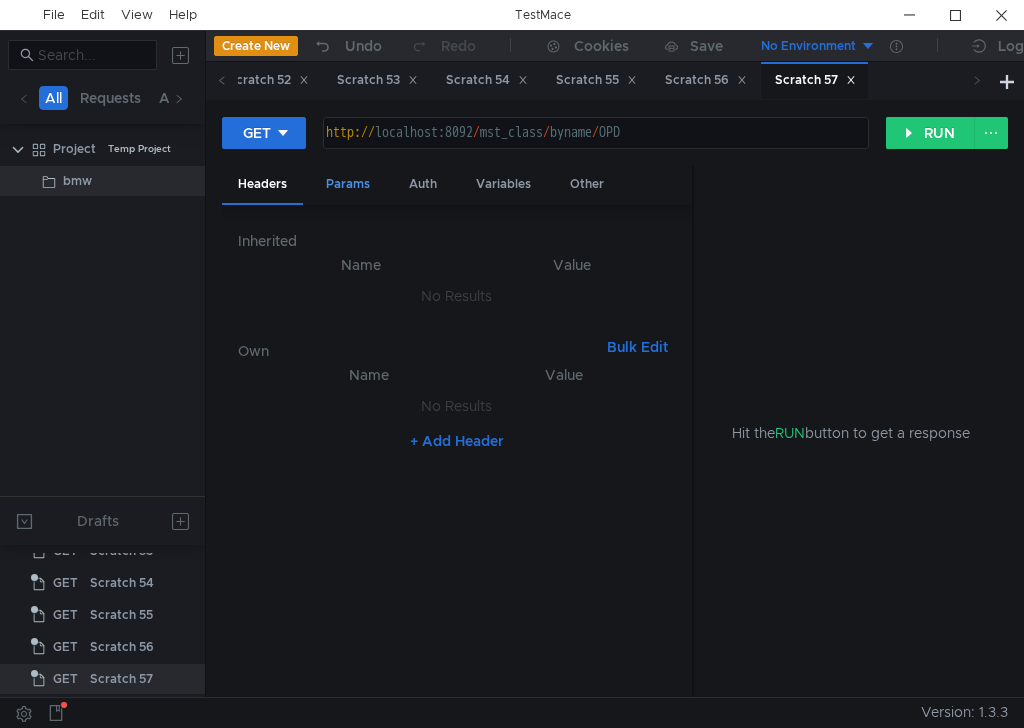 click on "Params" at bounding box center [348, 184] 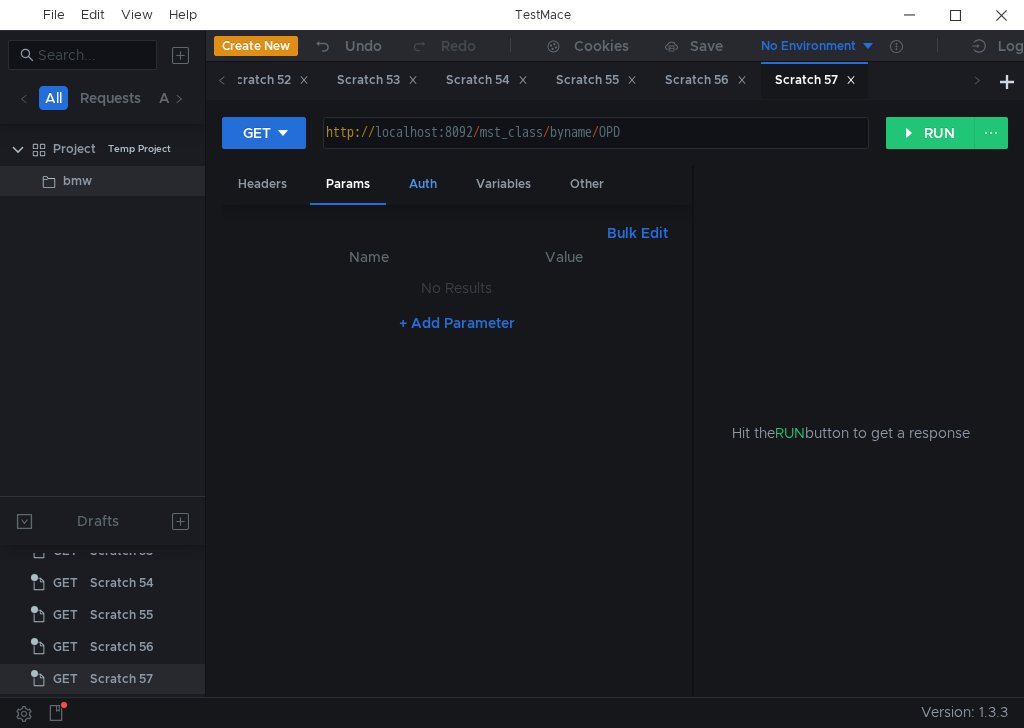 click on "Auth" at bounding box center (423, 184) 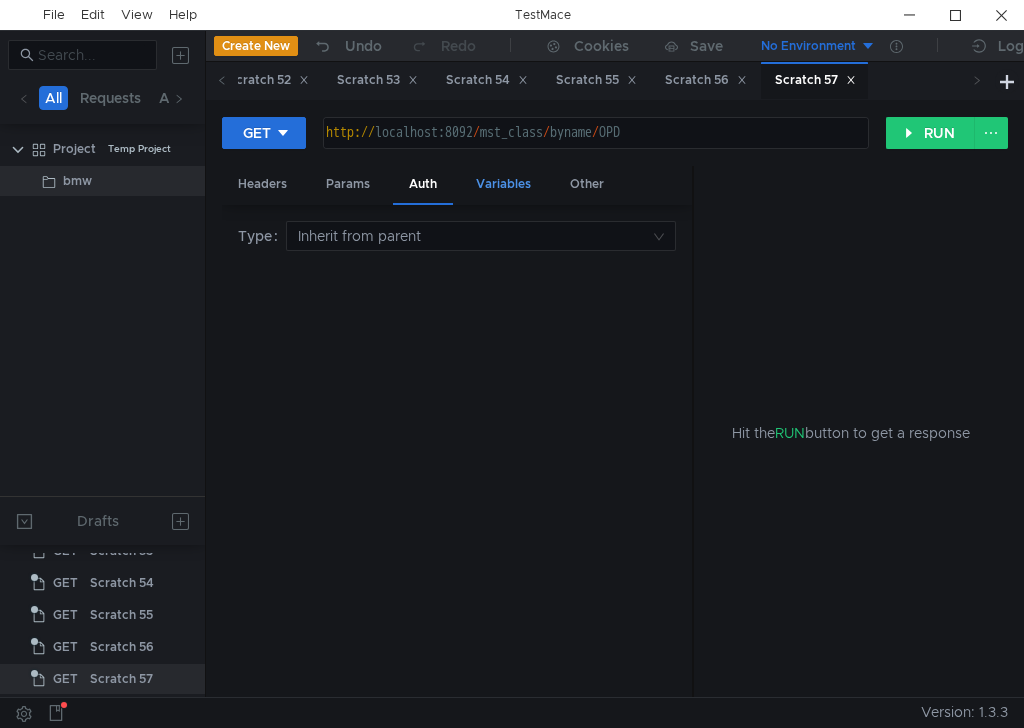 click on "Variables" at bounding box center (503, 184) 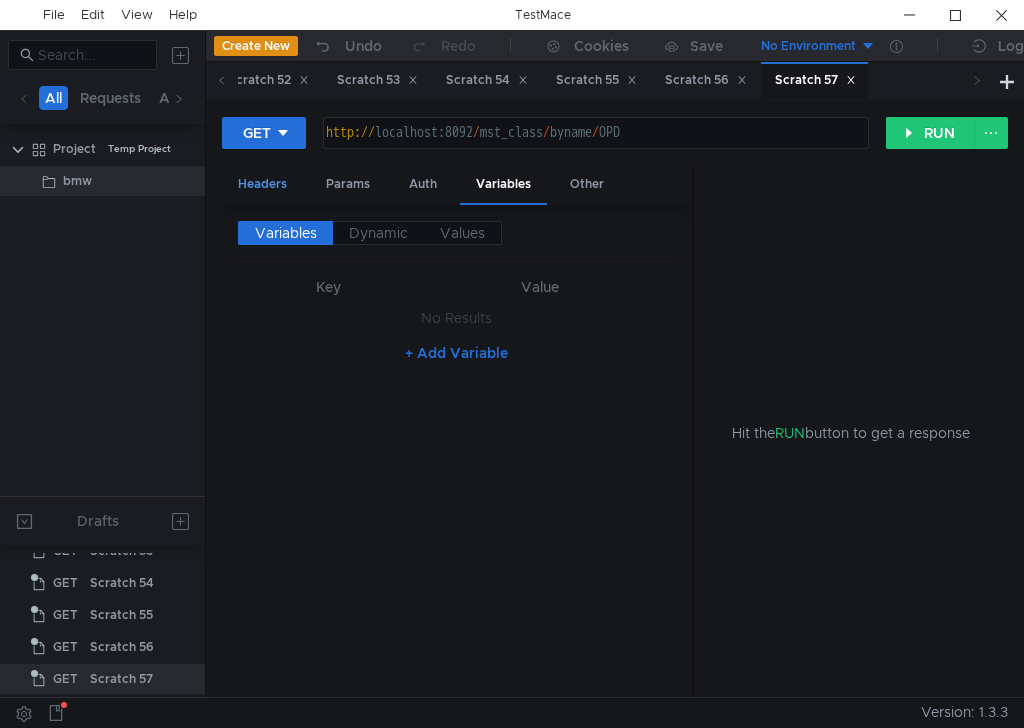 click on "Headers" at bounding box center (262, 184) 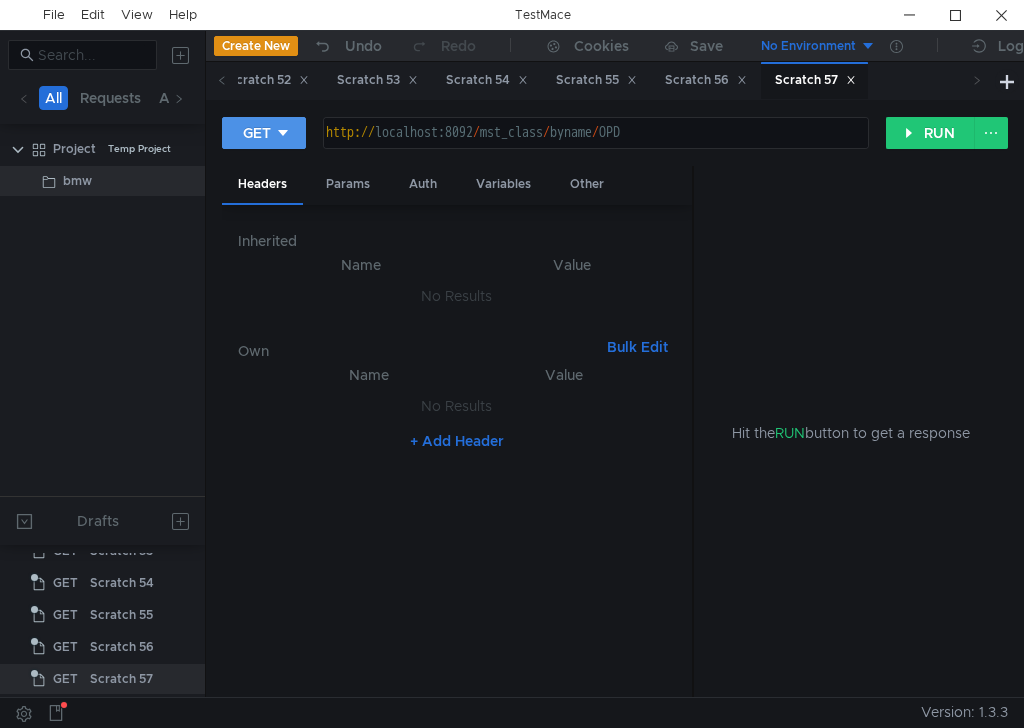 click on "GET" at bounding box center (264, 133) 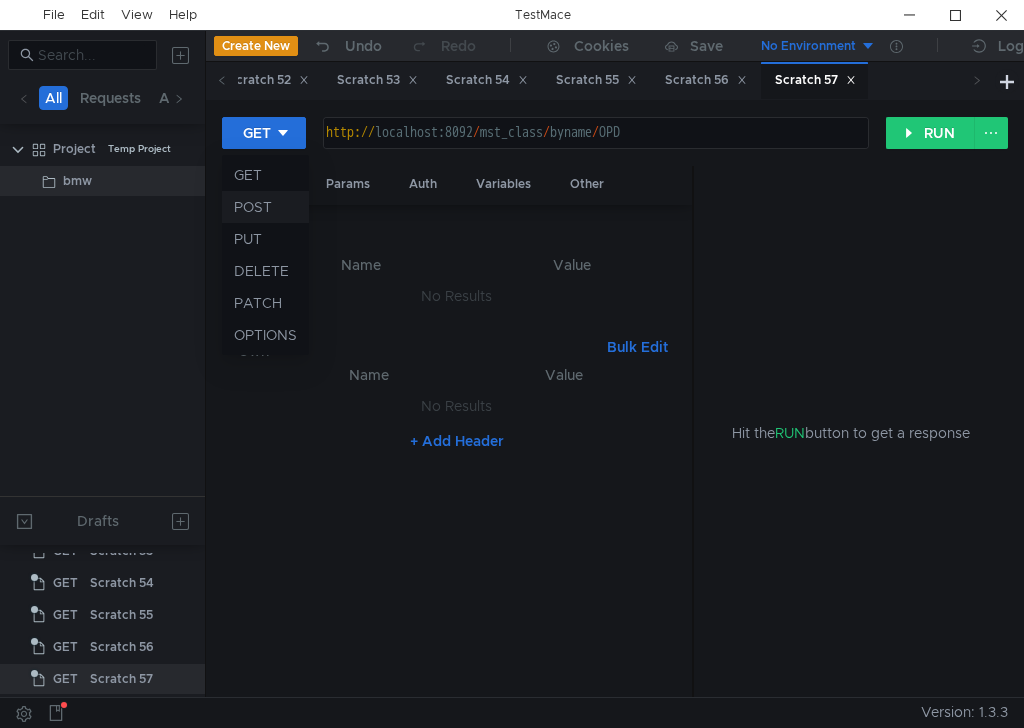 click on "POST" at bounding box center (265, 207) 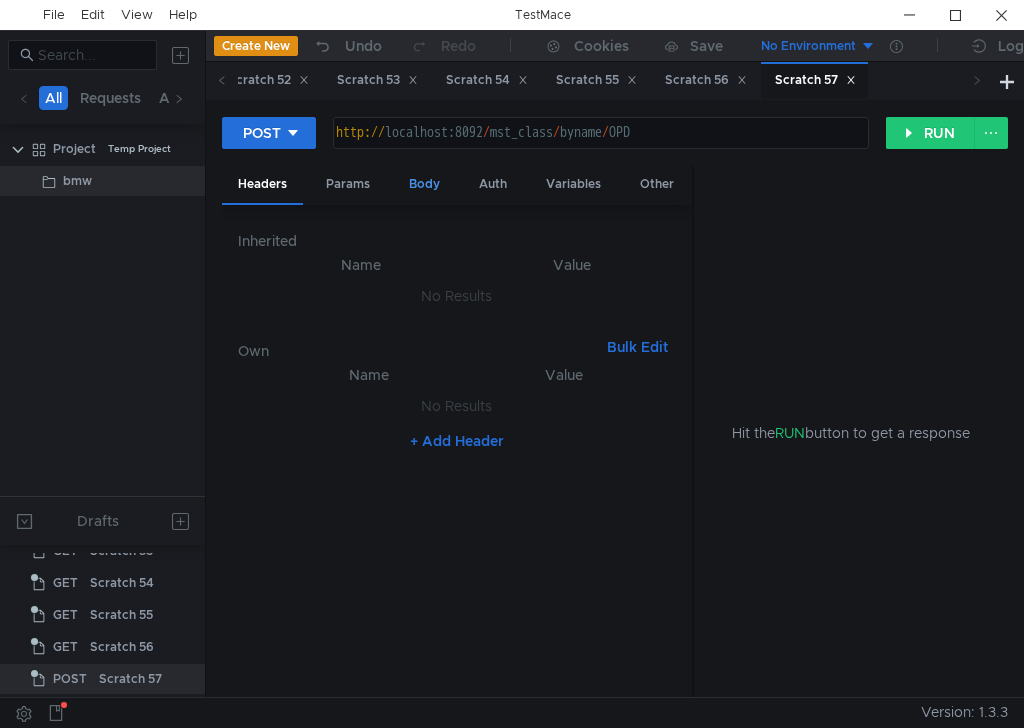 click on "Body" at bounding box center [424, 184] 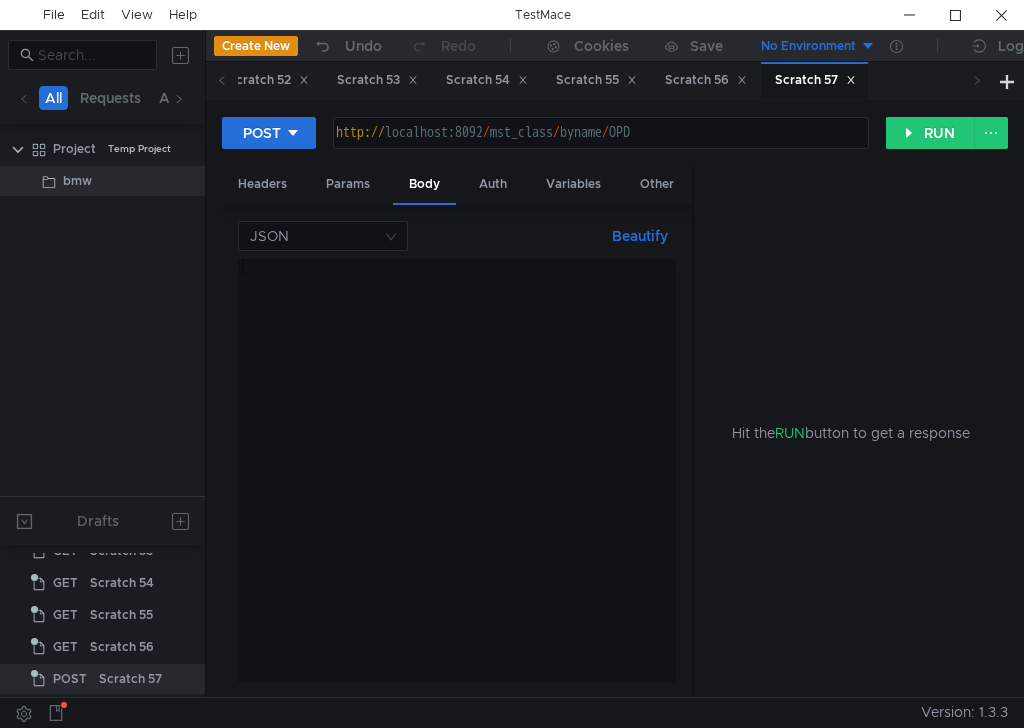 click at bounding box center [457, 486] 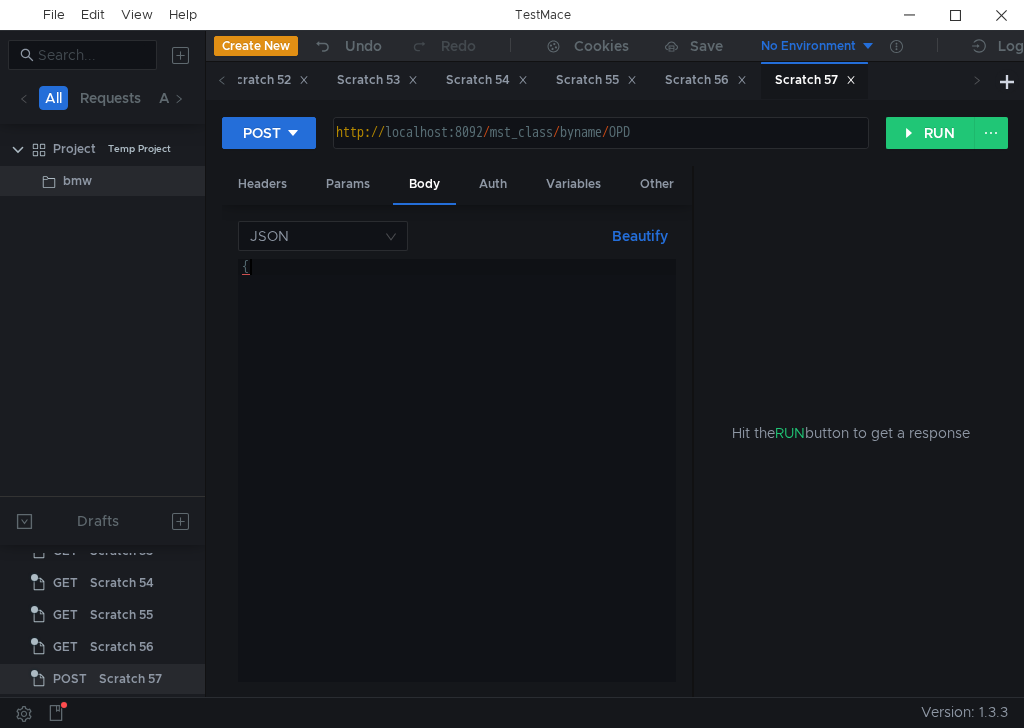 type on "{}" 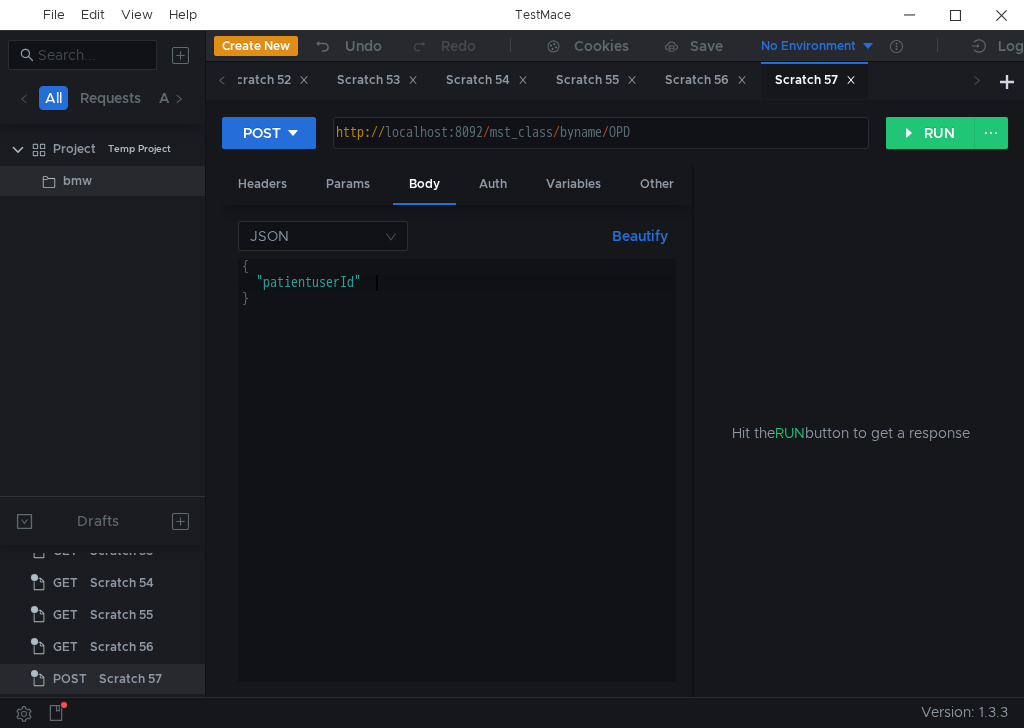 scroll, scrollTop: 0, scrollLeft: 9, axis: horizontal 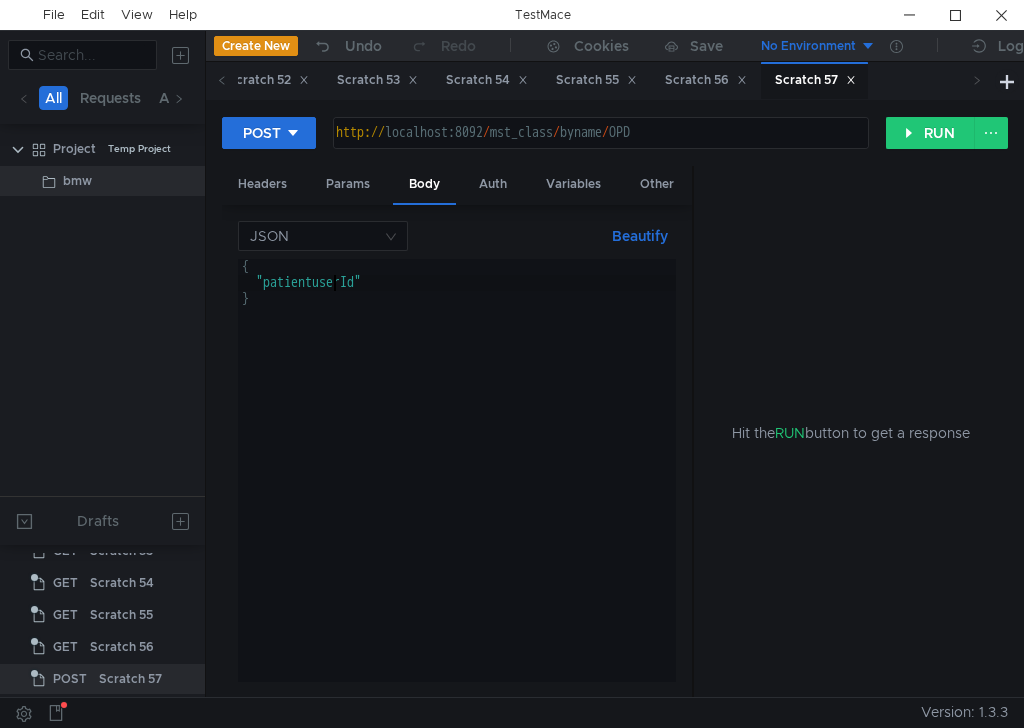 click on "{    "patientuserId" }" at bounding box center (457, 486) 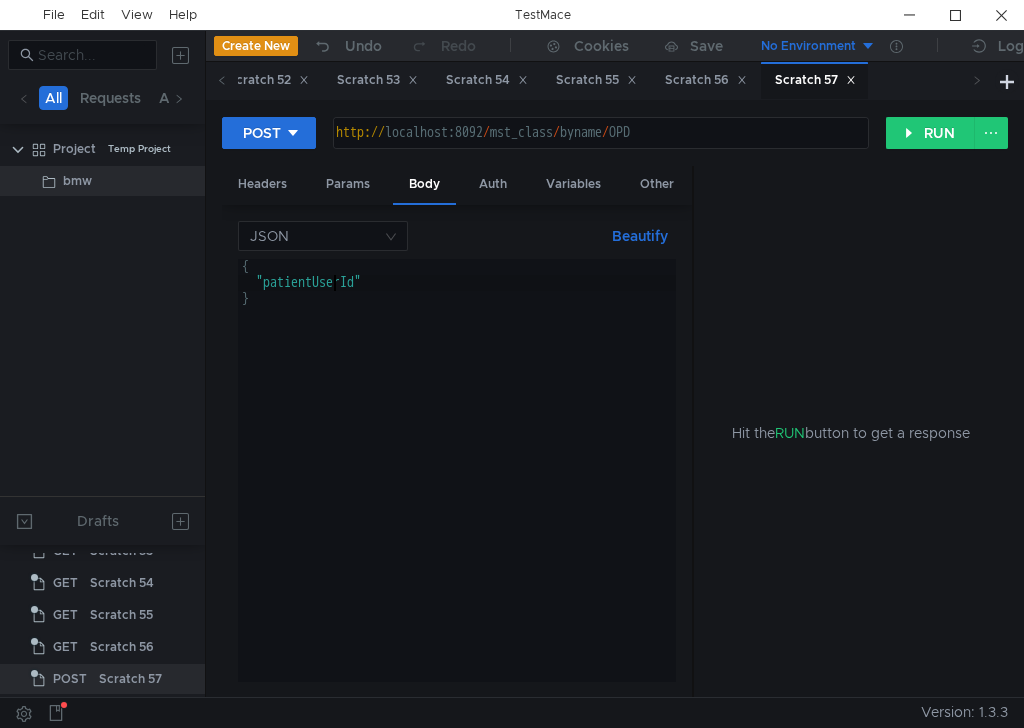 scroll, scrollTop: 0, scrollLeft: 7, axis: horizontal 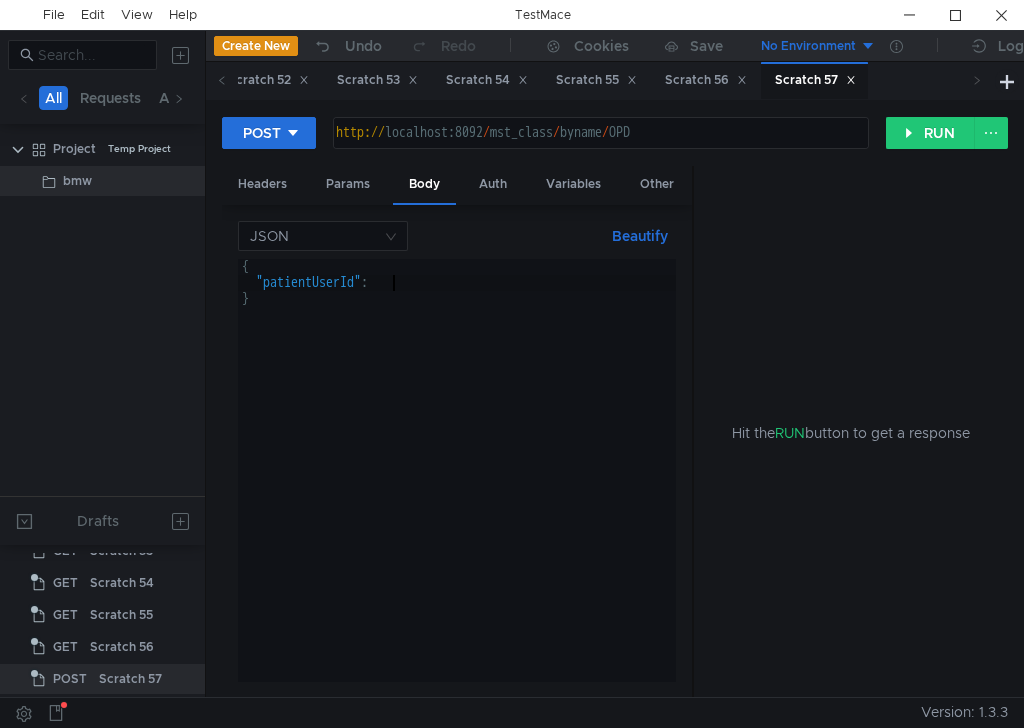 type on ""patientUserId":{" 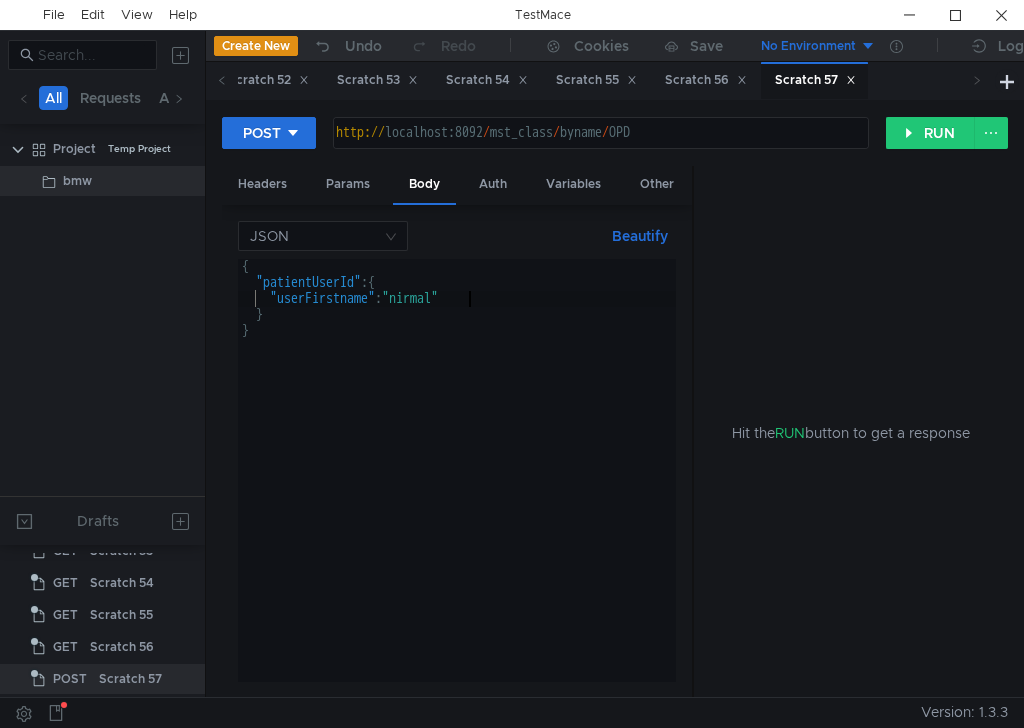 scroll, scrollTop: 0, scrollLeft: 15, axis: horizontal 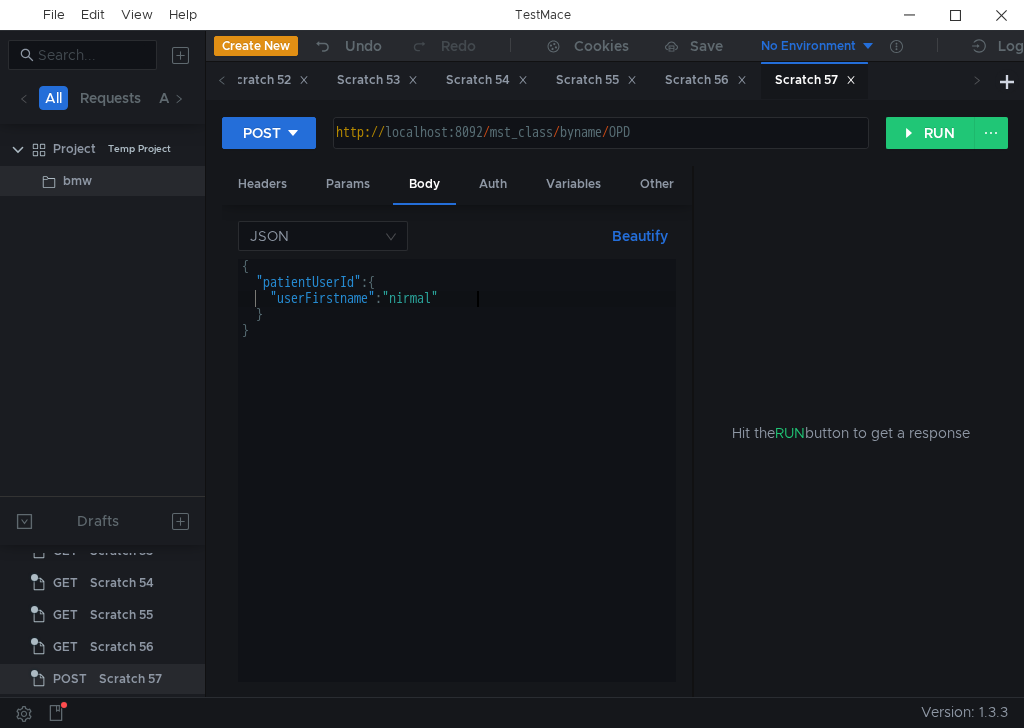 type on ""userFirstname":"nirmal"," 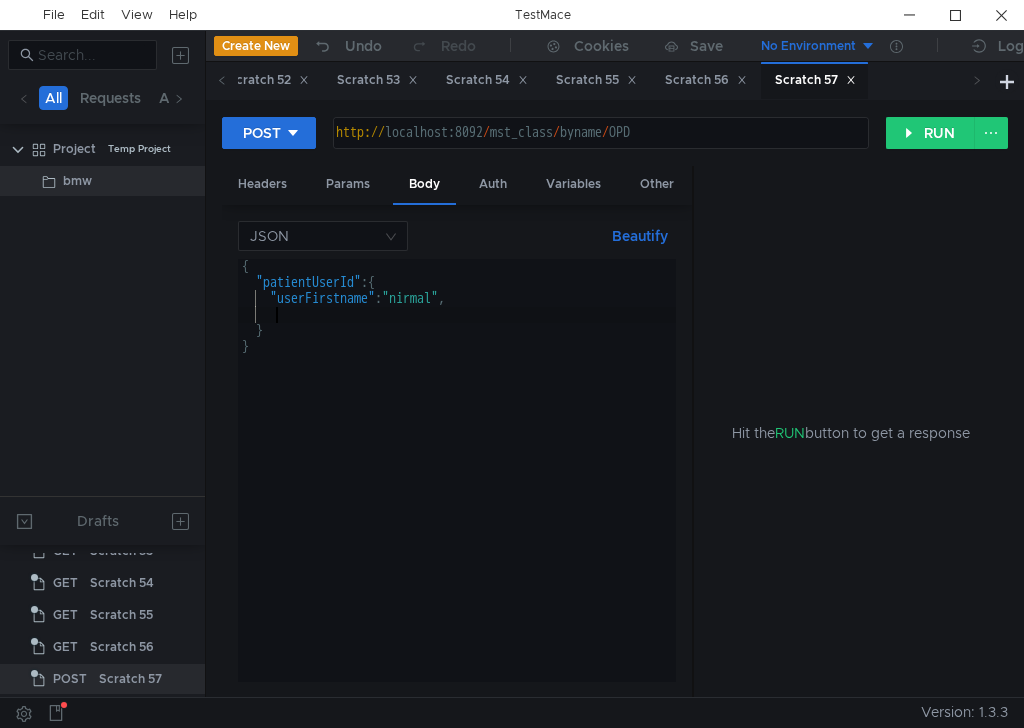 scroll, scrollTop: 0, scrollLeft: 1, axis: horizontal 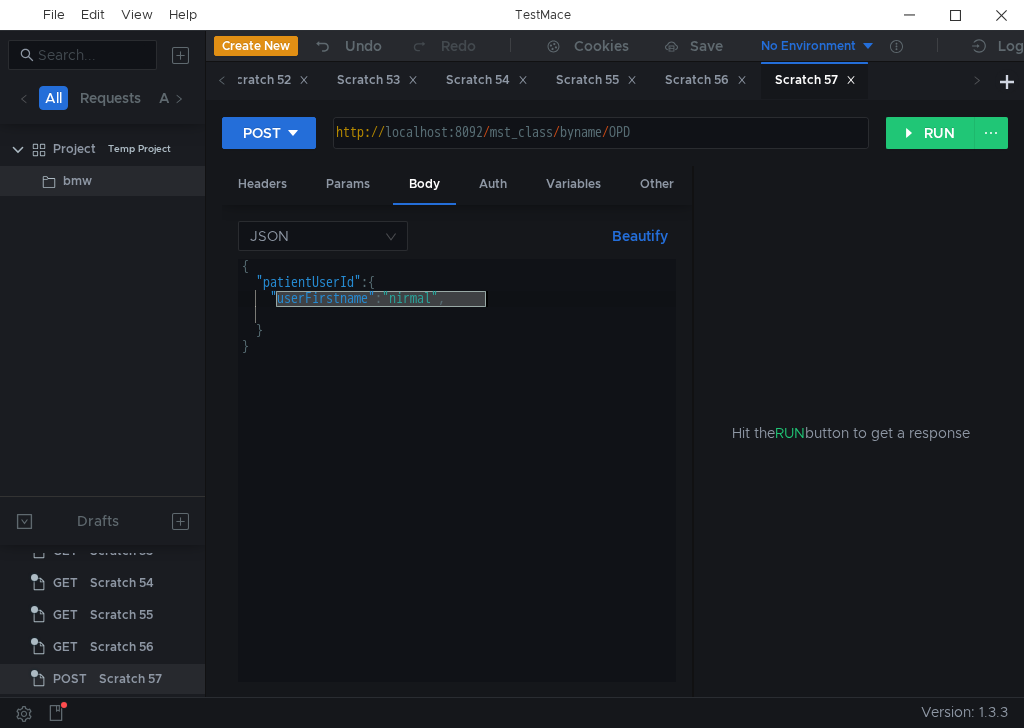 drag, startPoint x: 273, startPoint y: 295, endPoint x: 485, endPoint y: 299, distance: 212.03773 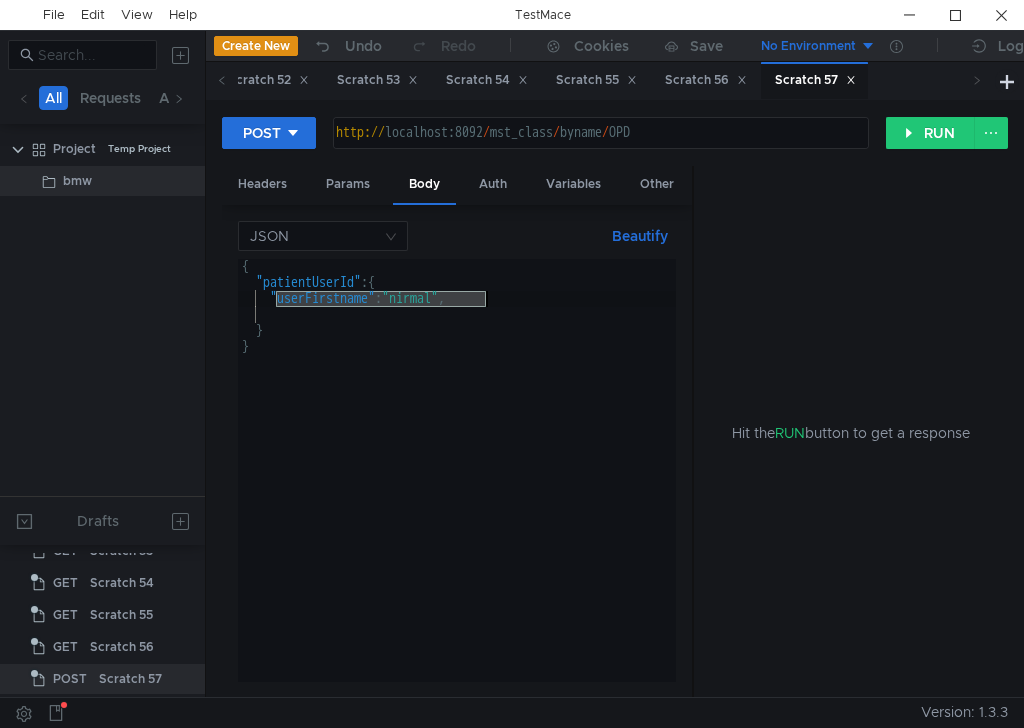 click on "{    "patientUserId" : {       "userFirstname" : "nirmal" ,          } }" at bounding box center [457, 486] 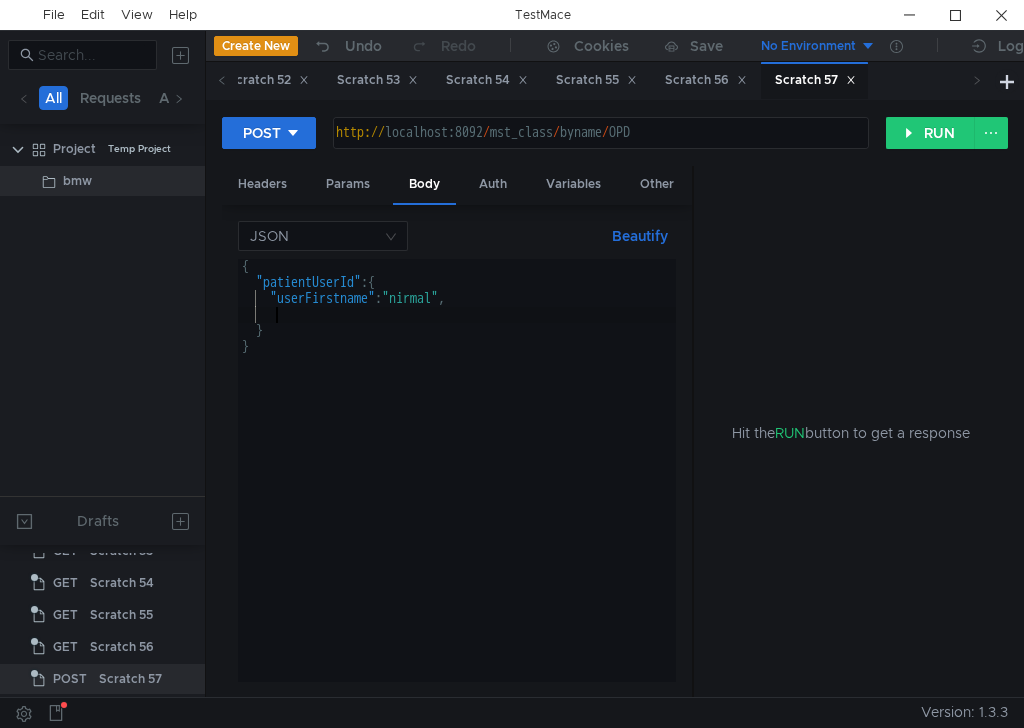 paste on ""userFirstname":"nirmal"," 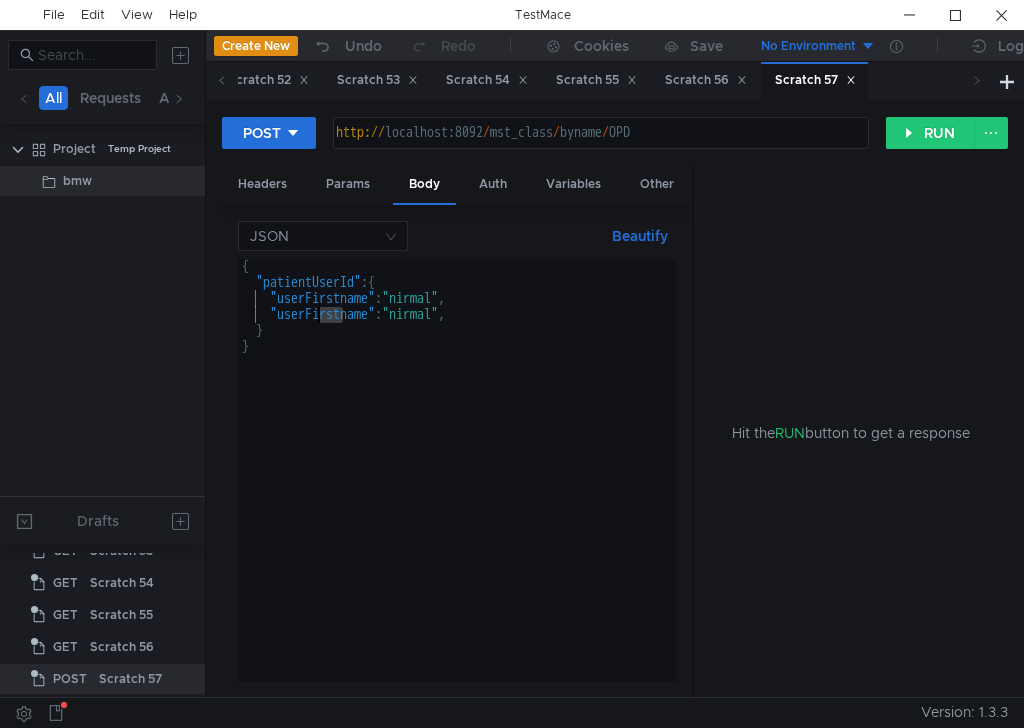 drag, startPoint x: 343, startPoint y: 312, endPoint x: 318, endPoint y: 313, distance: 25.019993 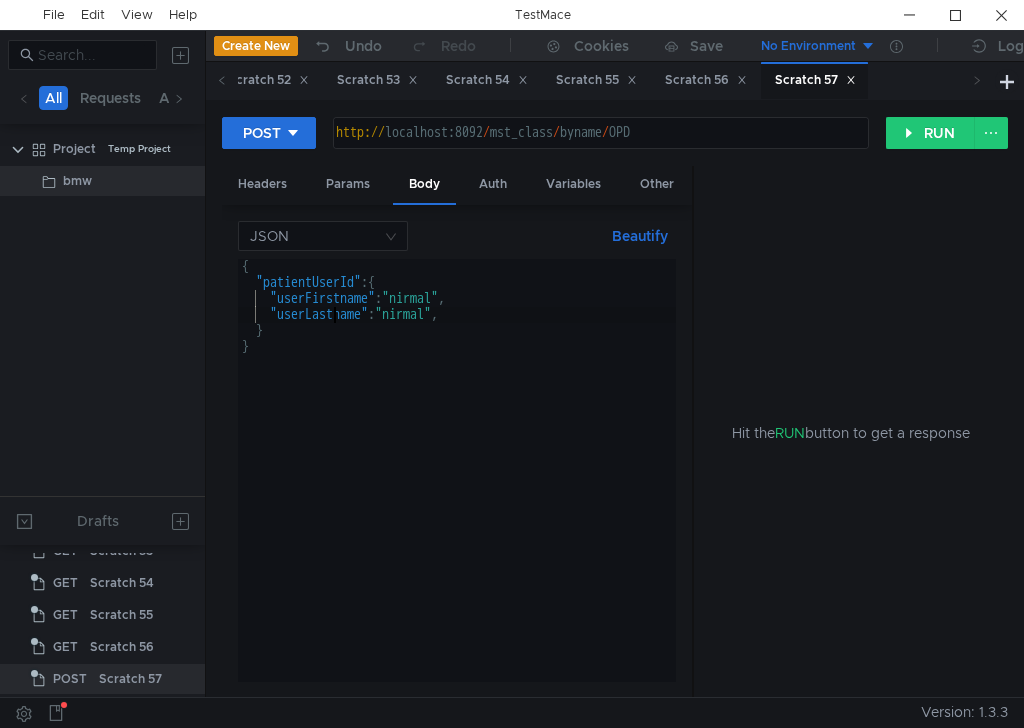 scroll, scrollTop: 0, scrollLeft: 7, axis: horizontal 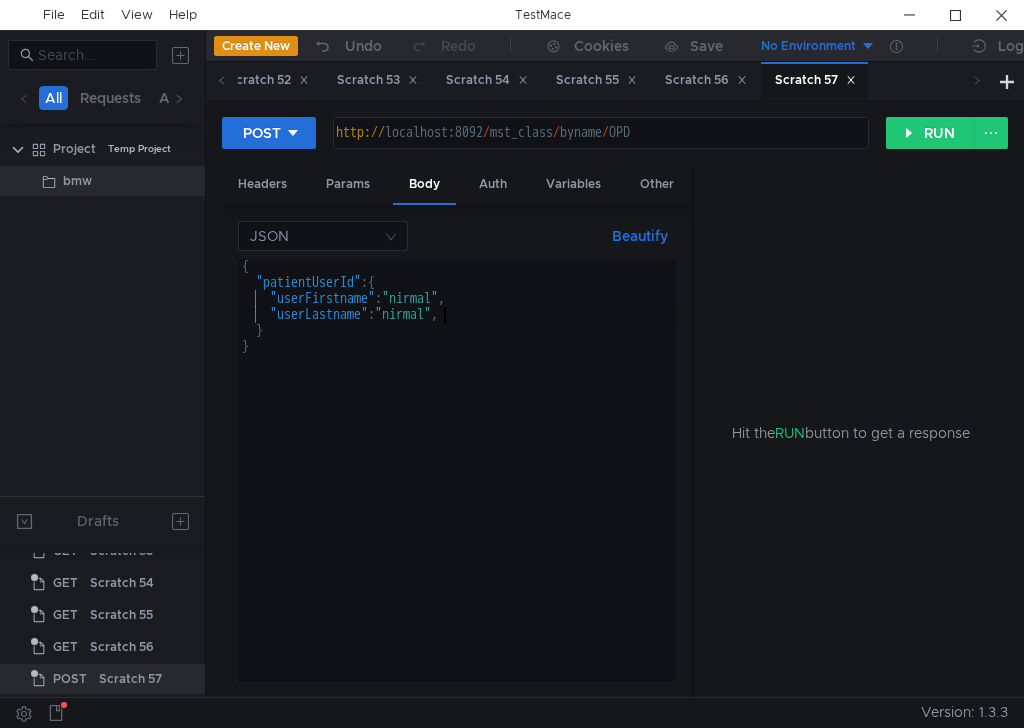click on "{    "patientUserId" : {       "userFirstname" : "nirmal" ,       "userLastname" : "nirmal" ,    } }" at bounding box center [457, 486] 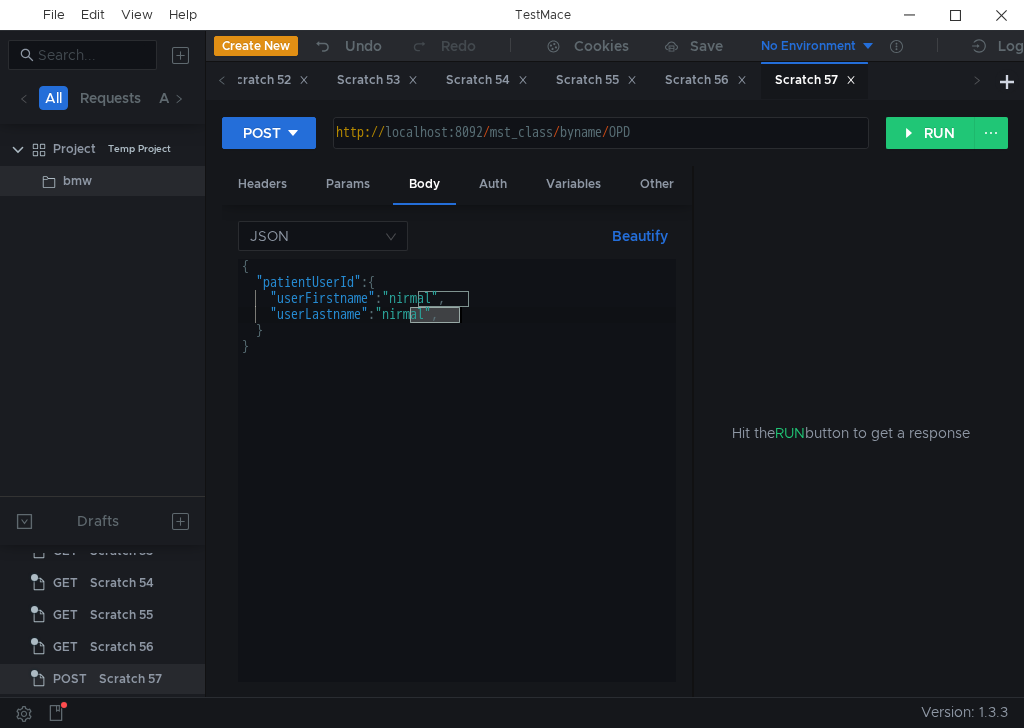 click on "{    "patientUserId" : {       "userFirstname" : "nirmal" ,       "userLastname" : "nirmal" ,    } }" at bounding box center [457, 486] 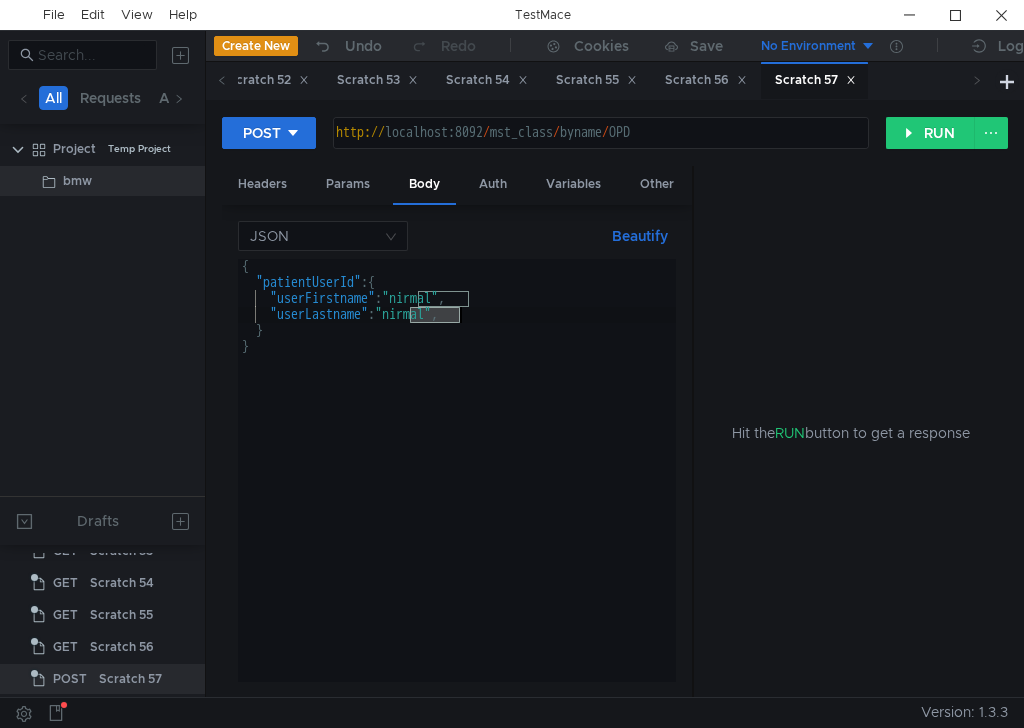 type on ""userLastname":"T"," 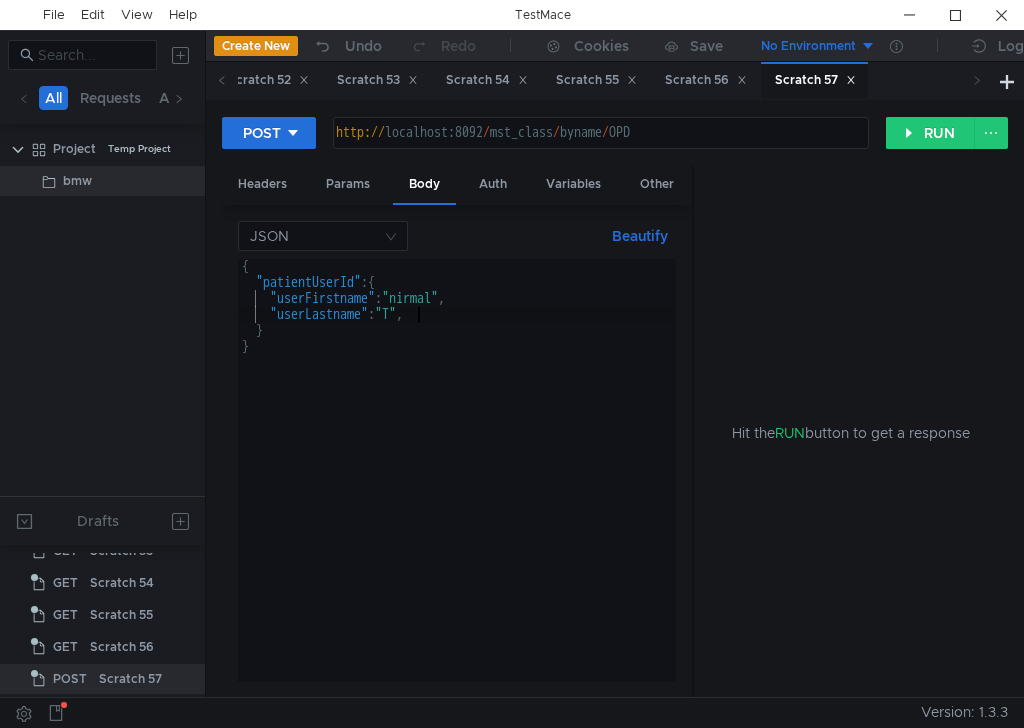 scroll, scrollTop: 0, scrollLeft: 13, axis: horizontal 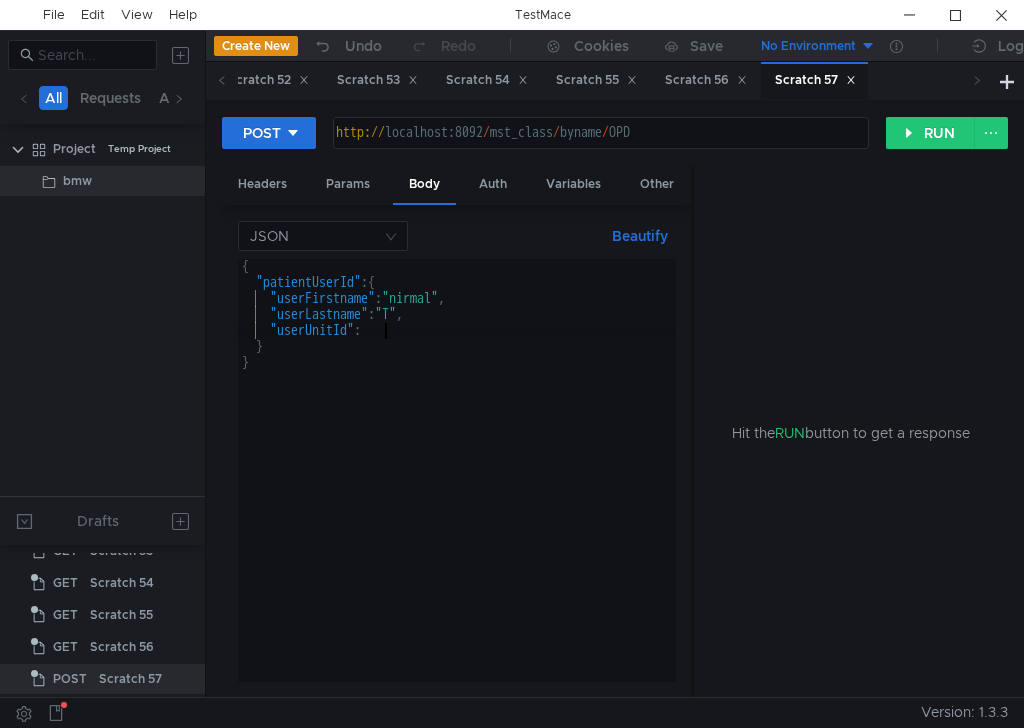 type on ""userUnitId":{" 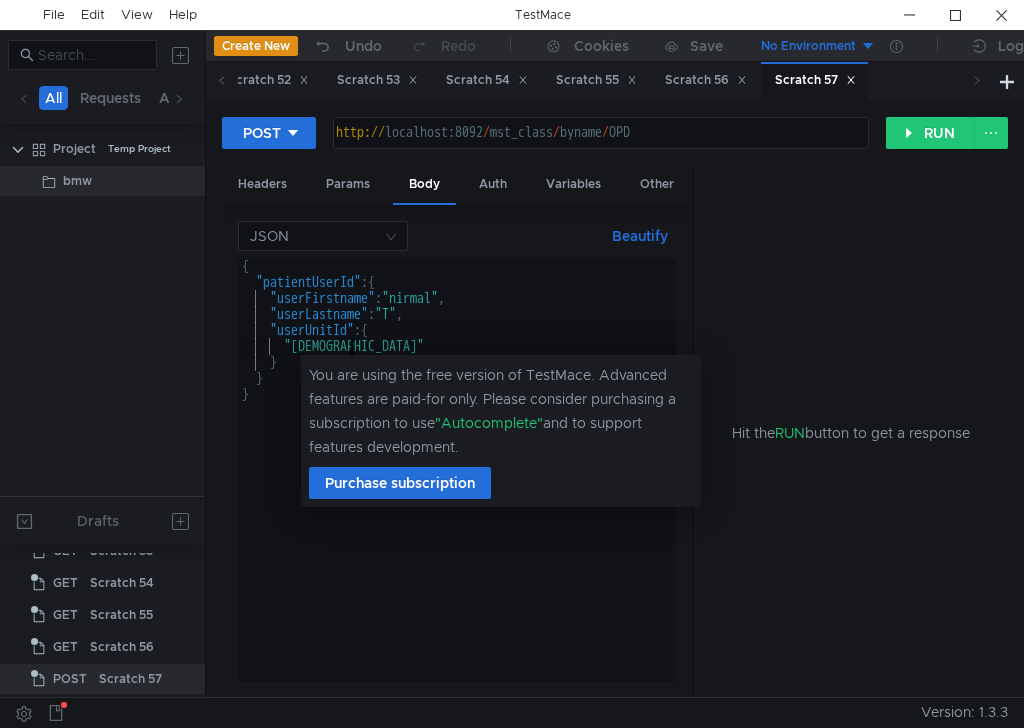 scroll, scrollTop: 0, scrollLeft: 7, axis: horizontal 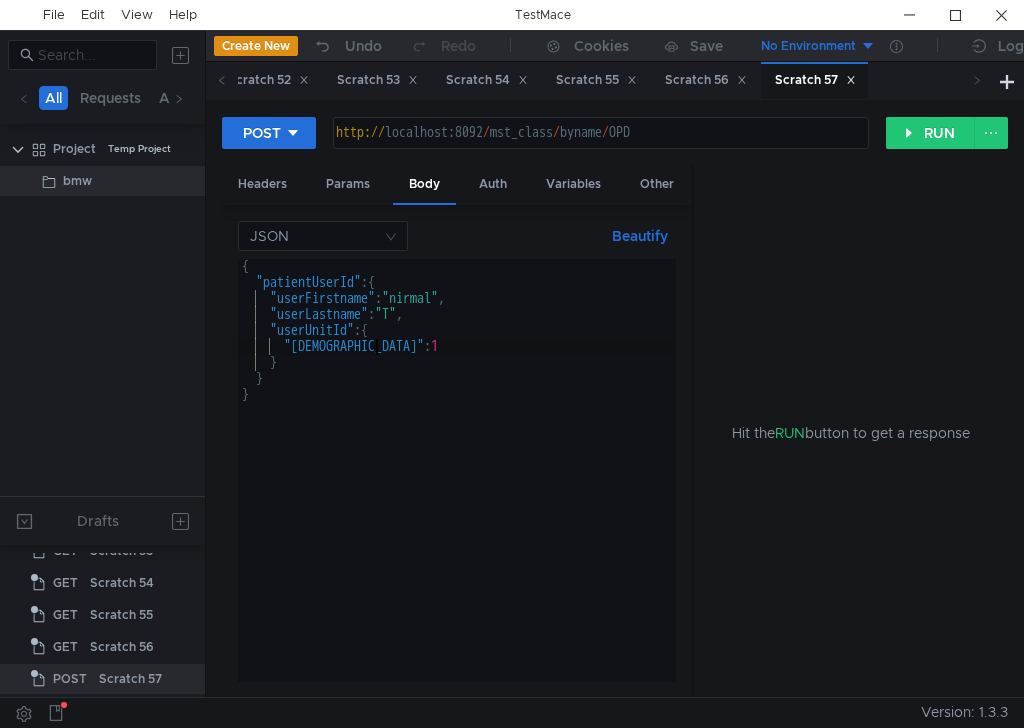 click on "{    "patientUserId" : {       "userFirstname" : "nirmal" ,       "userLastname" : "T" ,       "userUnitId" : {          "unitId" : 1       }    } }" at bounding box center [457, 486] 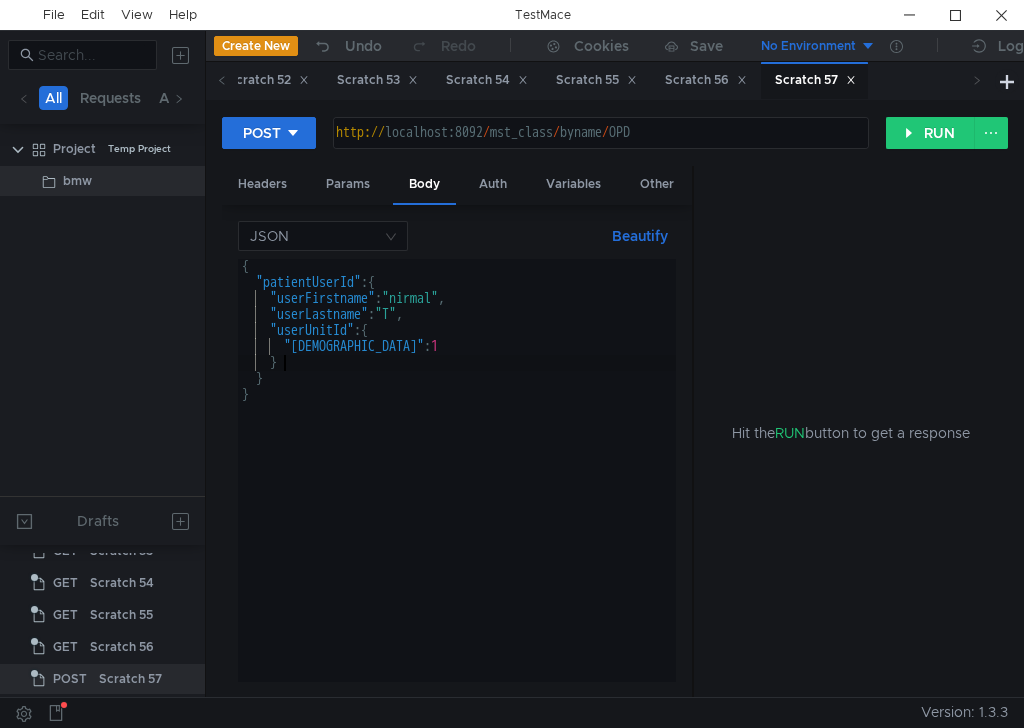 scroll, scrollTop: 0, scrollLeft: 2, axis: horizontal 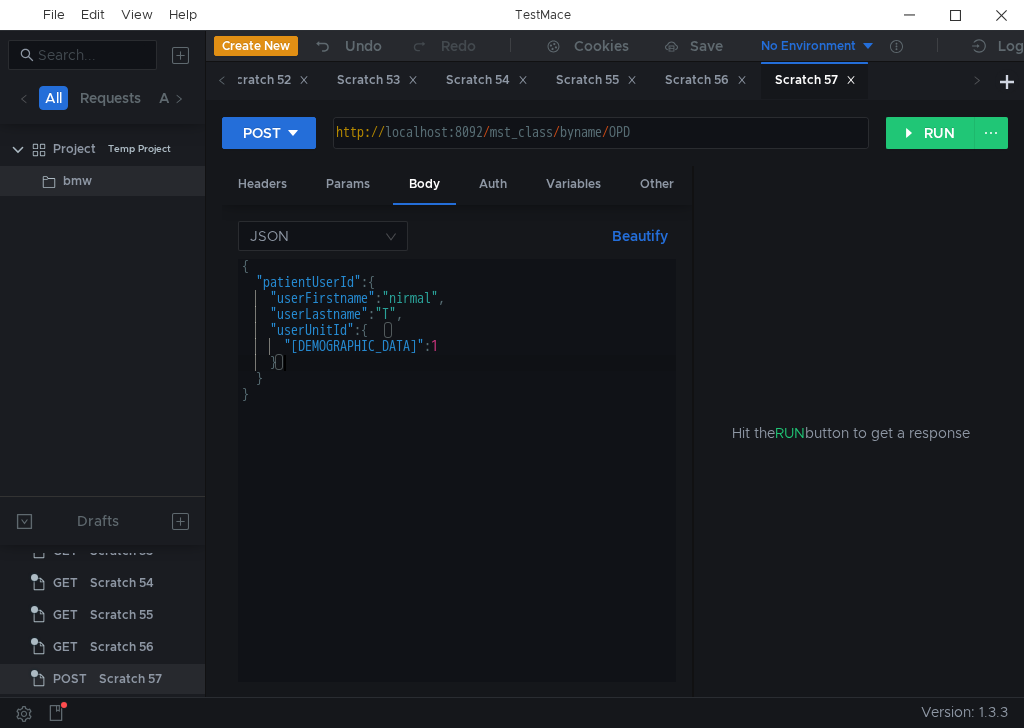 type on "}," 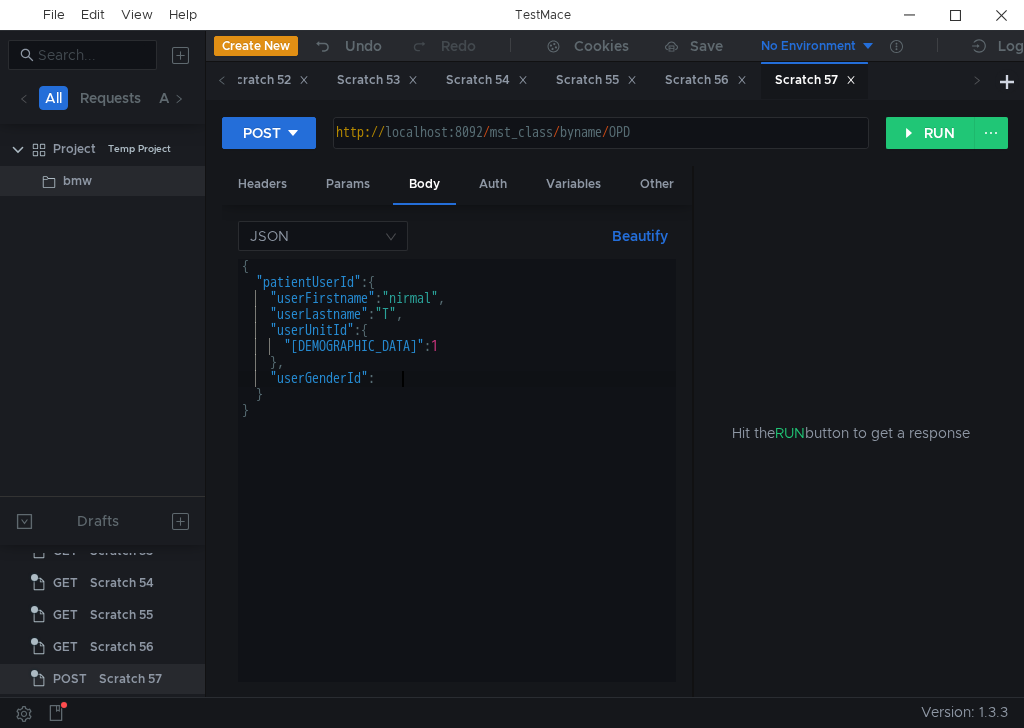 scroll, scrollTop: 0, scrollLeft: 10, axis: horizontal 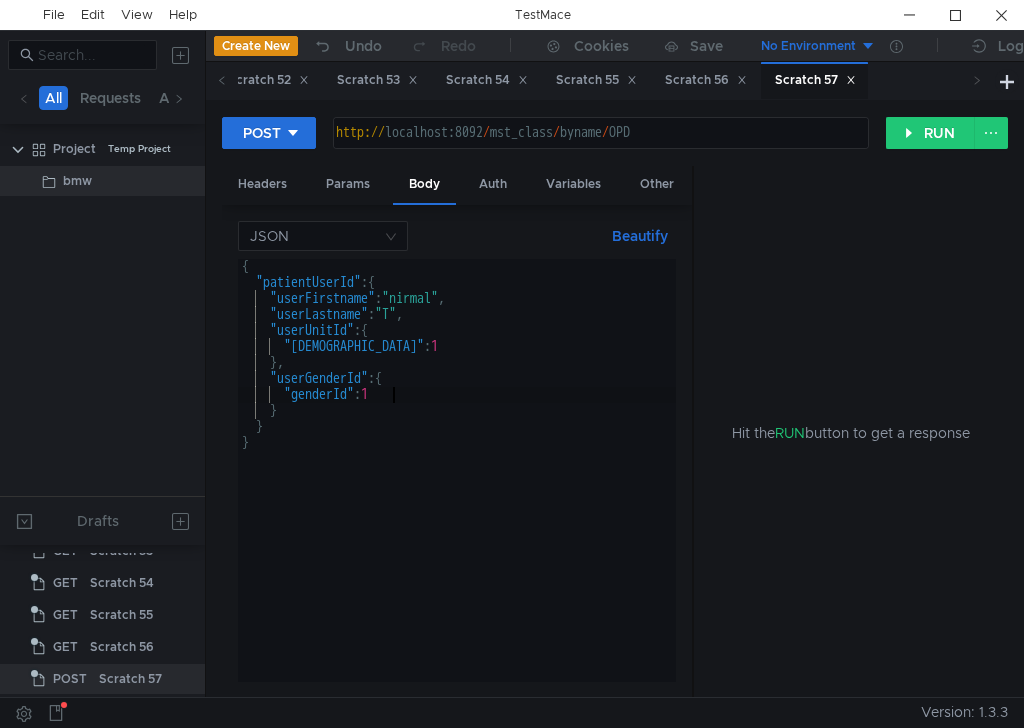 type on ""genderId":1" 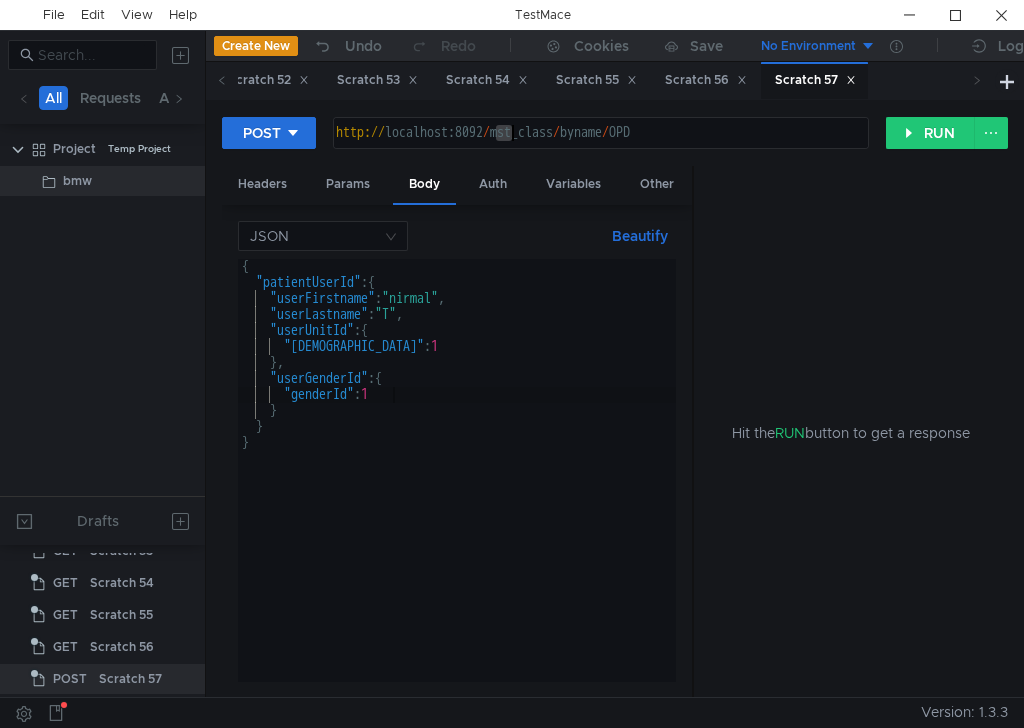 drag, startPoint x: 501, startPoint y: 130, endPoint x: 515, endPoint y: 130, distance: 14 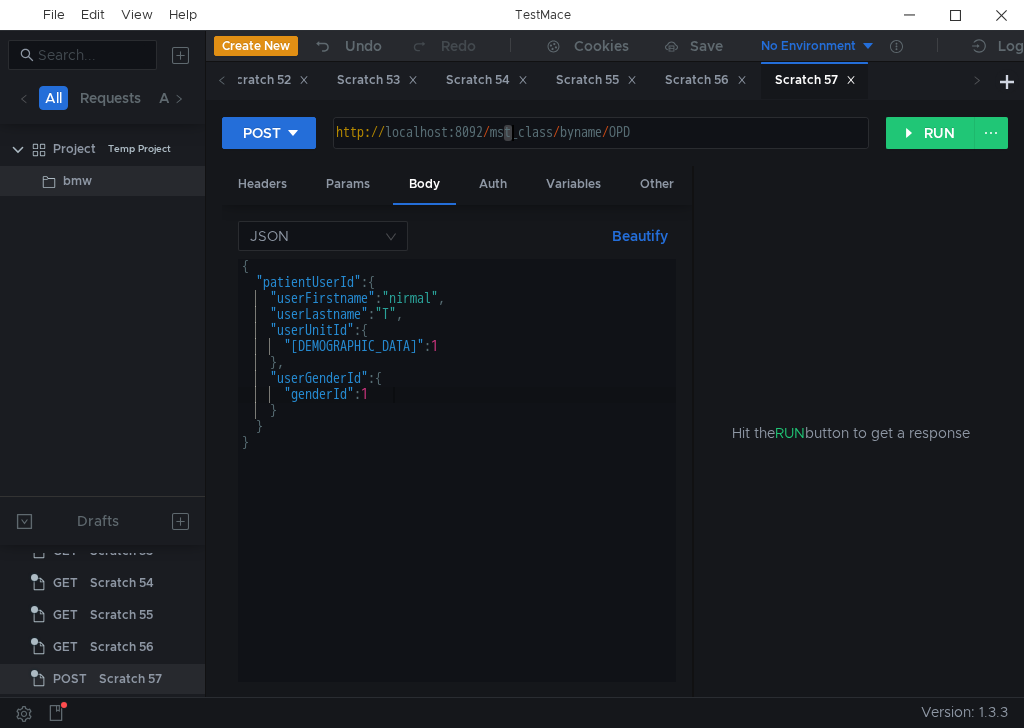 drag, startPoint x: 505, startPoint y: 130, endPoint x: 517, endPoint y: 130, distance: 12 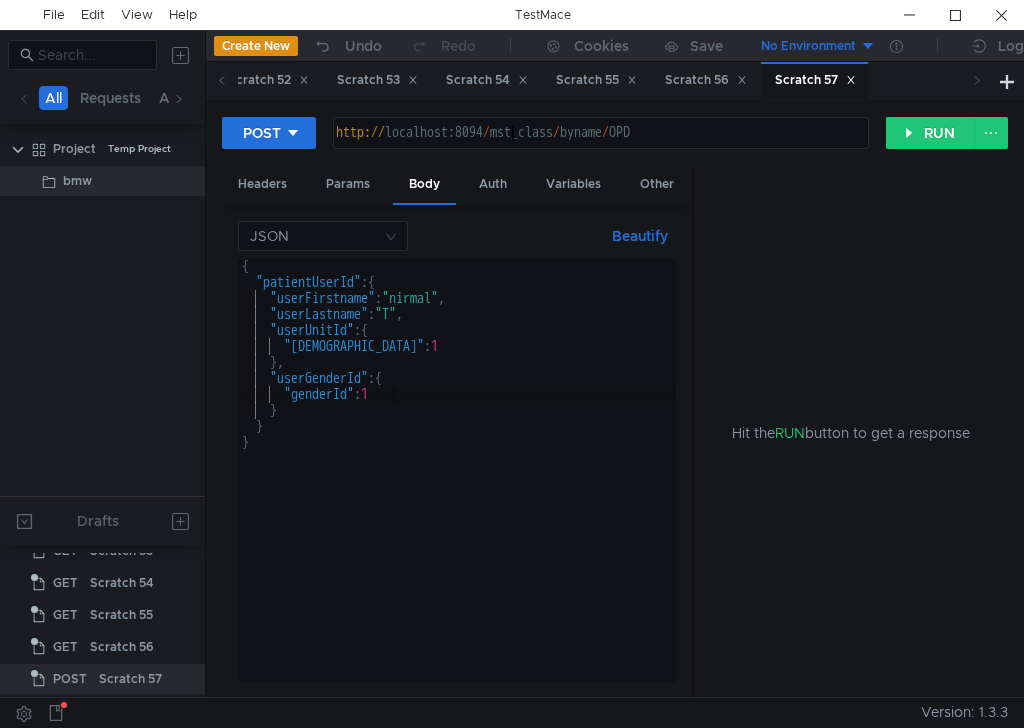 scroll, scrollTop: 0, scrollLeft: 13, axis: horizontal 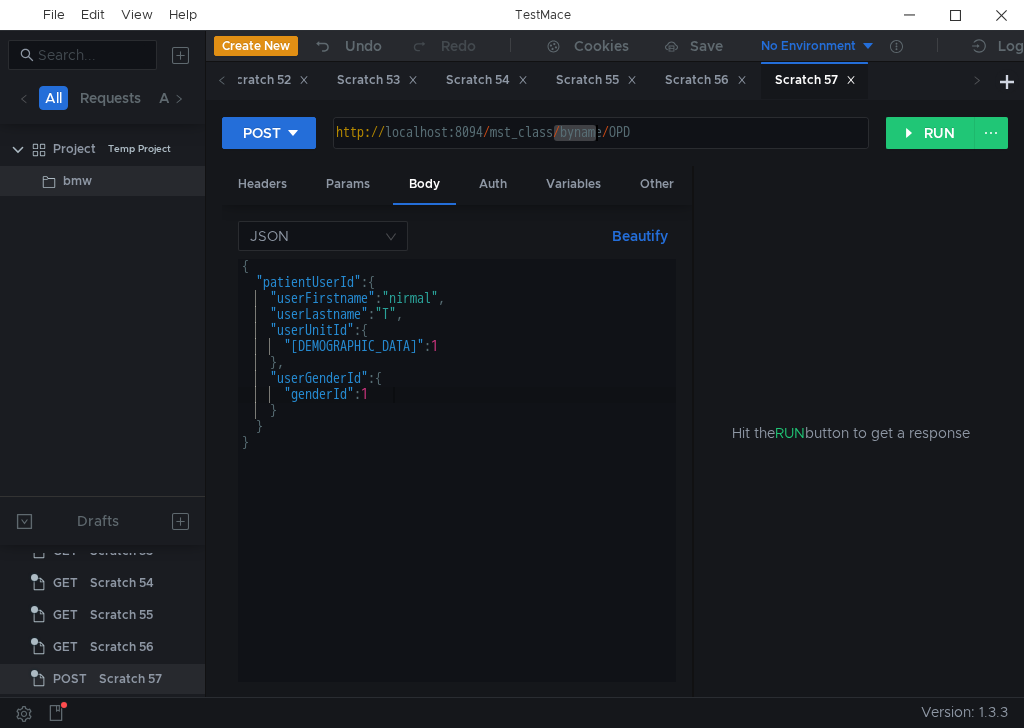 drag, startPoint x: 553, startPoint y: 138, endPoint x: 595, endPoint y: 134, distance: 42.190044 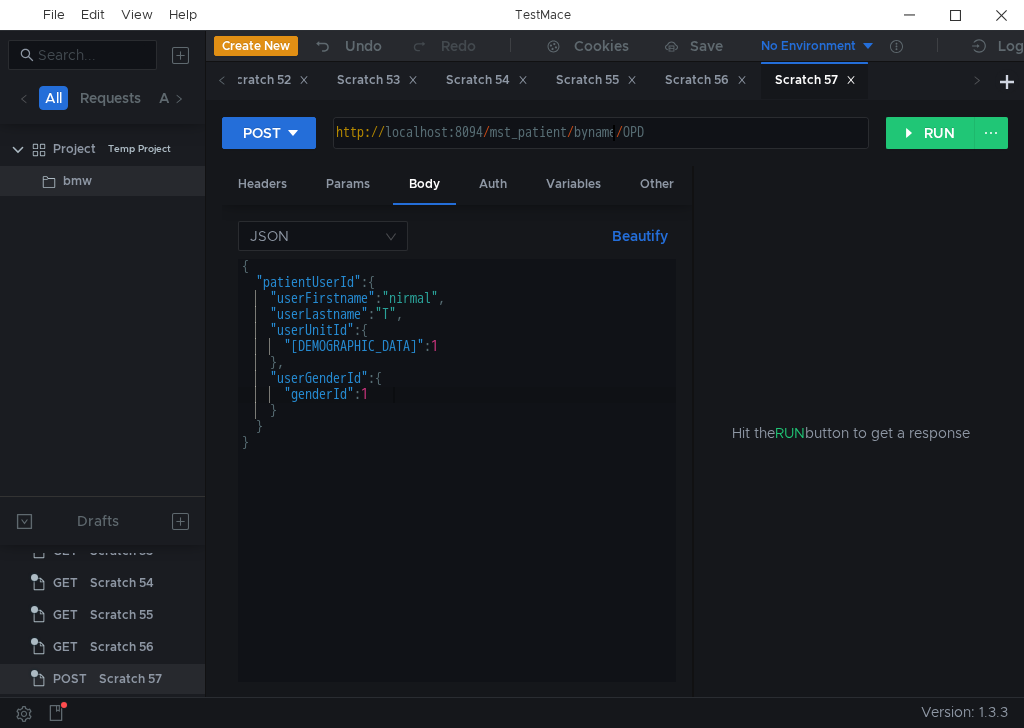 scroll, scrollTop: 0, scrollLeft: 20, axis: horizontal 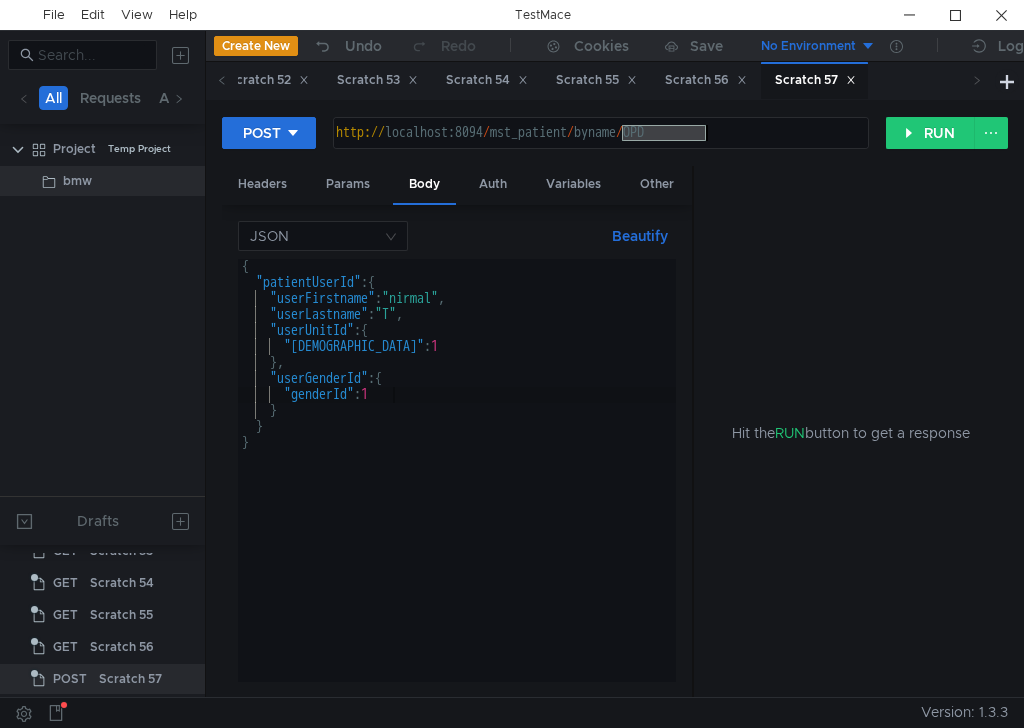 drag, startPoint x: 620, startPoint y: 129, endPoint x: 716, endPoint y: 123, distance: 96.18732 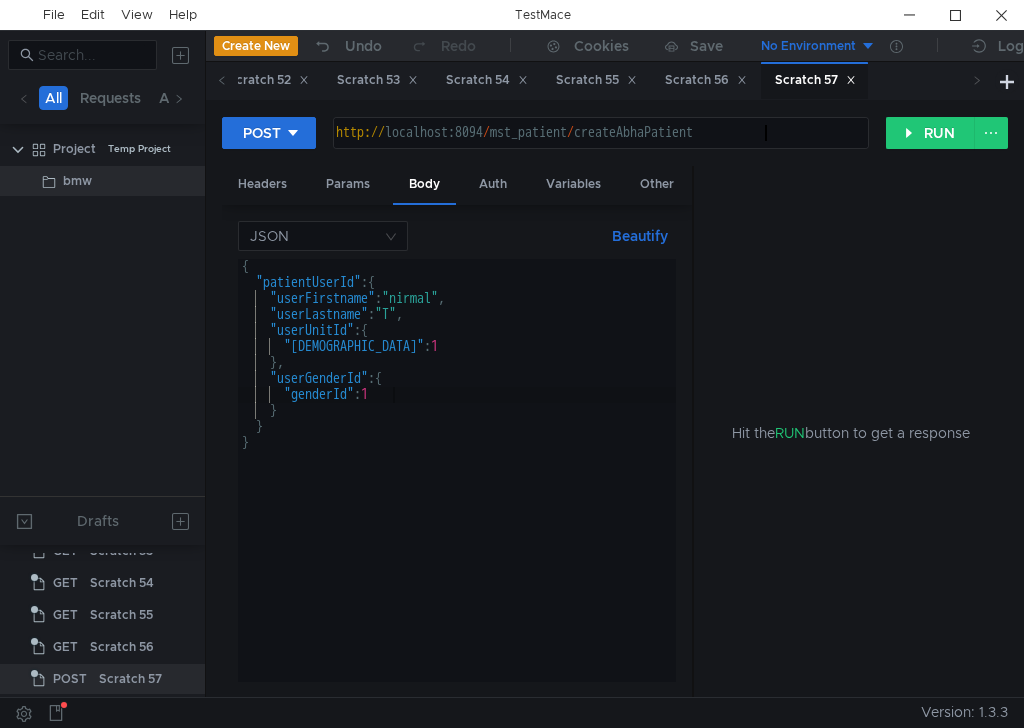 scroll, scrollTop: 0, scrollLeft: 30, axis: horizontal 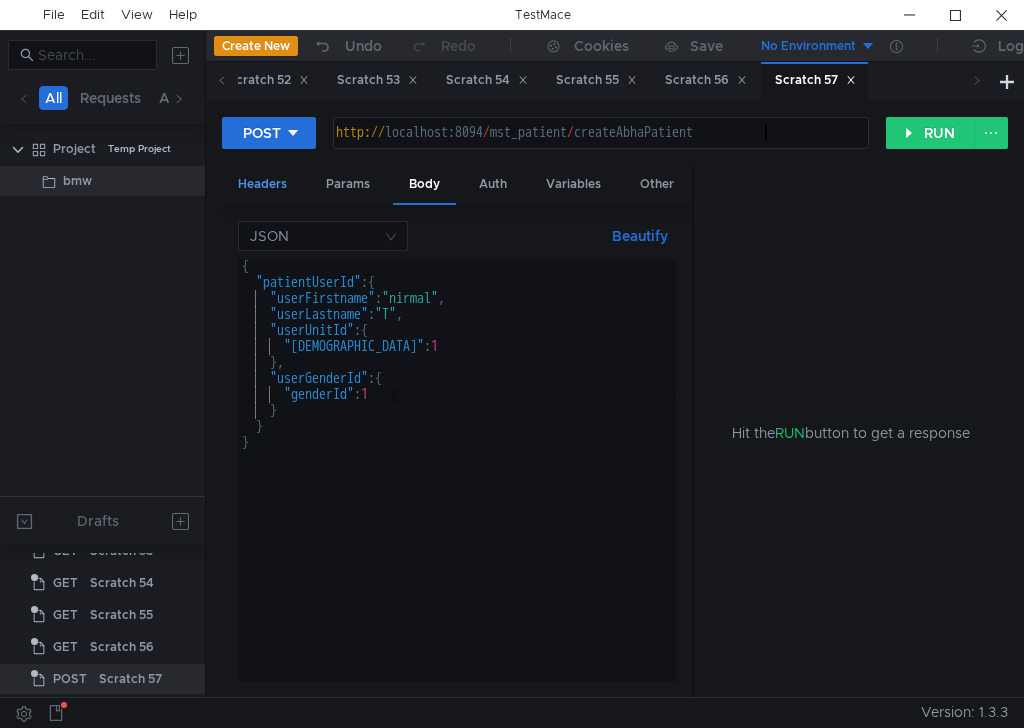 type on "http://localhost:8094/mst_patient/createAbhaPatient" 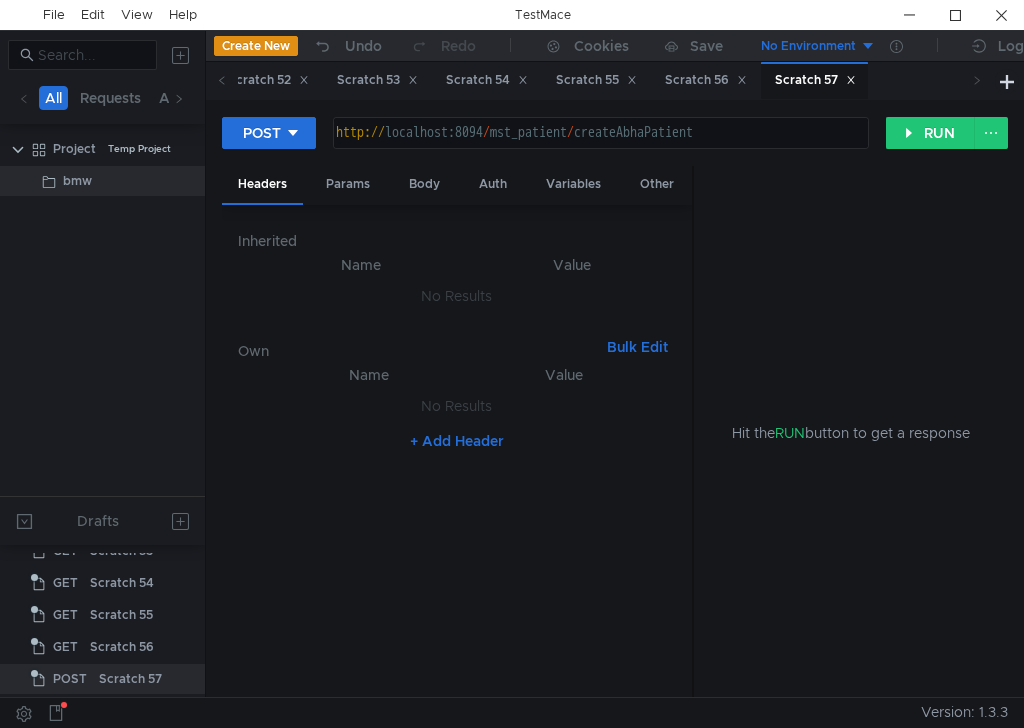 click on "+ Add Header" 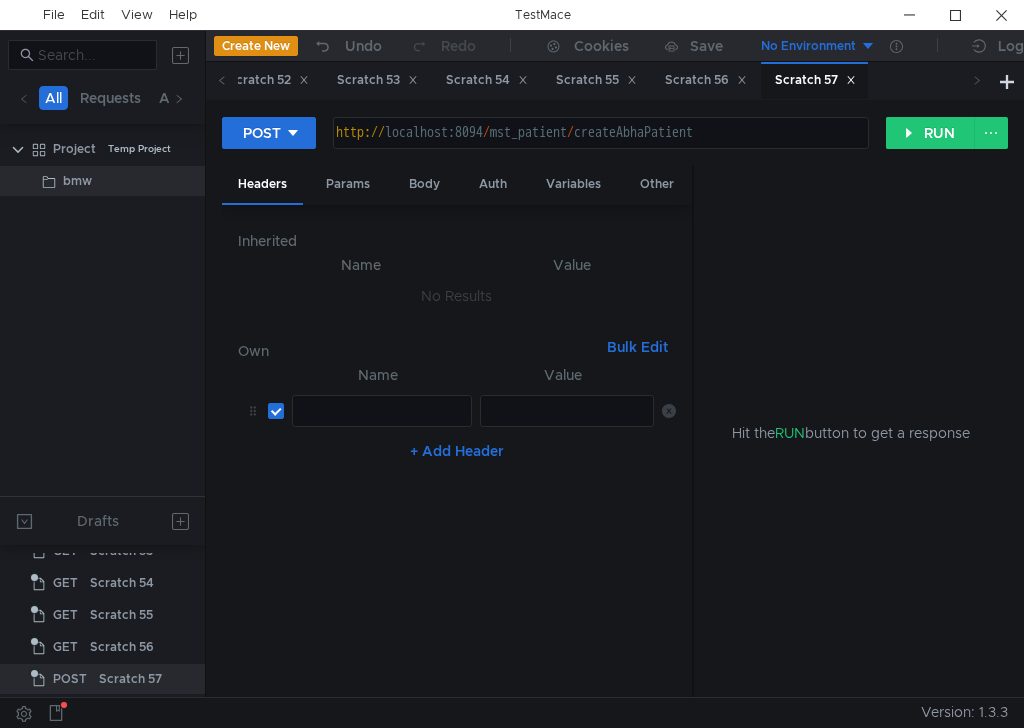 click at bounding box center [380, 427] 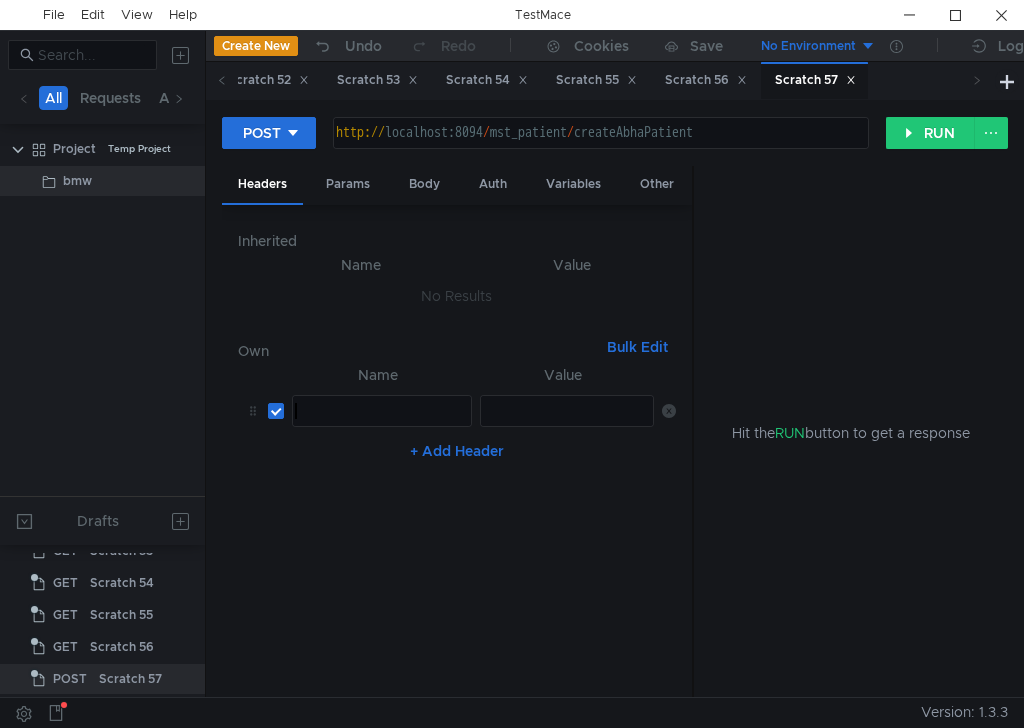 type on "x" 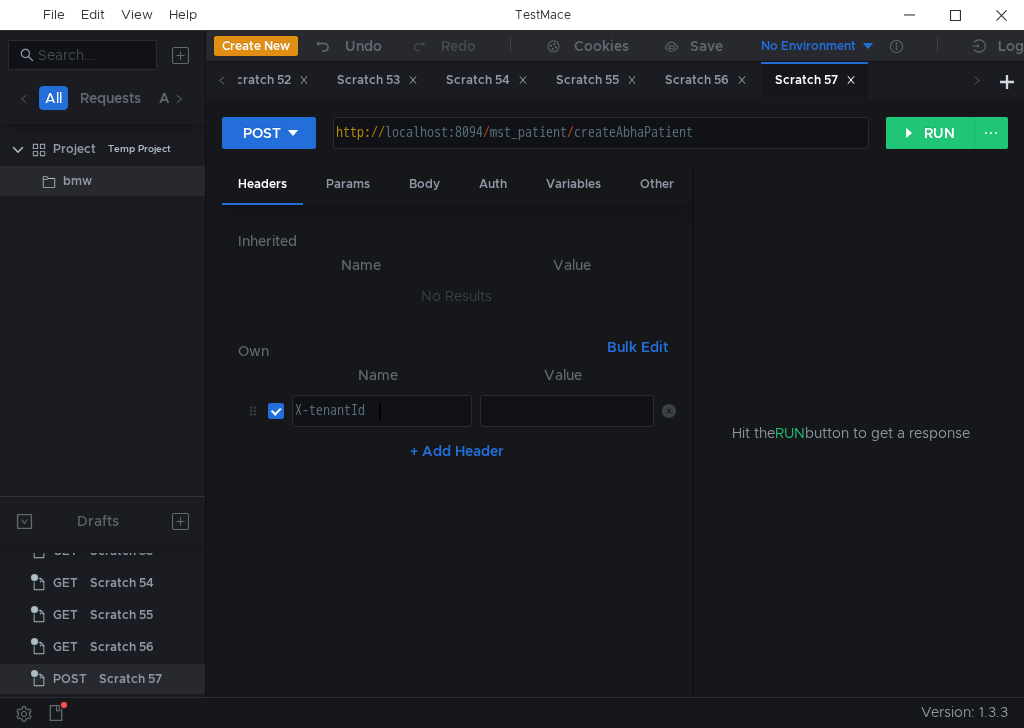 scroll, scrollTop: 0, scrollLeft: 5, axis: horizontal 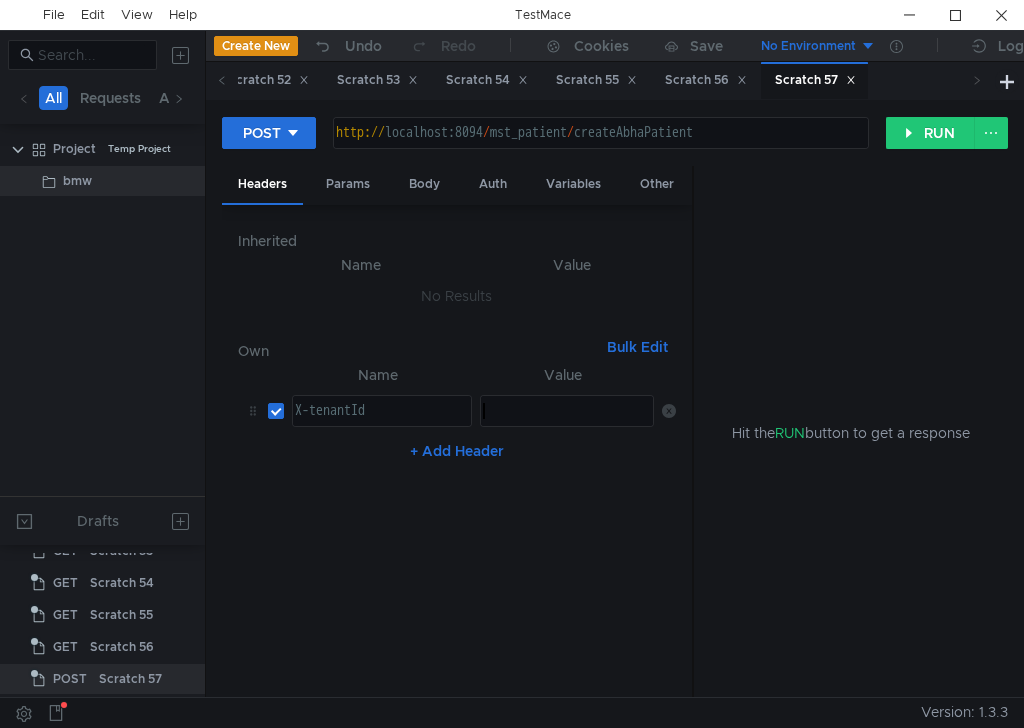 click at bounding box center (566, 427) 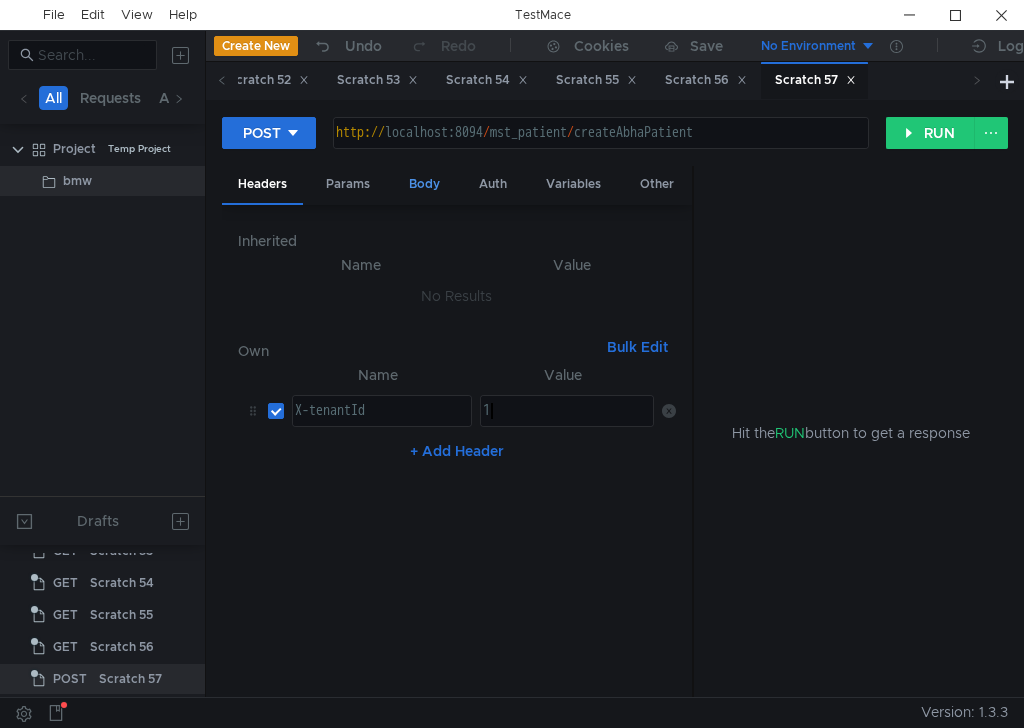 type on "1" 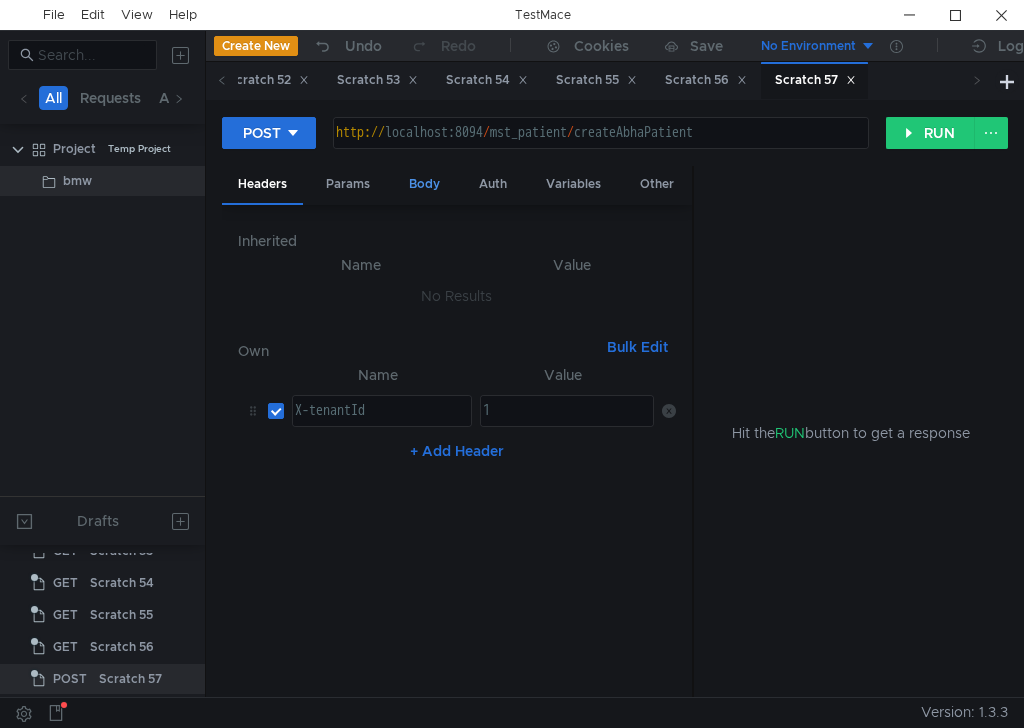 click on "Body" at bounding box center (424, 184) 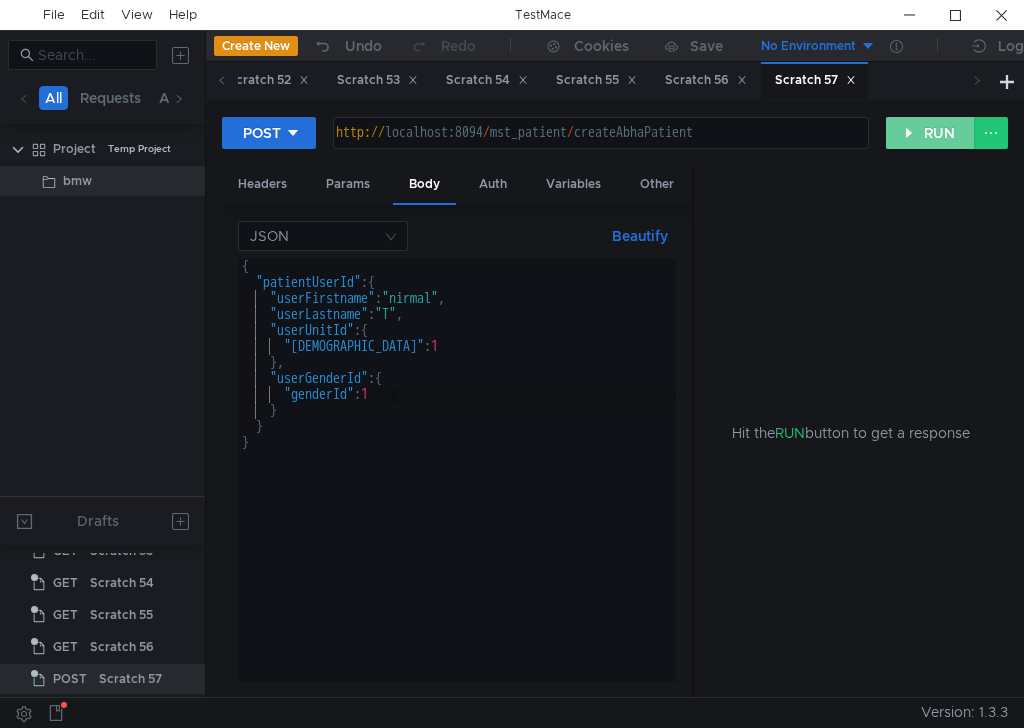click on "RUN" 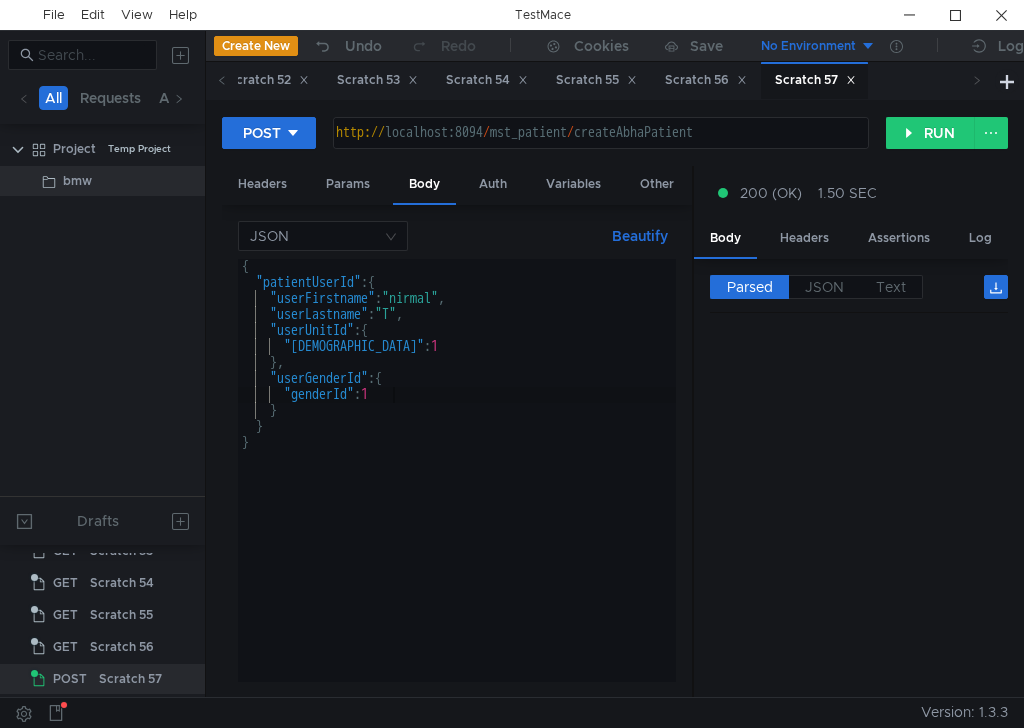 scroll, scrollTop: 0, scrollLeft: 0, axis: both 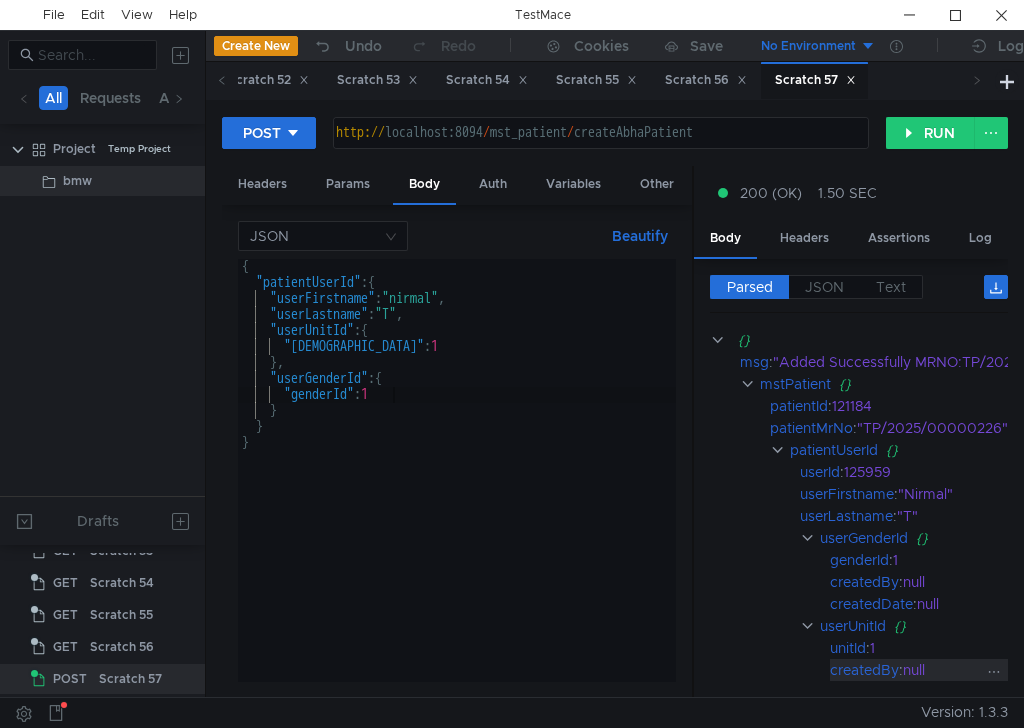 drag, startPoint x: 825, startPoint y: 674, endPoint x: 877, endPoint y: 671, distance: 52.086468 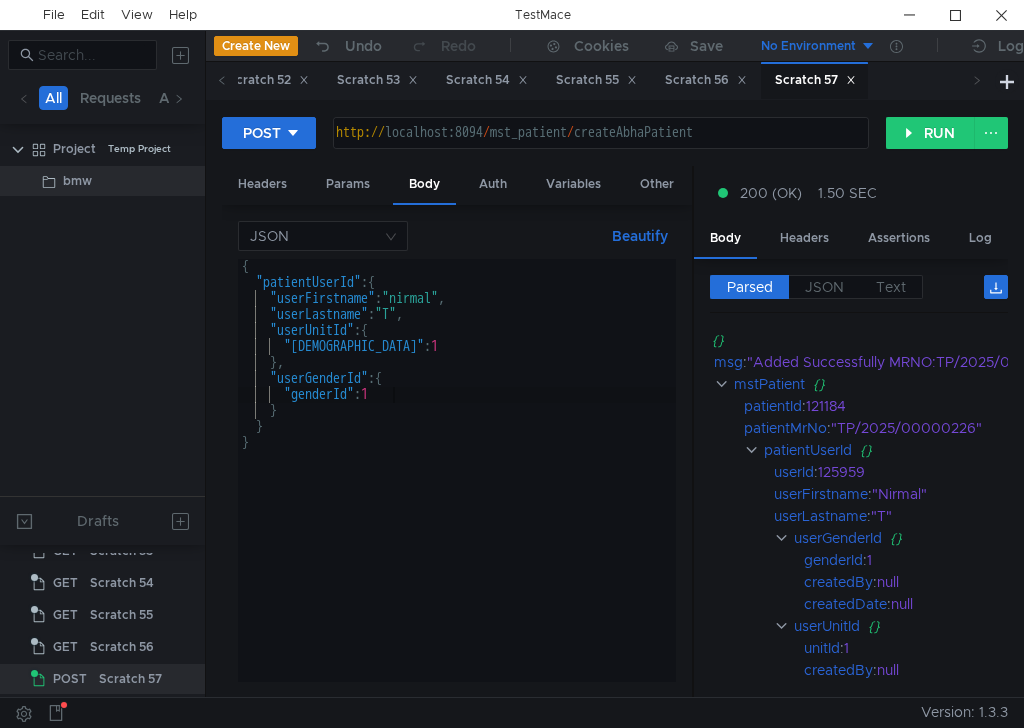 scroll, scrollTop: 0, scrollLeft: 42, axis: horizontal 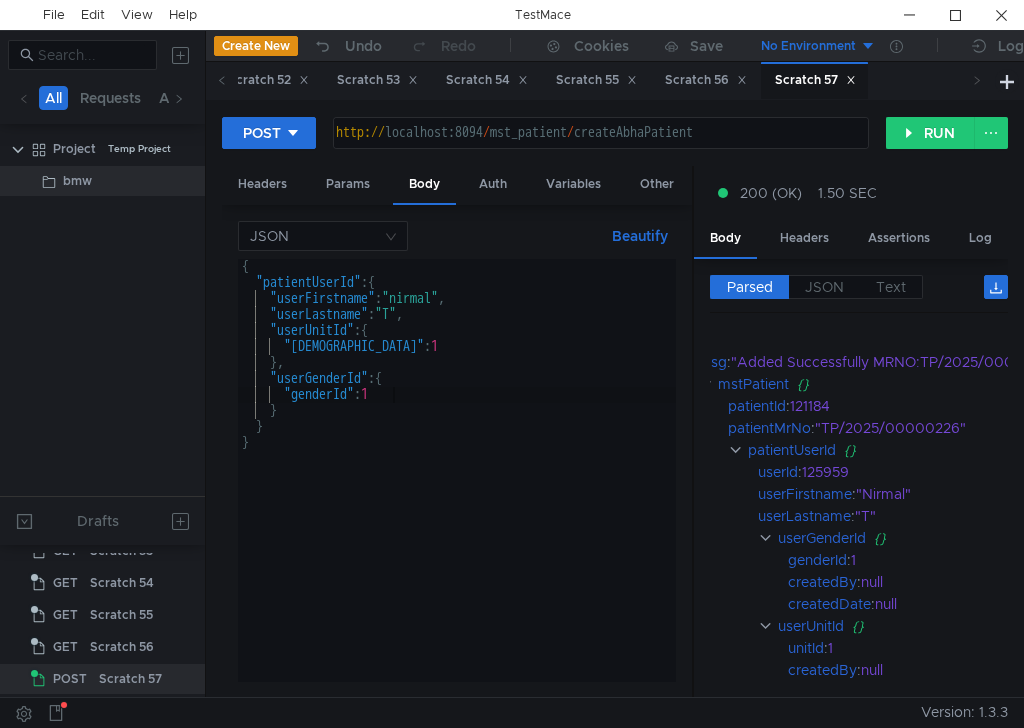 click on "{    "patientUserId" : {       "userFirstname" : "nirmal" ,       "userLastname" : "T" ,       "userUnitId" : {          "unitId" : 1       } ,       "userGenderId" : {          "genderId" : 1       }    } }" at bounding box center (457, 486) 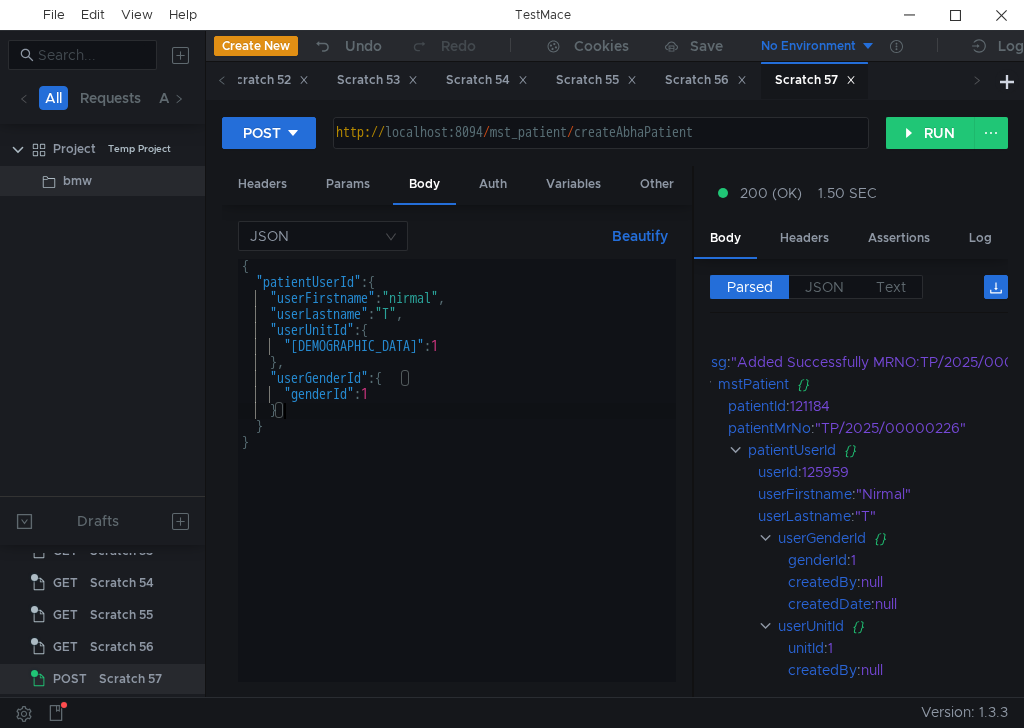 type on "}," 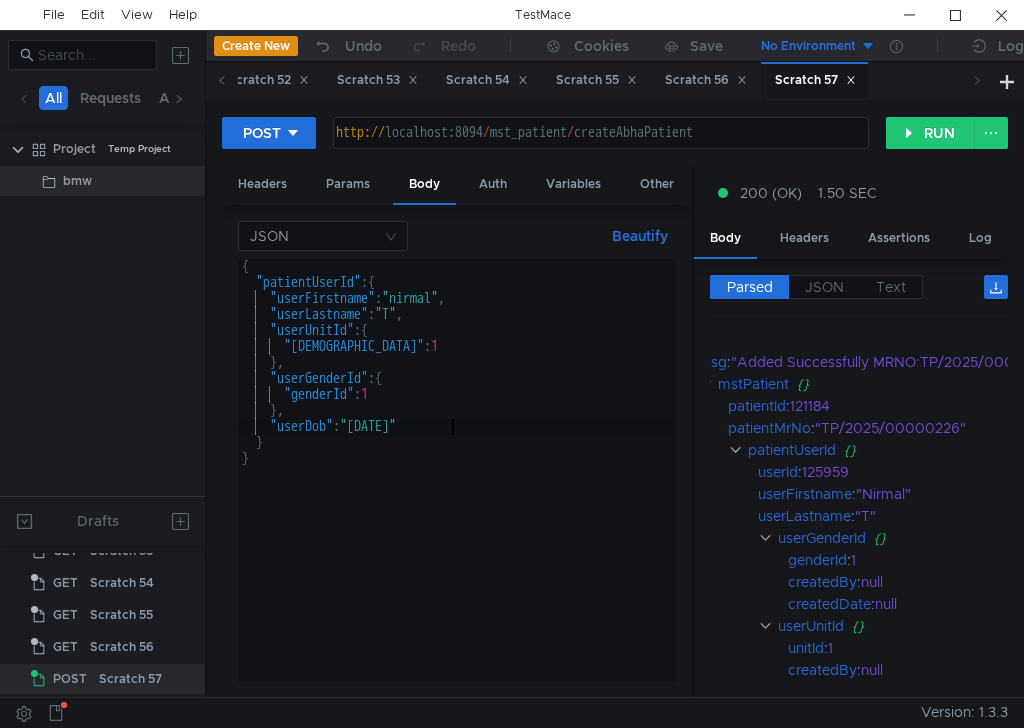 scroll, scrollTop: 0, scrollLeft: 14, axis: horizontal 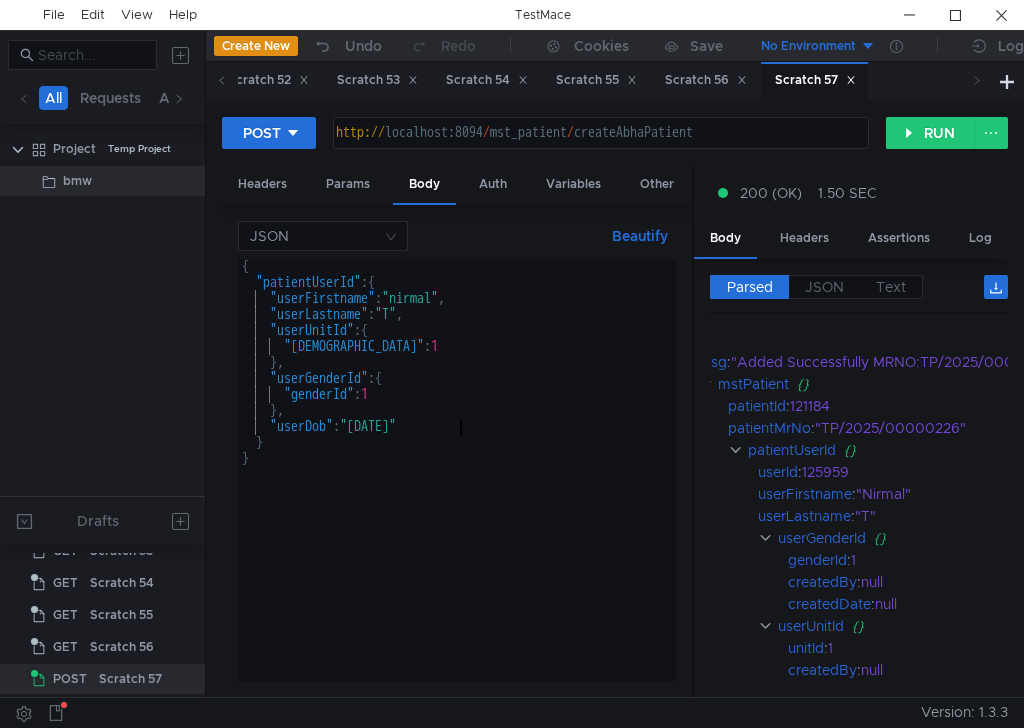 type on ""userDob":"2001-11-08"," 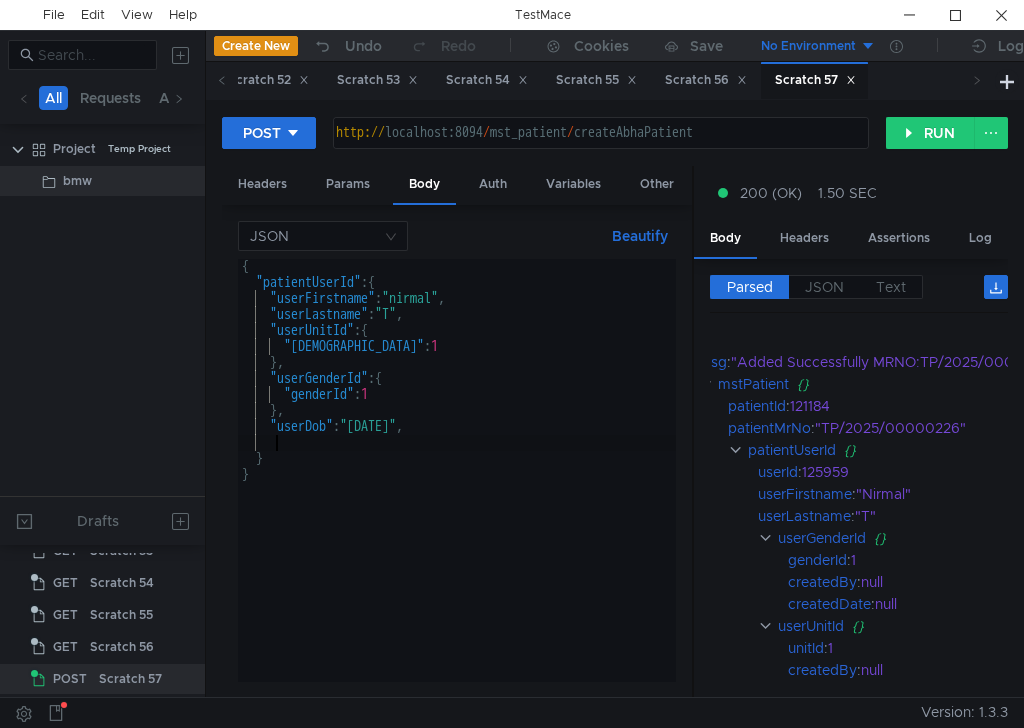 scroll, scrollTop: 0, scrollLeft: 1, axis: horizontal 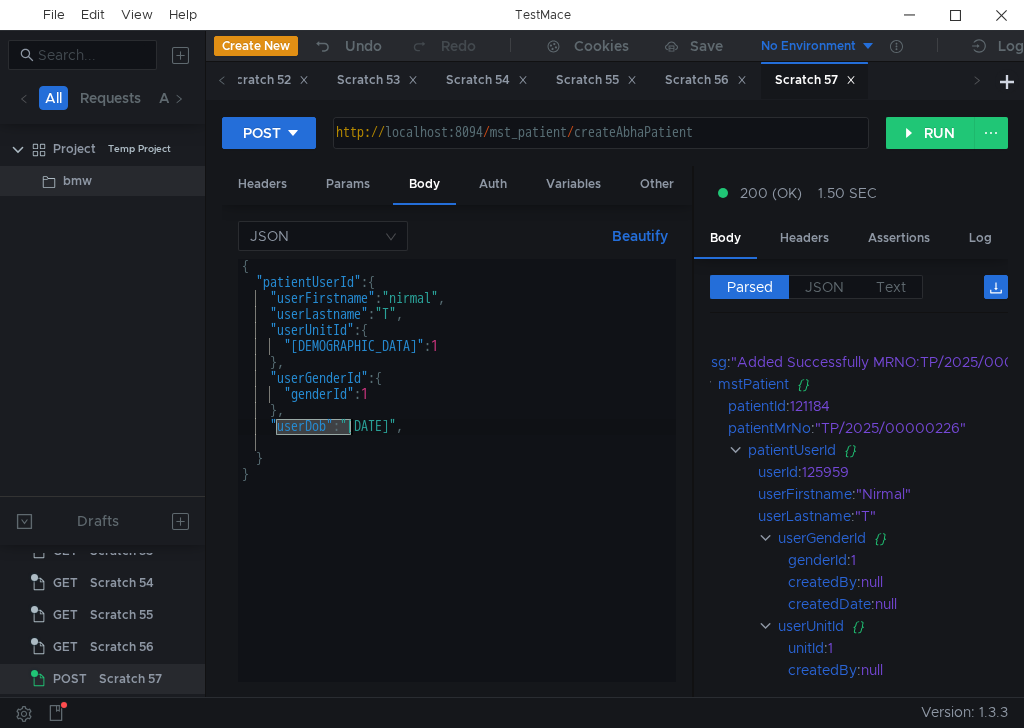 drag, startPoint x: 273, startPoint y: 425, endPoint x: 354, endPoint y: 427, distance: 81.02469 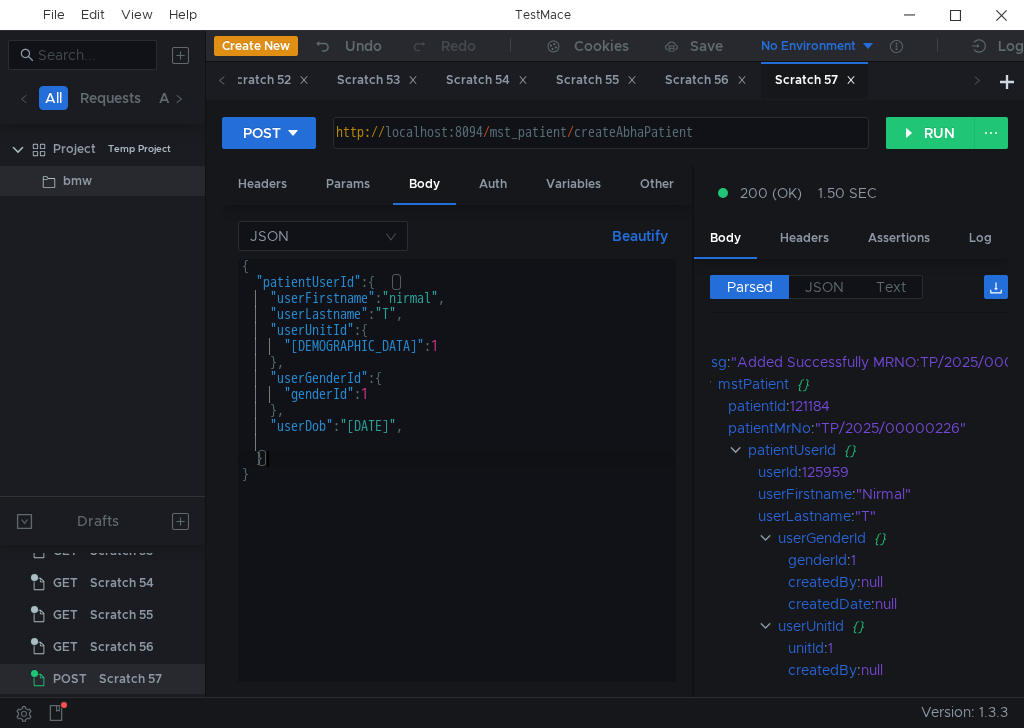 type on "}" 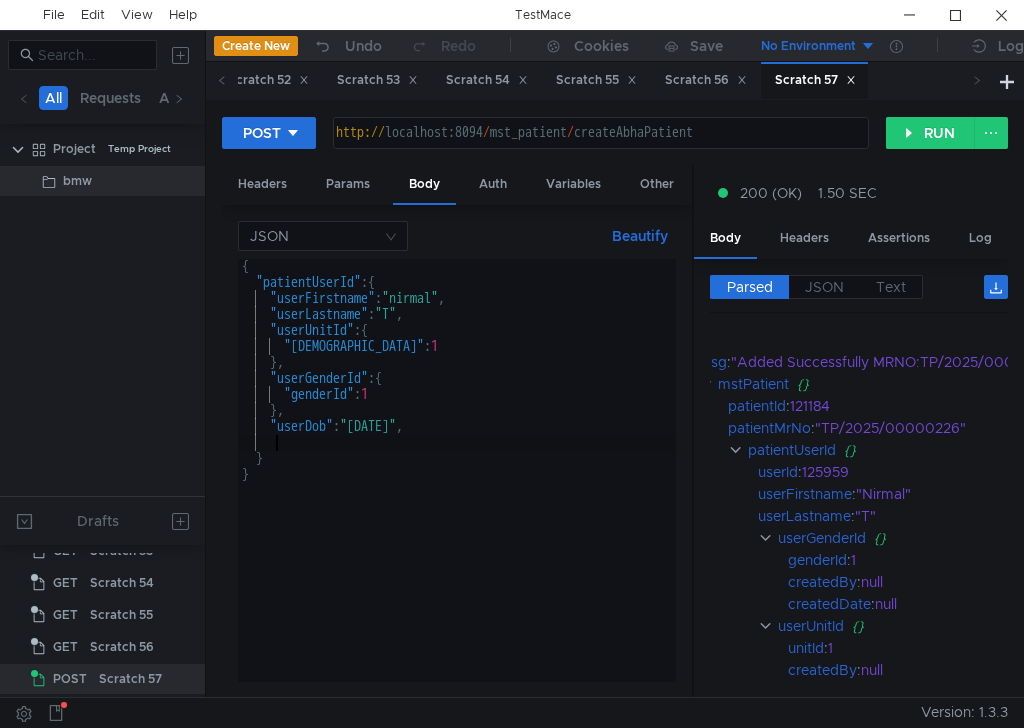 paste on ""userDob"" 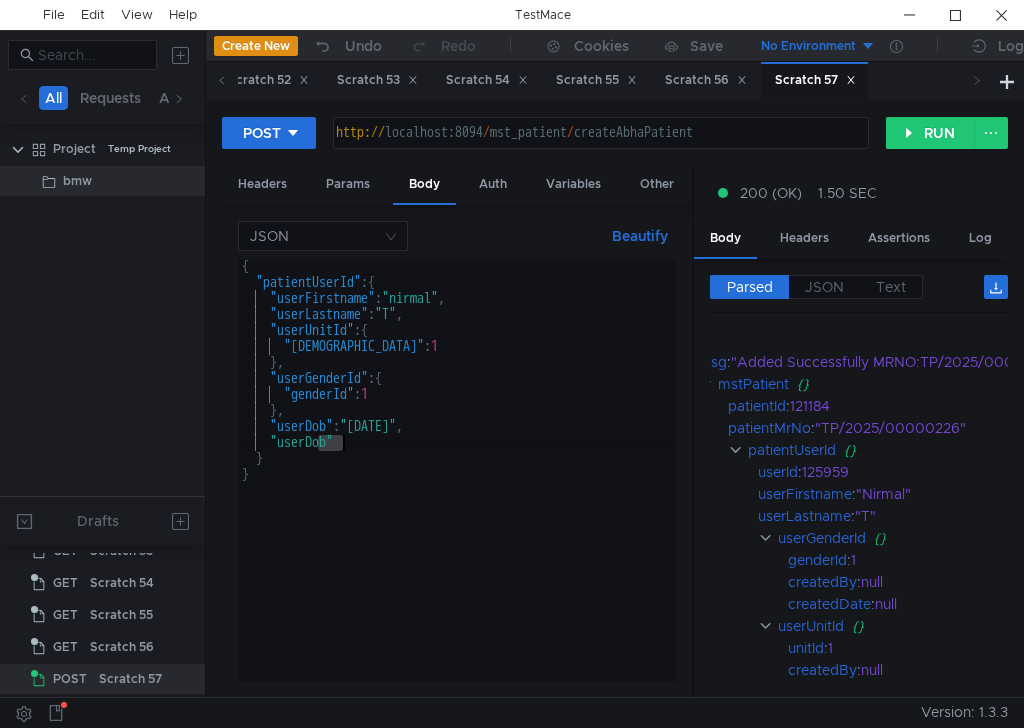 drag, startPoint x: 315, startPoint y: 443, endPoint x: 341, endPoint y: 442, distance: 26.019224 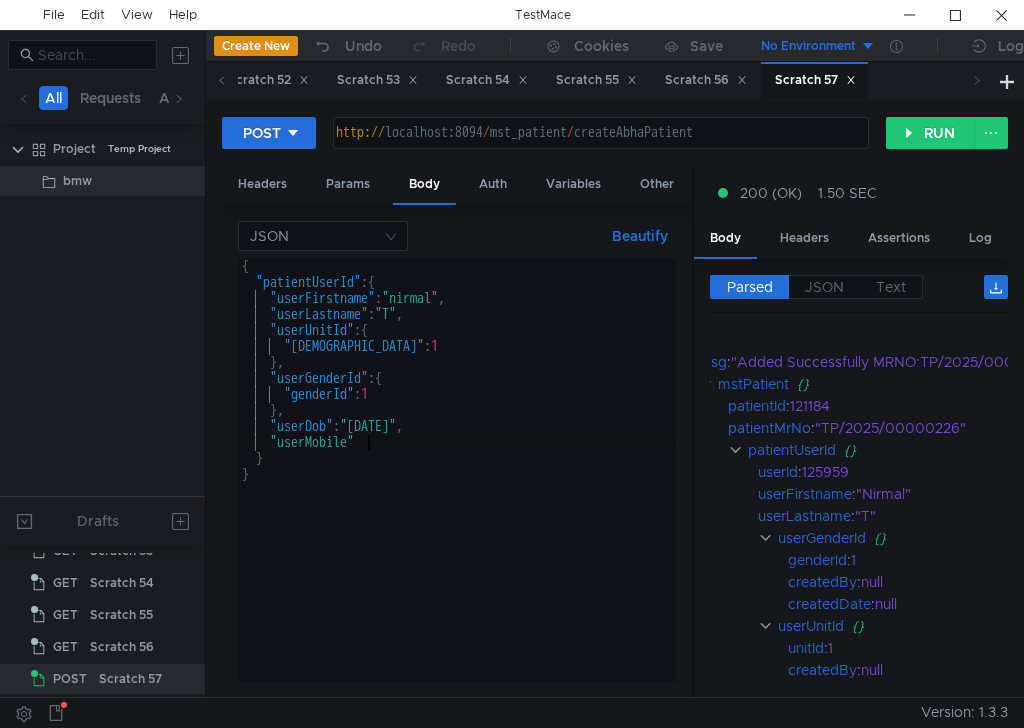 scroll, scrollTop: 0, scrollLeft: 9, axis: horizontal 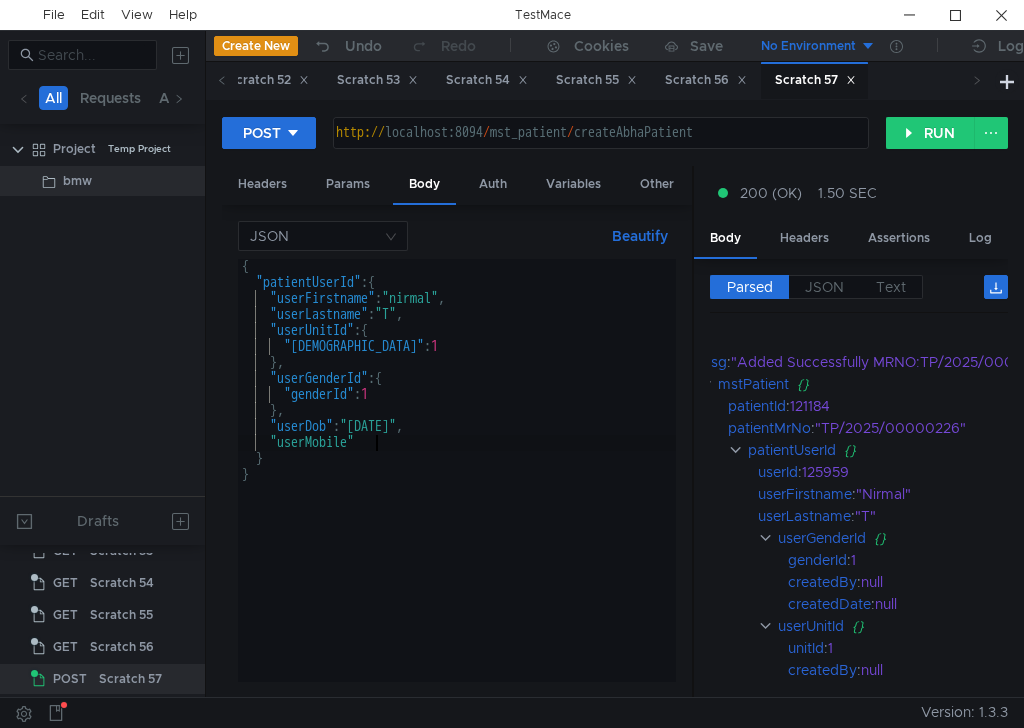 click on "{    "patientUserId" : {       "userFirstname" : "nirmal" ,       "userLastname" : "T" ,       "userUnitId" : {          "unitId" : 1       } ,       "userGenderId" : {          "genderId" : 1       } ,       "userDob" : "2001-11-08" ,       "userMobile"    } }" at bounding box center (457, 486) 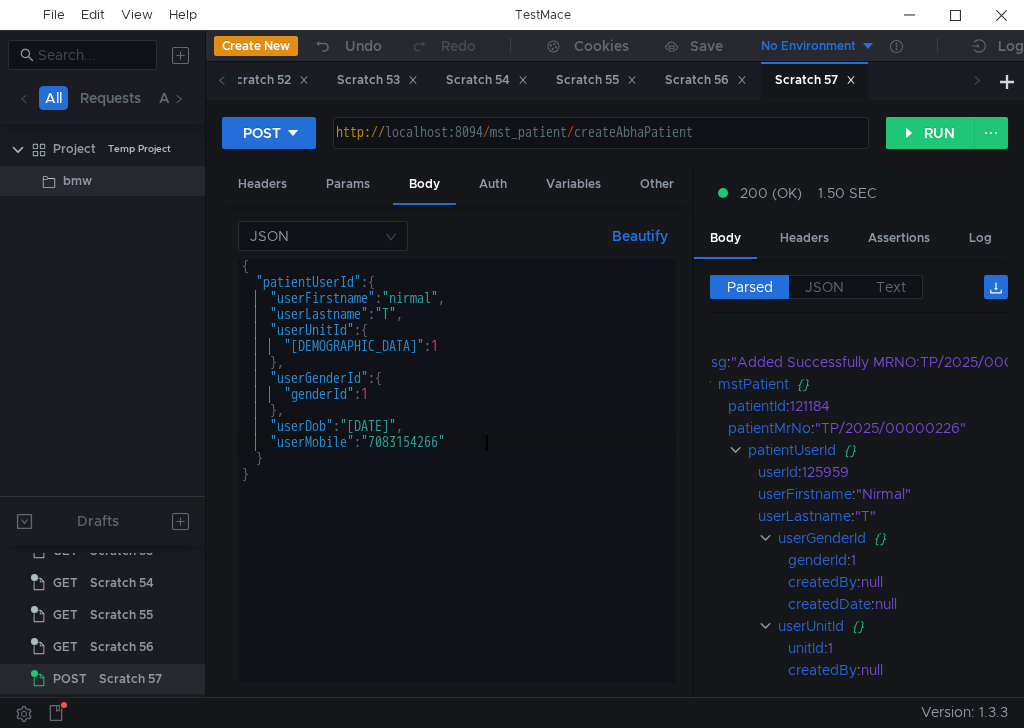 scroll, scrollTop: 0, scrollLeft: 16, axis: horizontal 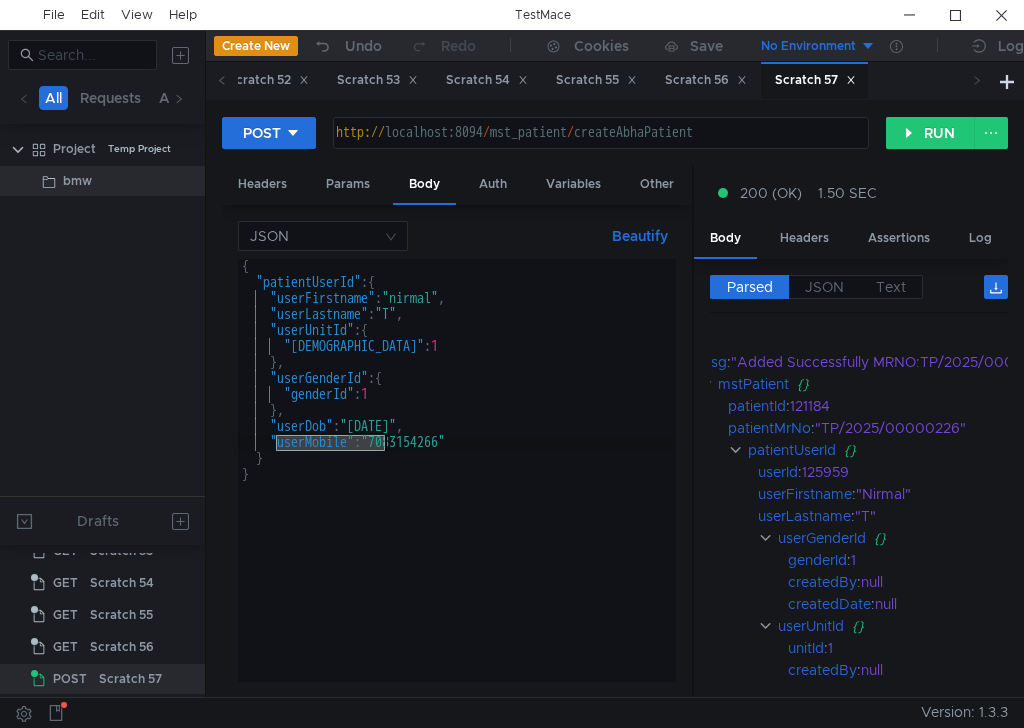 drag, startPoint x: 272, startPoint y: 446, endPoint x: 384, endPoint y: 440, distance: 112.1606 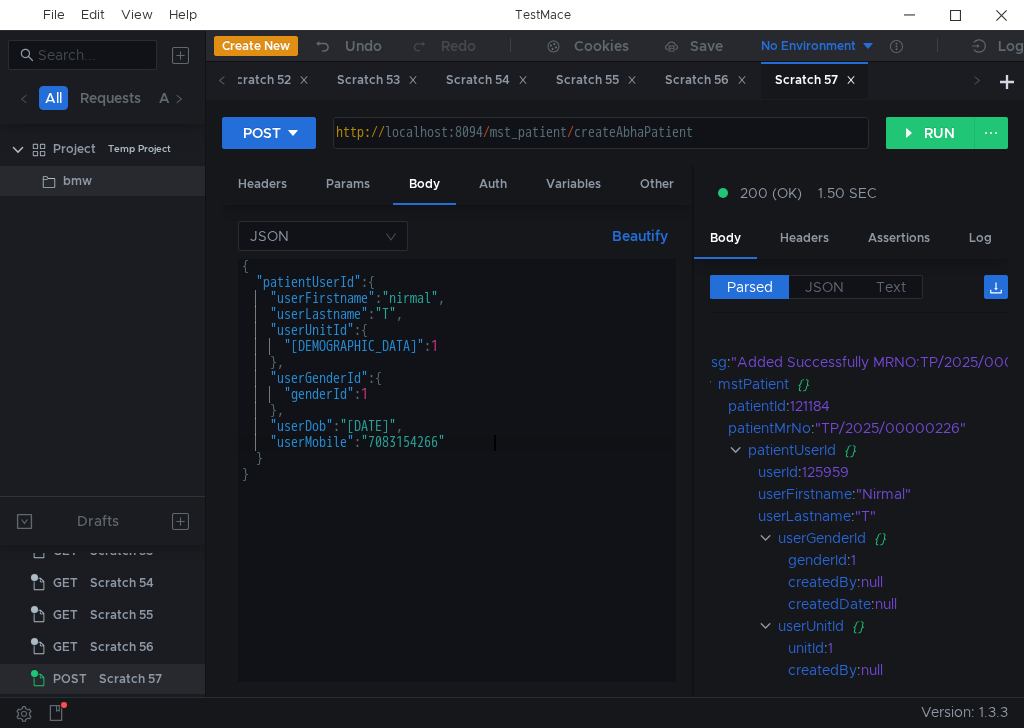 type on ""userMobile": "7083154266"," 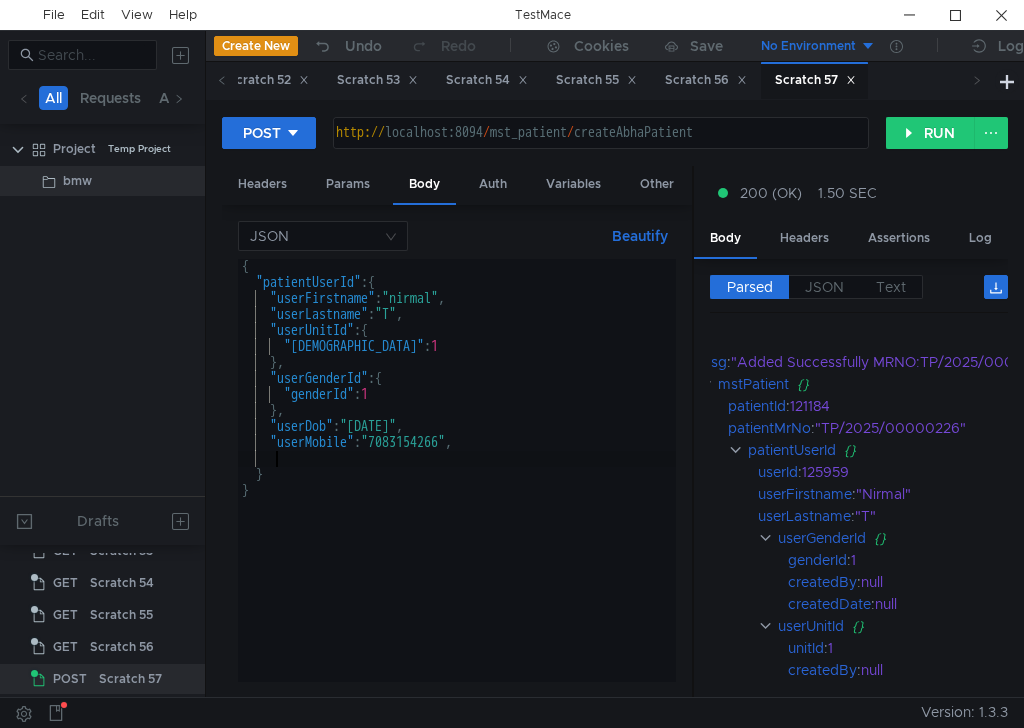 scroll, scrollTop: 0, scrollLeft: 1, axis: horizontal 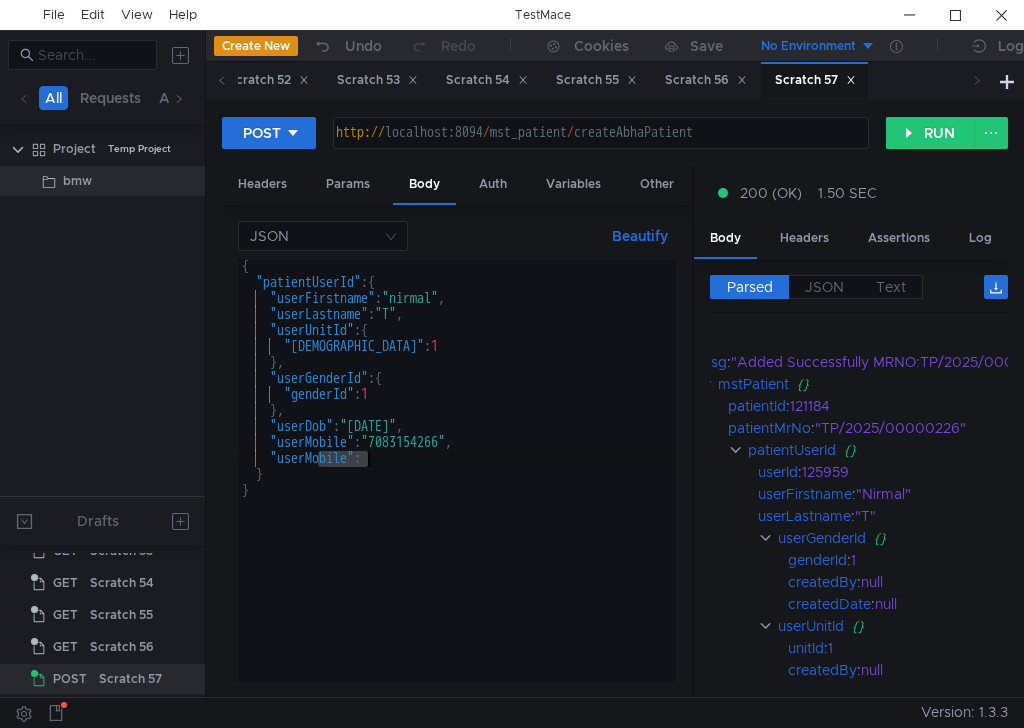 drag, startPoint x: 316, startPoint y: 460, endPoint x: 366, endPoint y: 459, distance: 50.01 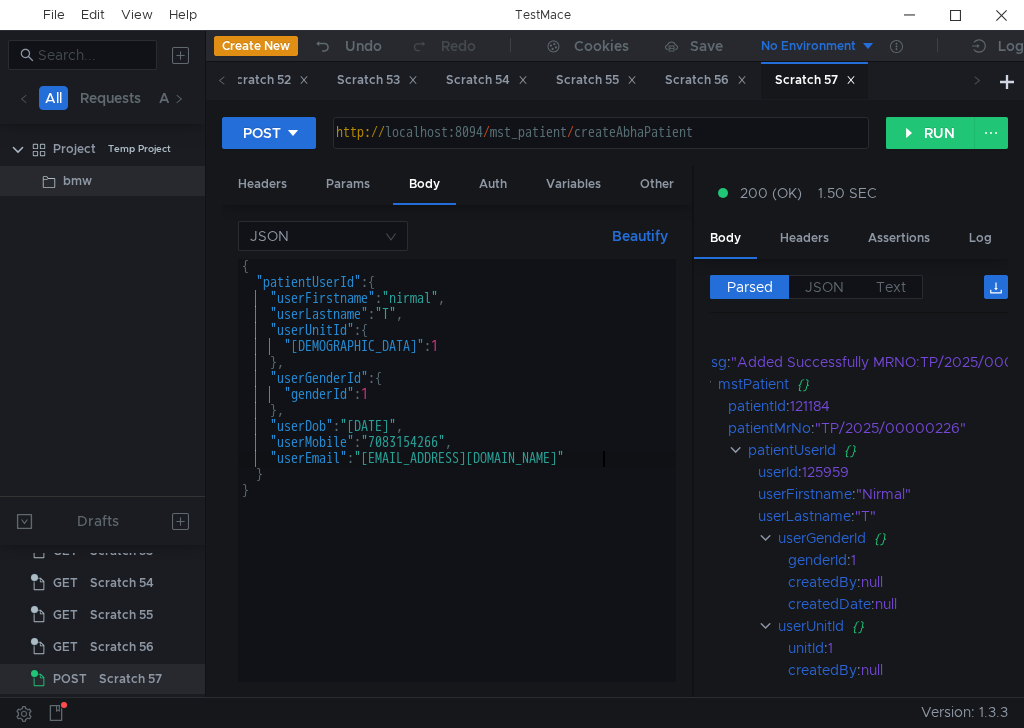 scroll, scrollTop: 0, scrollLeft: 25, axis: horizontal 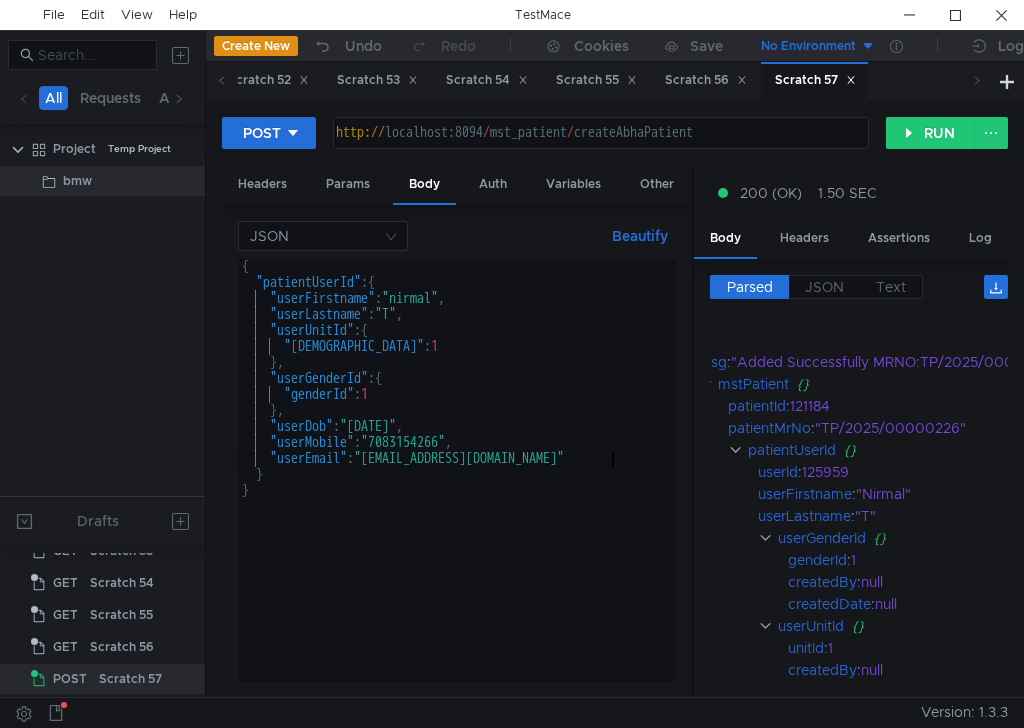 type on ""userEmail":"shahanajgaddi811@gmail.com"," 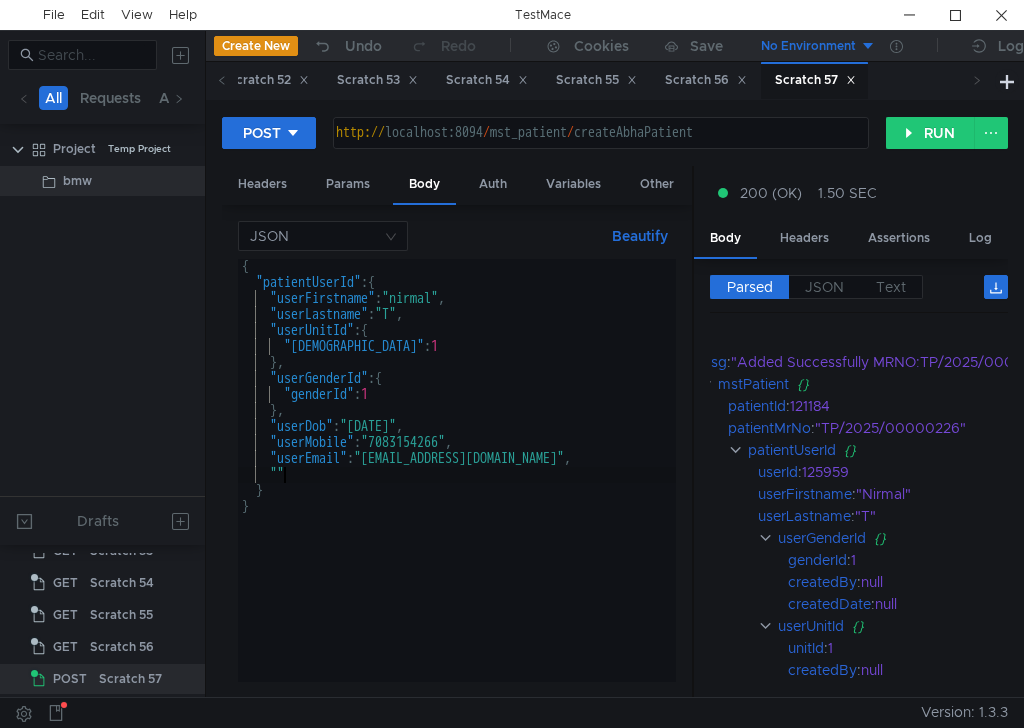 scroll, scrollTop: 0, scrollLeft: 2, axis: horizontal 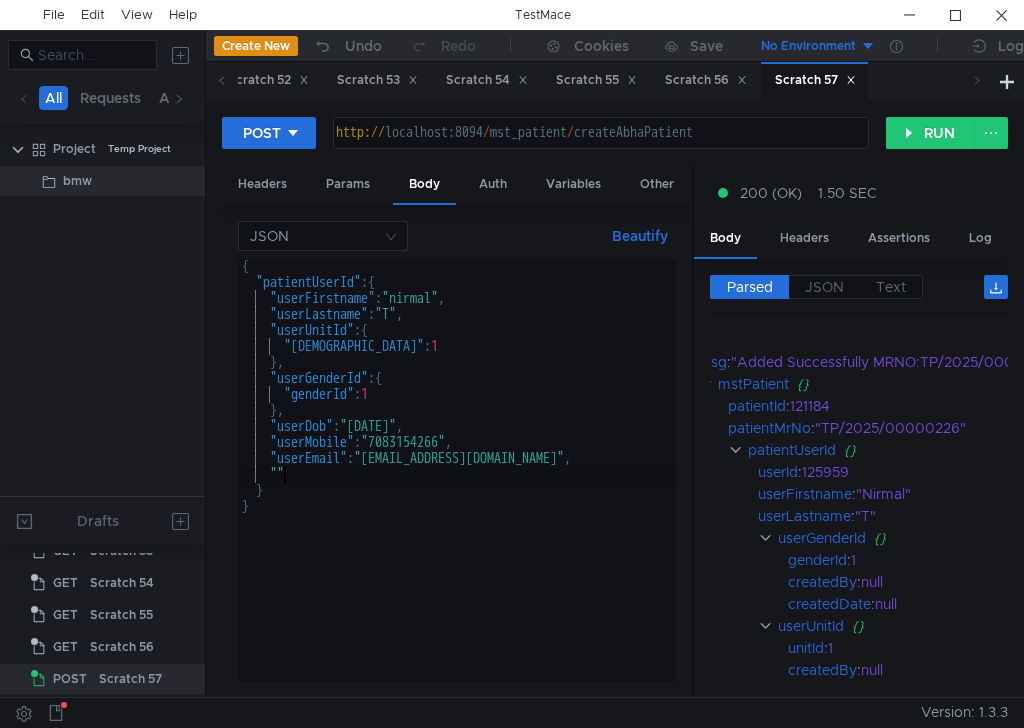 paste on ""userMobile":"" 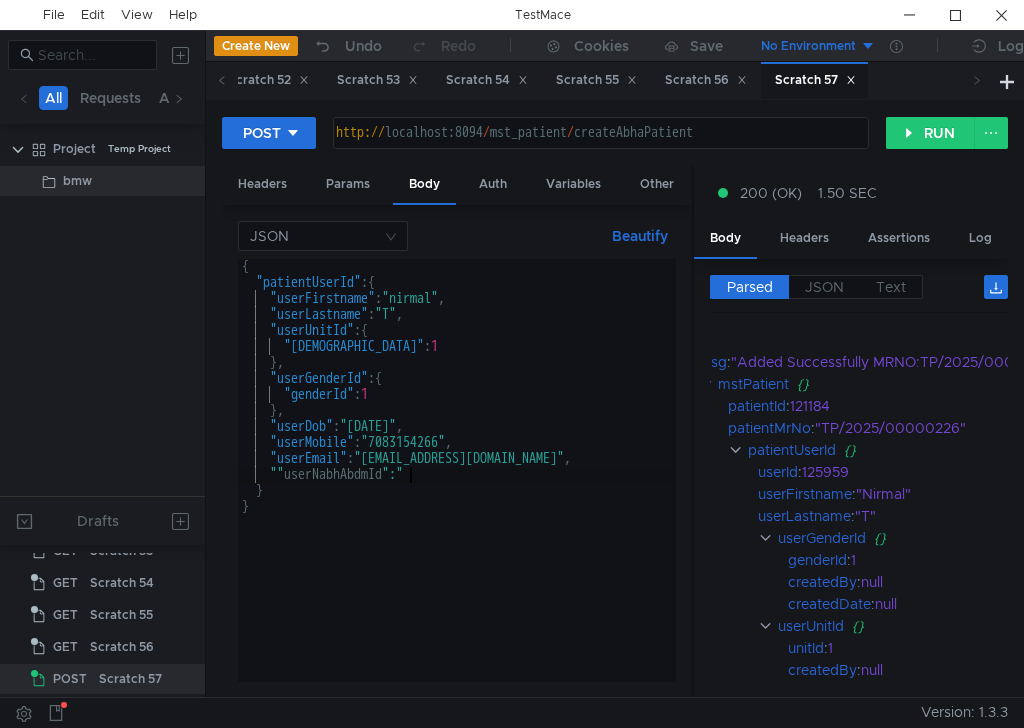 scroll, scrollTop: 0, scrollLeft: 12, axis: horizontal 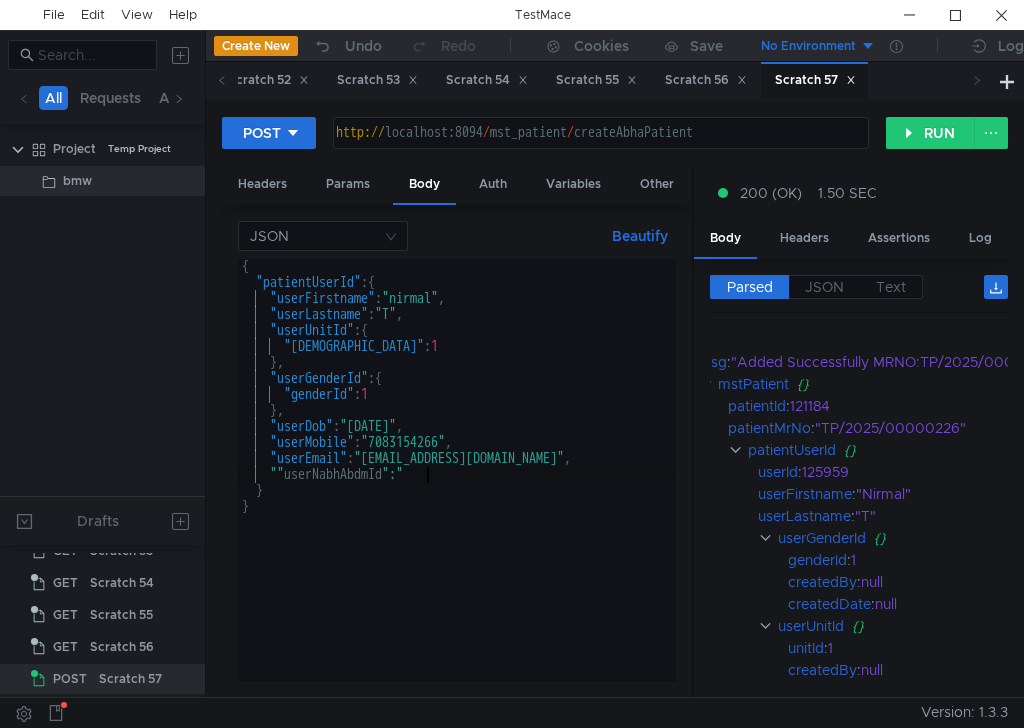 click on "{    "patientUserId" : {       "userFirstname" : "nirmal" ,       "userLastname" : "T" ,       "userUnitId" : {          "unitId" : 1       } ,       "userGenderId" : {          "genderId" : 1       } ,       "userDob" : "2001-11-08" ,       "userMobile" :  "7083154266" ,       "userEmail" : "shahanajgaddi811@gmail.com" ,       "" userNabhAbdmId ":"    } }" at bounding box center [457, 486] 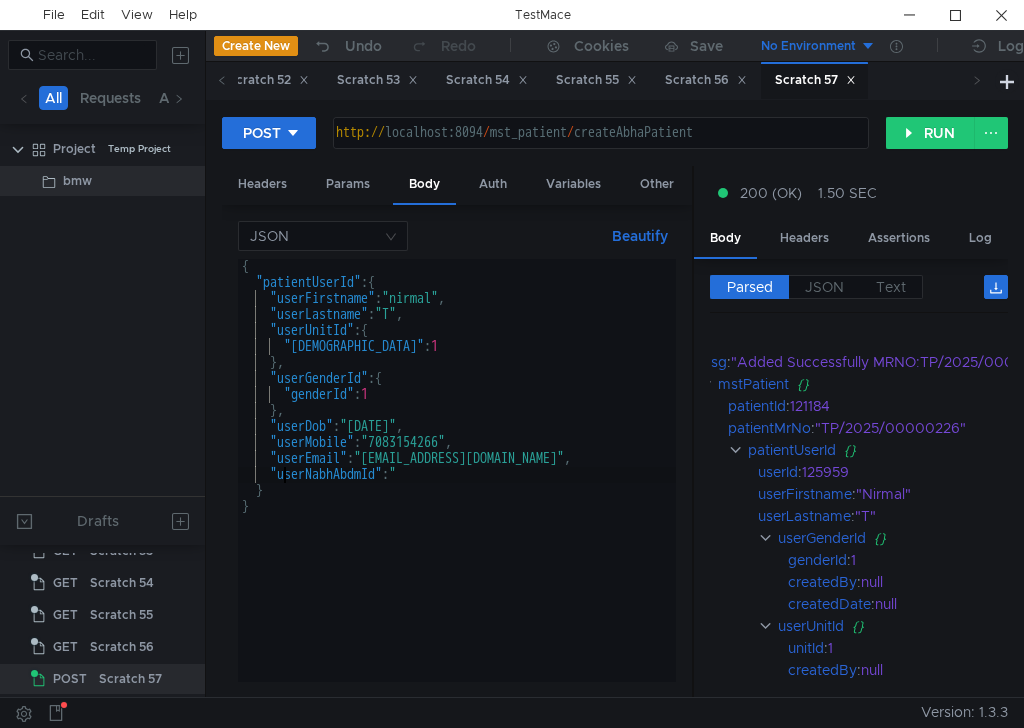 click on "{    "patientUserId" : {       "userFirstname" : "nirmal" ,       "userLastname" : "T" ,       "userUnitId" : {          "unitId" : 1       } ,       "userGenderId" : {          "genderId" : 1       } ,       "userDob" : "2001-11-08" ,       "userMobile" :  "7083154266" ,       "userEmail" : "shahanajgaddi811@gmail.com" ,       "userNabhAbdmId" : "    } }" at bounding box center [457, 486] 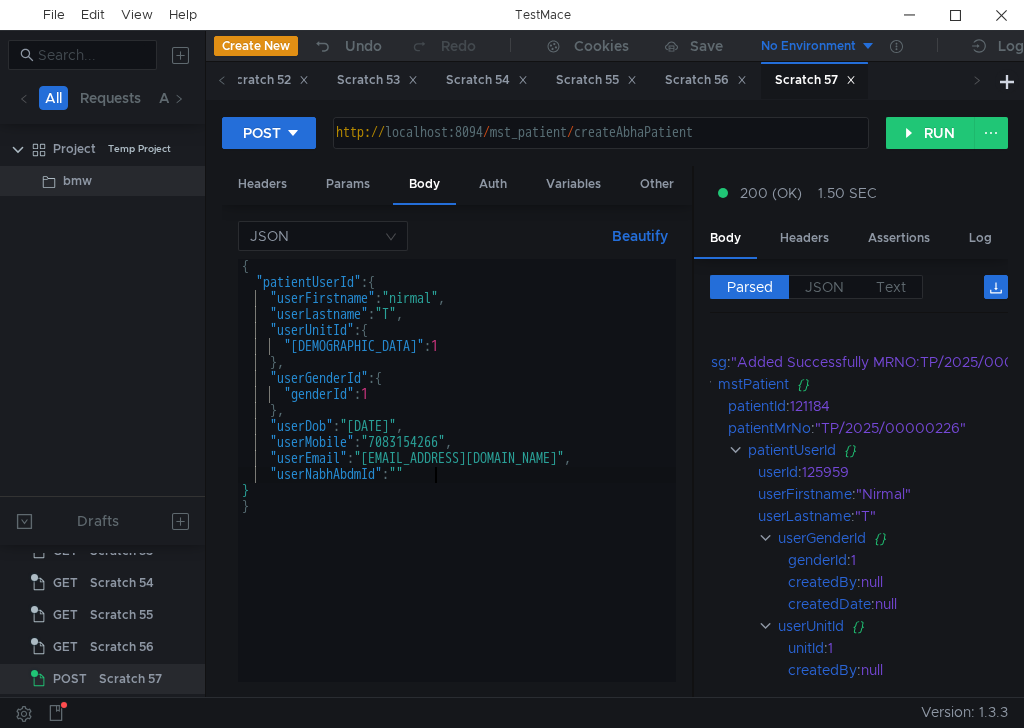 scroll, scrollTop: 0, scrollLeft: 13, axis: horizontal 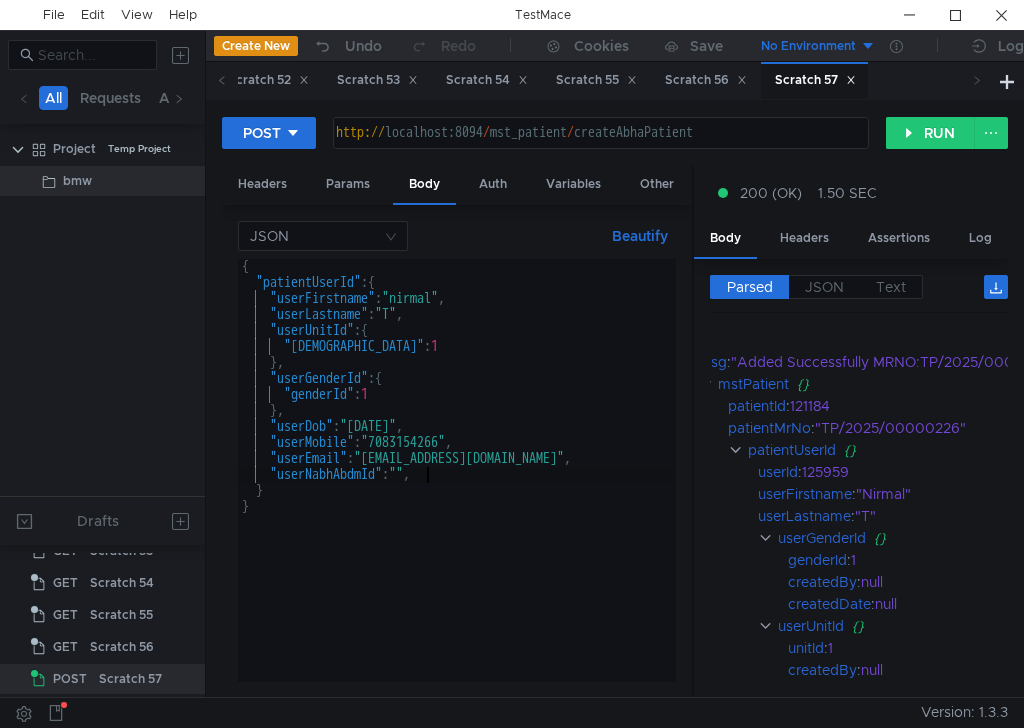 click on "{    "patientUserId" : {       "userFirstname" : "nirmal" ,       "userLastname" : "T" ,       "userUnitId" : {          "unitId" : 1       } ,       "userGenderId" : {          "genderId" : 1       } ,       "userDob" : "2001-11-08" ,       "userMobile" :  "7083154266" ,       "userEmail" : "shahanajgaddi811@gmail.com" ,       "userNabhAbdmId" : "" ,    } }" at bounding box center [457, 486] 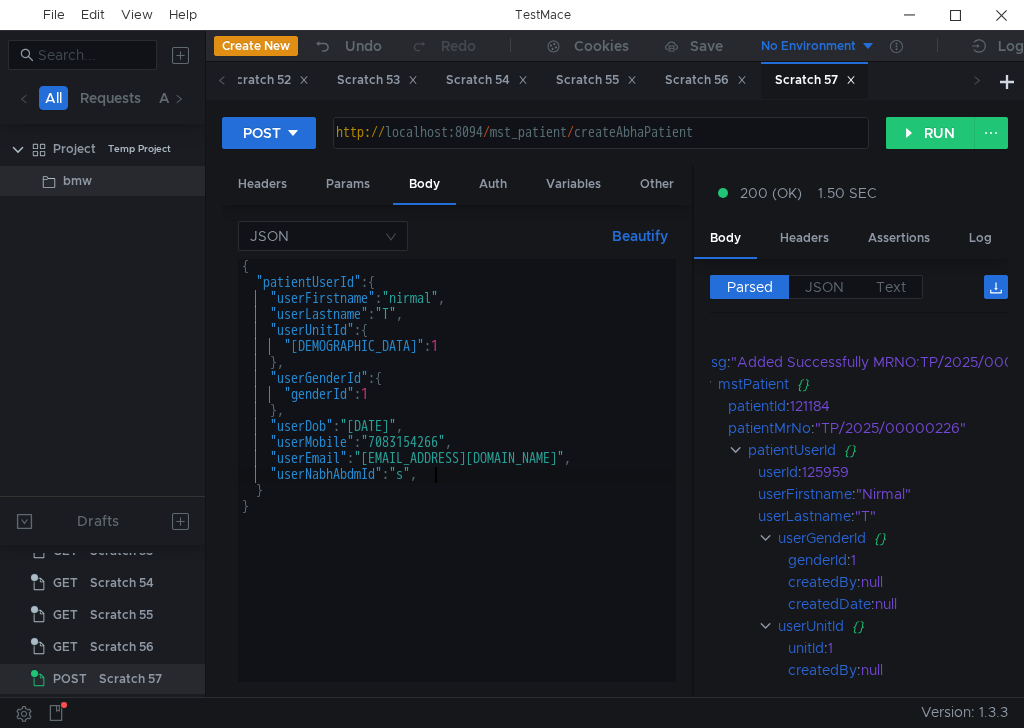 scroll, scrollTop: 0, scrollLeft: 14, axis: horizontal 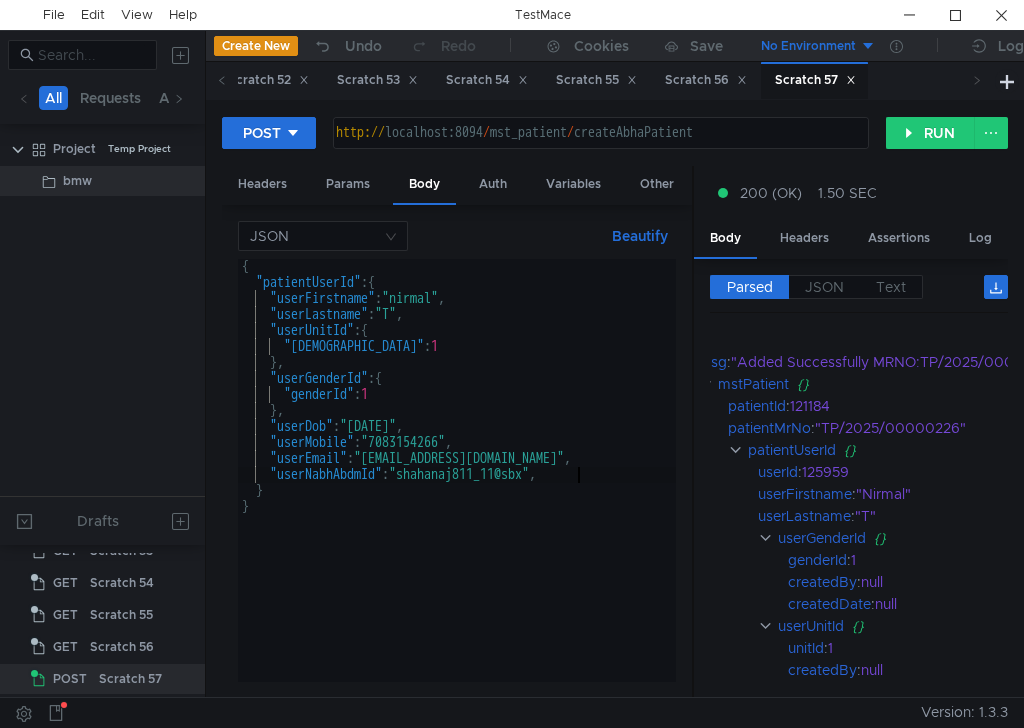 click on "{    "patientUserId" : {       "userFirstname" : "nirmal" ,       "userLastname" : "T" ,       "userUnitId" : {          "unitId" : 1       } ,       "userGenderId" : {          "genderId" : 1       } ,       "userDob" : "2001-11-08" ,       "userMobile" :  "7083154266" ,       "userEmail" : "shahanajgaddi811@gmail.com" ,       "userNabhAbdmId" : "shahanaj811_11@sbx" ,    } }" at bounding box center (457, 486) 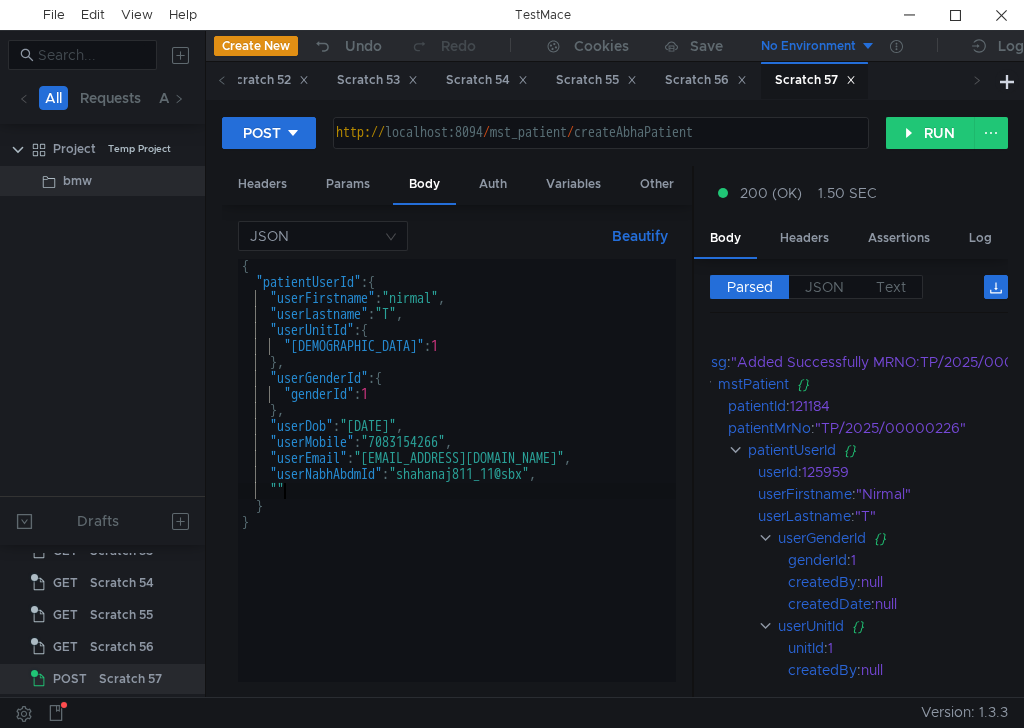 scroll, scrollTop: 0, scrollLeft: 2, axis: horizontal 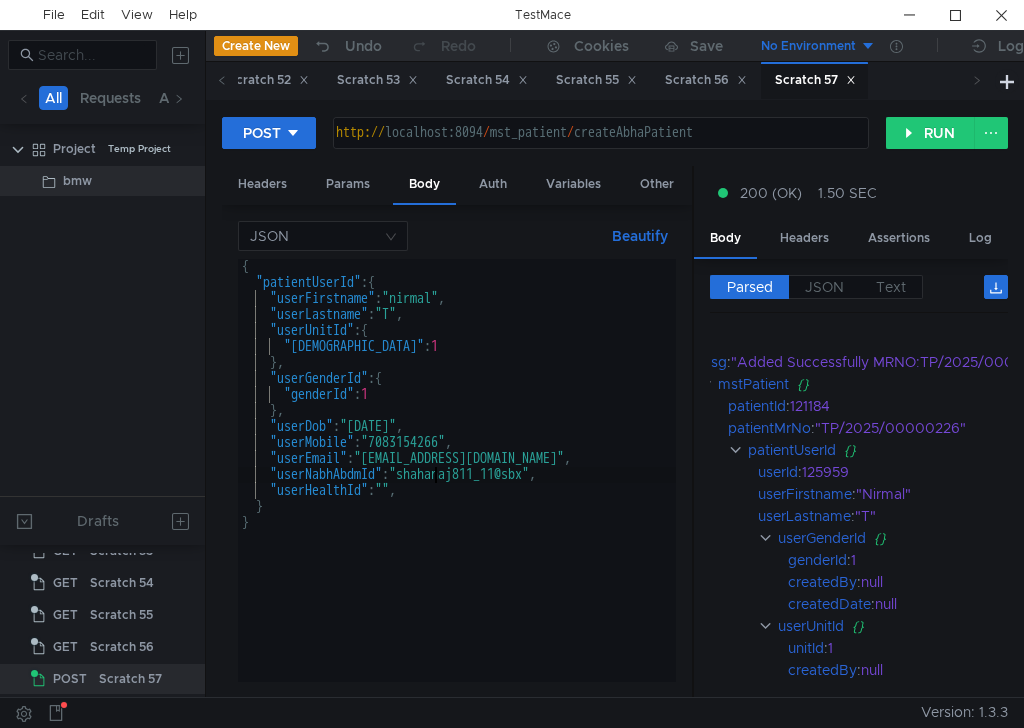 click on "{    "patientUserId" : {       "userFirstname" : "nirmal" ,       "userLastname" : "T" ,       "userUnitId" : {          "unitId" : 1       } ,       "userGenderId" : {          "genderId" : 1       } ,       "userDob" : "2001-11-08" ,       "userMobile" :  "7083154266" ,       "userEmail" : "shahanajgaddi811@gmail.com" ,       "userNabhAbdmId" : "shahanaj811_11@sbx" ,       "userHealthId" : "" ,    } }" at bounding box center (457, 486) 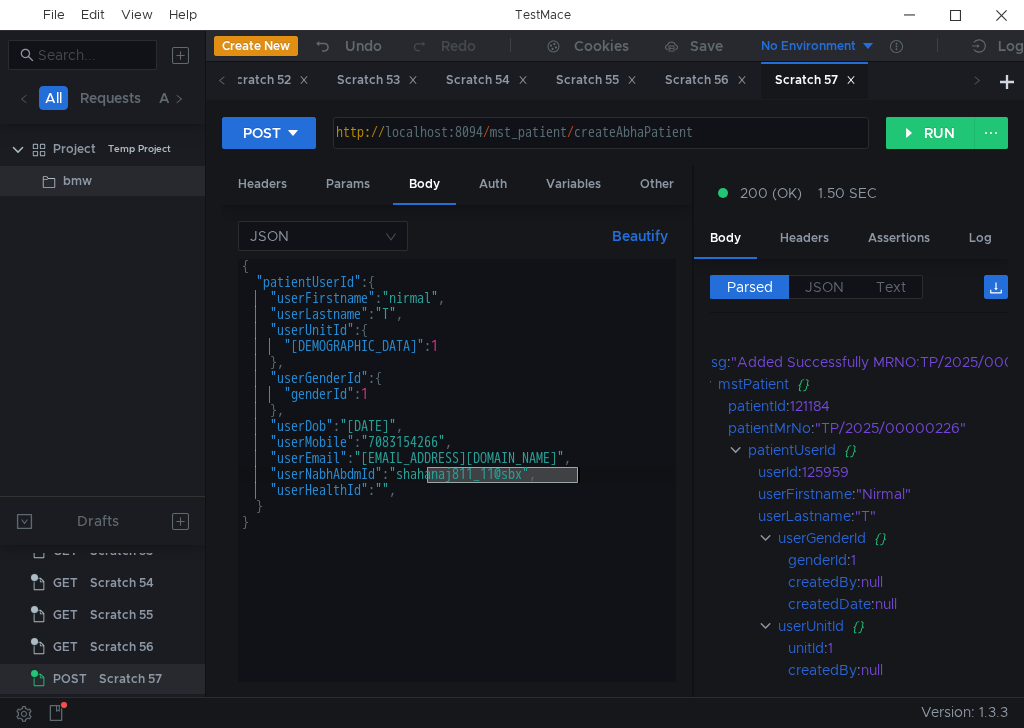 drag, startPoint x: 425, startPoint y: 474, endPoint x: 574, endPoint y: 478, distance: 149.05368 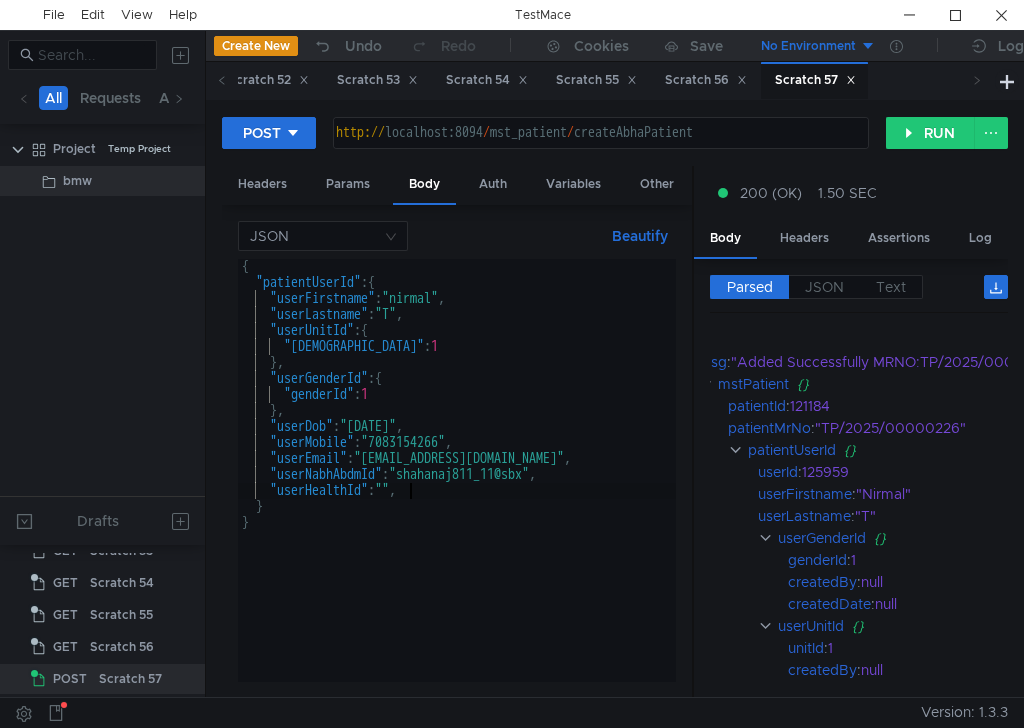paste on "shahanaj811_11@sbx" 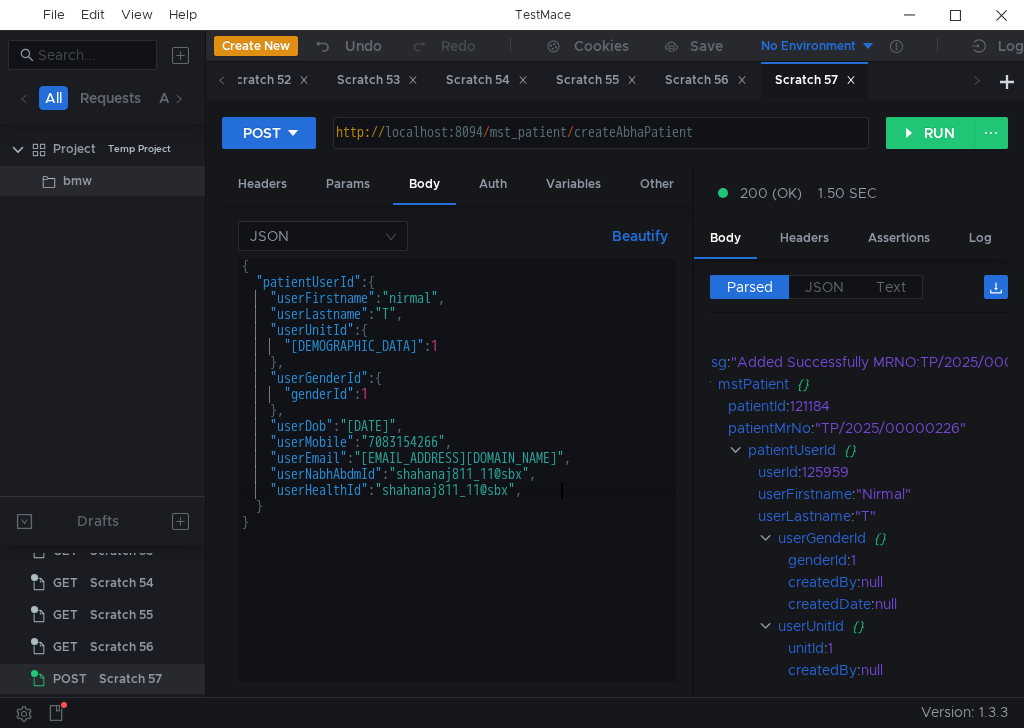click on "{    "patientUserId" : {       "userFirstname" : "nirmal" ,       "userLastname" : "T" ,       "userUnitId" : {          "unitId" : 1       } ,       "userGenderId" : {          "genderId" : 1       } ,       "userDob" : "2001-11-08" ,       "userMobile" :  "7083154266" ,       "userEmail" : "shahanajgaddi811@gmail.com" ,       "userNabhAbdmId" : "shahanaj811_11@sbx" ,       "userHealthId" : "shahanaj811_11@sbx" ,    } }" at bounding box center [457, 486] 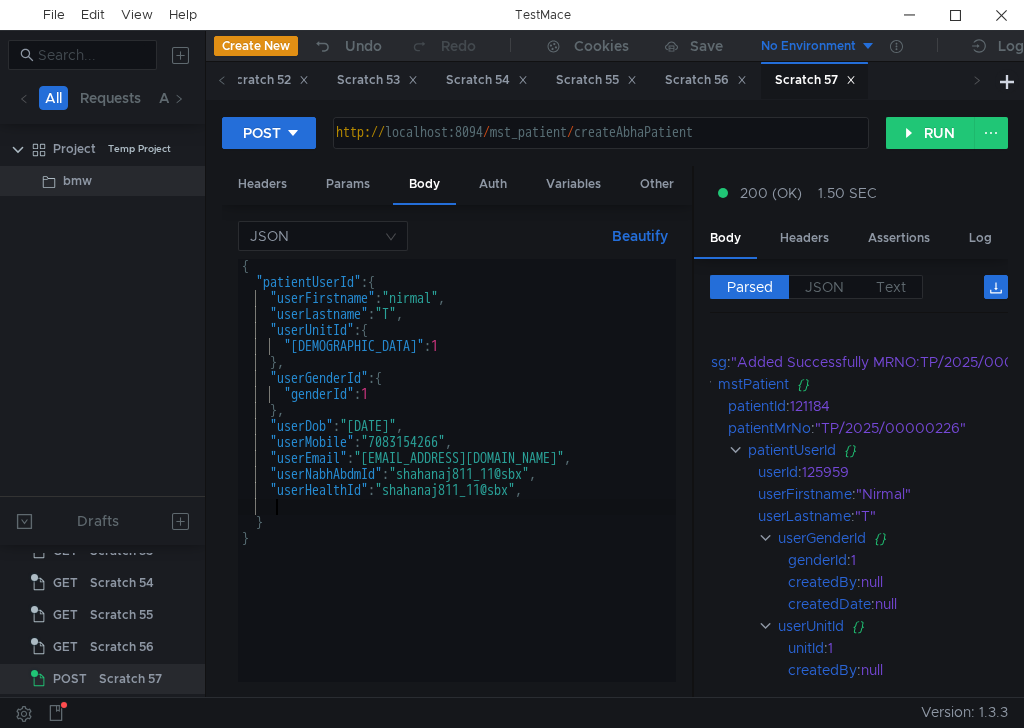 scroll, scrollTop: 0, scrollLeft: 1, axis: horizontal 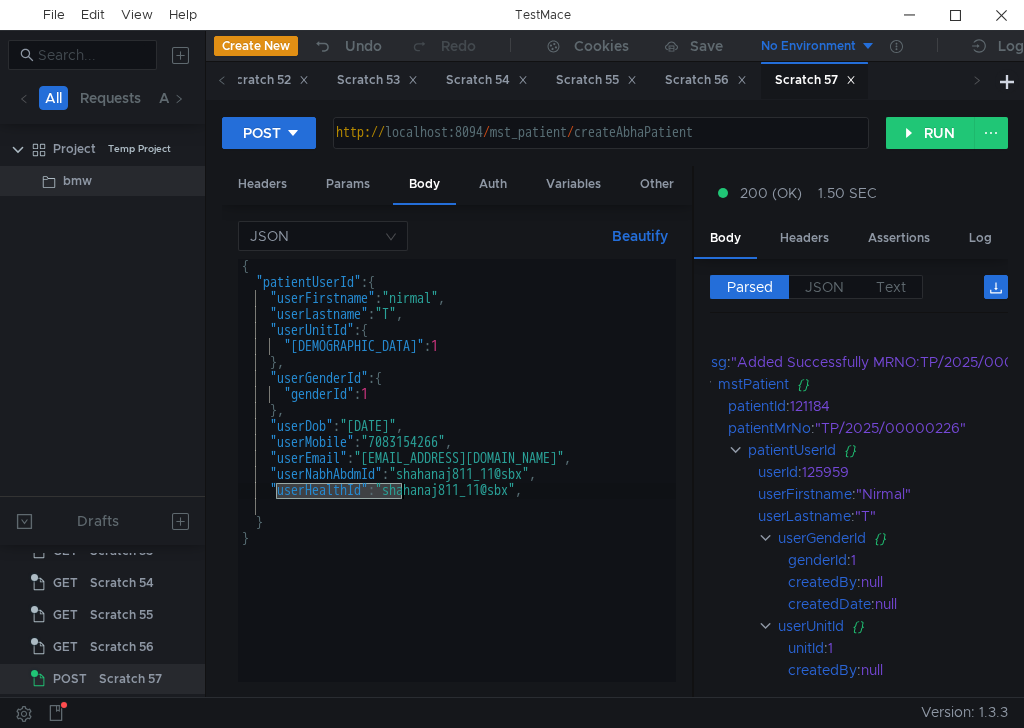 drag, startPoint x: 276, startPoint y: 493, endPoint x: 399, endPoint y: 490, distance: 123.03658 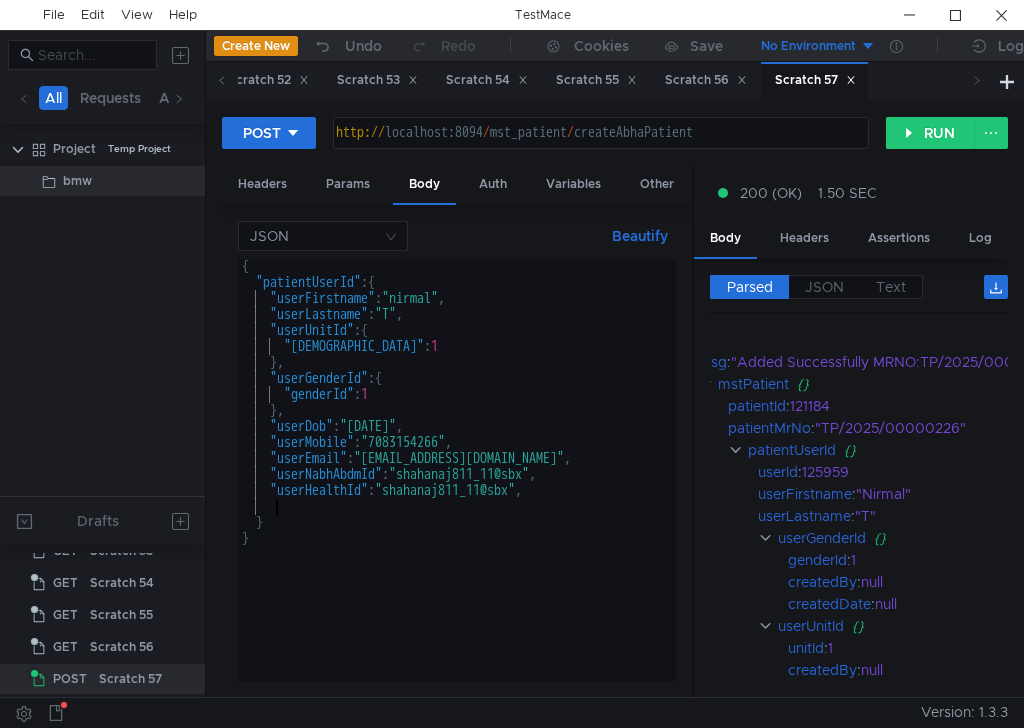 paste on ""userHealthId":" 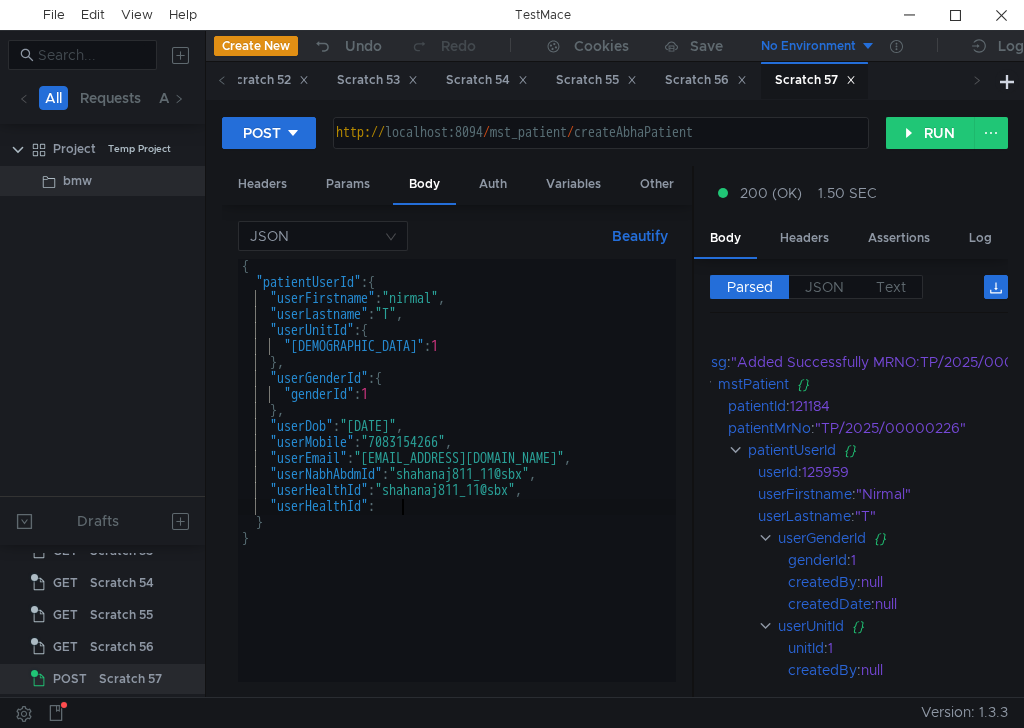 click on "{    "patientUserId" : {       "userFirstname" : "nirmal" ,       "userLastname" : "T" ,       "userUnitId" : {          "unitId" : 1       } ,       "userGenderId" : {          "genderId" : 1       } ,       "userDob" : "2001-11-08" ,       "userMobile" :  "7083154266" ,       "userEmail" : "shahanajgaddi811@gmail.com" ,       "userNabhAbdmId" : "shahanaj811_11@sbx" ,       "userHealthId" : "shahanaj811_11@sbx" ,       "userHealthId" :    } }" at bounding box center [457, 486] 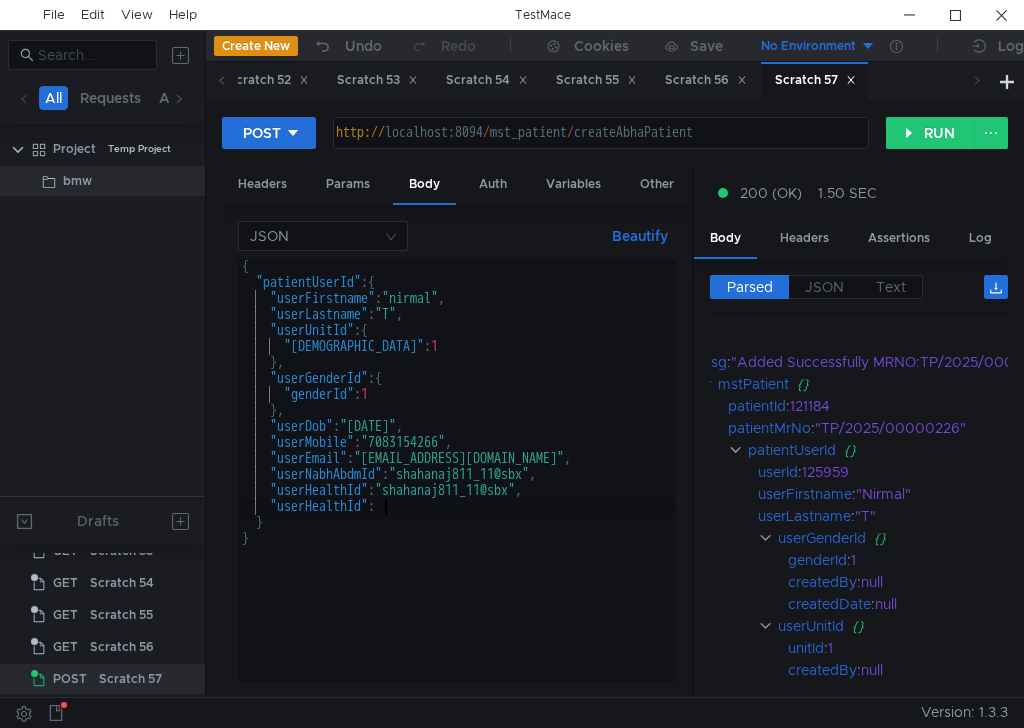 click on "{    "patientUserId" : {       "userFirstname" : "nirmal" ,       "userLastname" : "T" ,       "userUnitId" : {          "unitId" : 1       } ,       "userGenderId" : {          "genderId" : 1       } ,       "userDob" : "2001-11-08" ,       "userMobile" :  "7083154266" ,       "userEmail" : "shahanajgaddi811@gmail.com" ,       "userNabhAbdmId" : "shahanaj811_11@sbx" ,       "userHealthId" : "shahanaj811_11@sbx" ,       "userHealthId" :    } }" at bounding box center (457, 486) 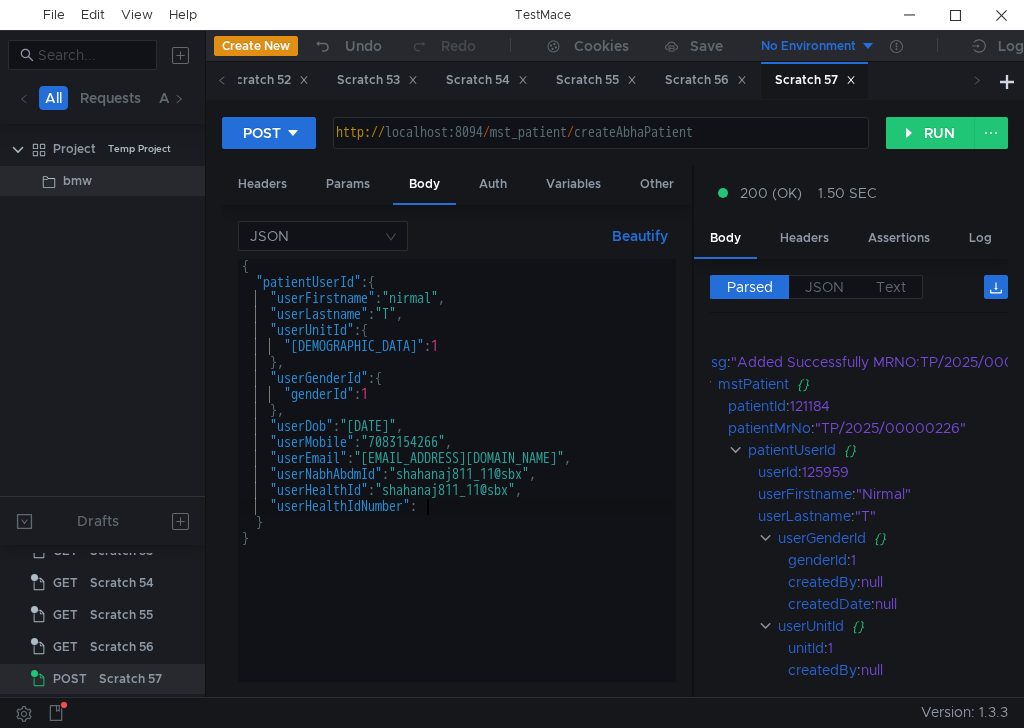 scroll, scrollTop: 0, scrollLeft: 14, axis: horizontal 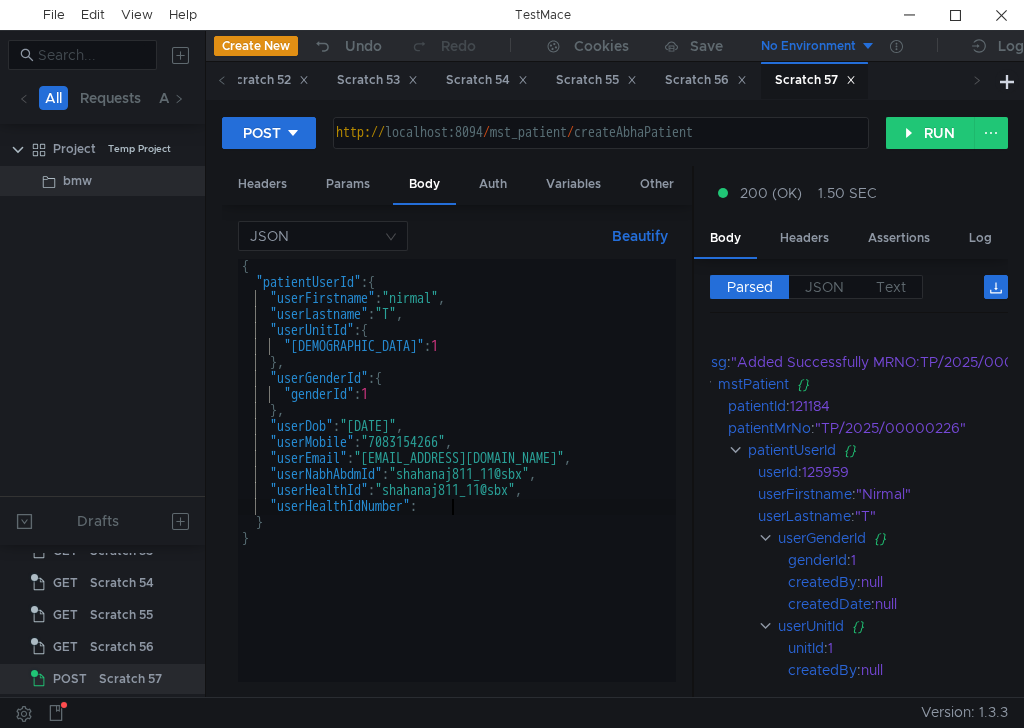 click on "{    "patientUserId" : {       "userFirstname" : "nirmal" ,       "userLastname" : "T" ,       "userUnitId" : {          "unitId" : 1       } ,       "userGenderId" : {          "genderId" : 1       } ,       "userDob" : "2001-11-08" ,       "userMobile" :  "7083154266" ,       "userEmail" : "shahanajgaddi811@gmail.com" ,       "userNabhAbdmId" : "shahanaj811_11@sbx" ,       "userHealthId" : "shahanaj811_11@sbx" ,       "userHealthIdNumber" :    } }" at bounding box center (457, 486) 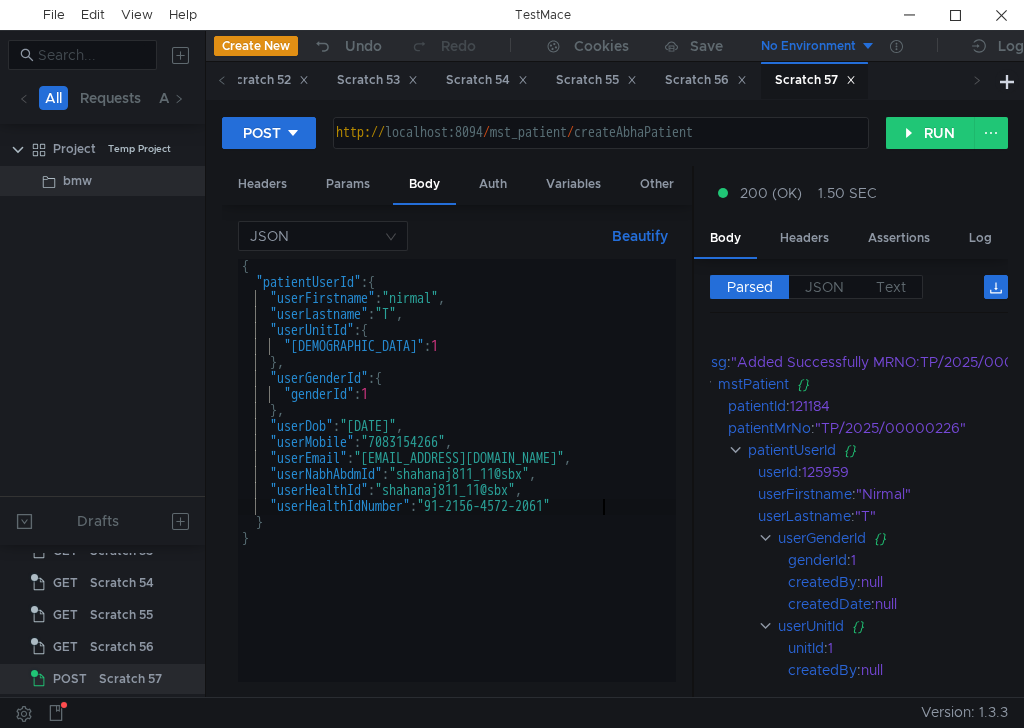scroll, scrollTop: 0, scrollLeft: 25, axis: horizontal 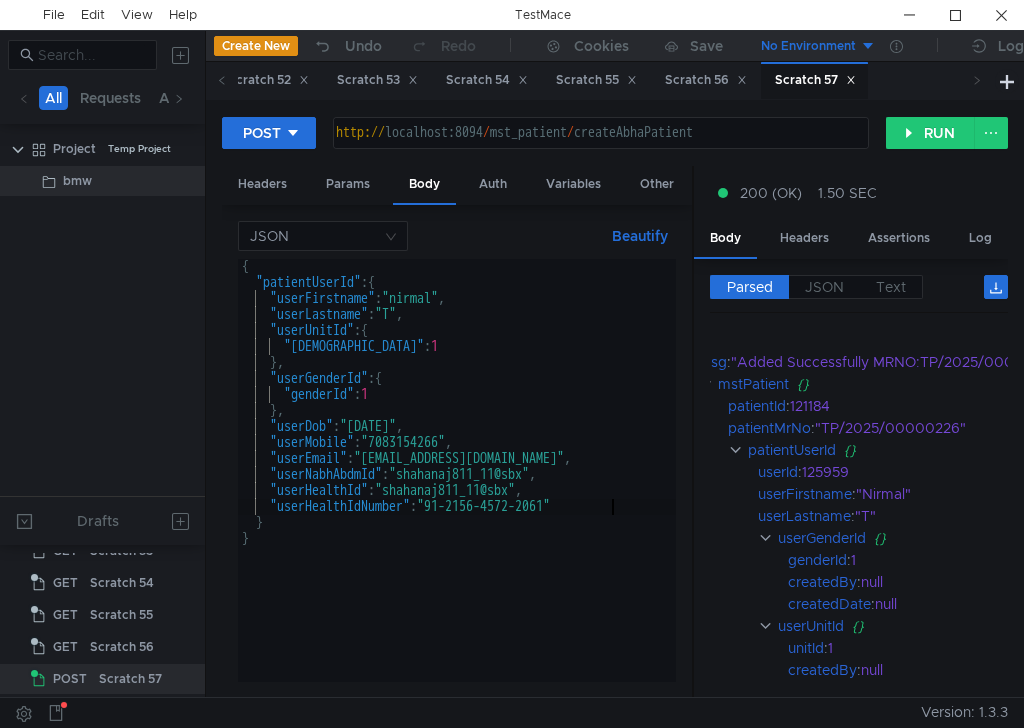 type on ""userHealthIdNumber":"91-2156-4572-2061"," 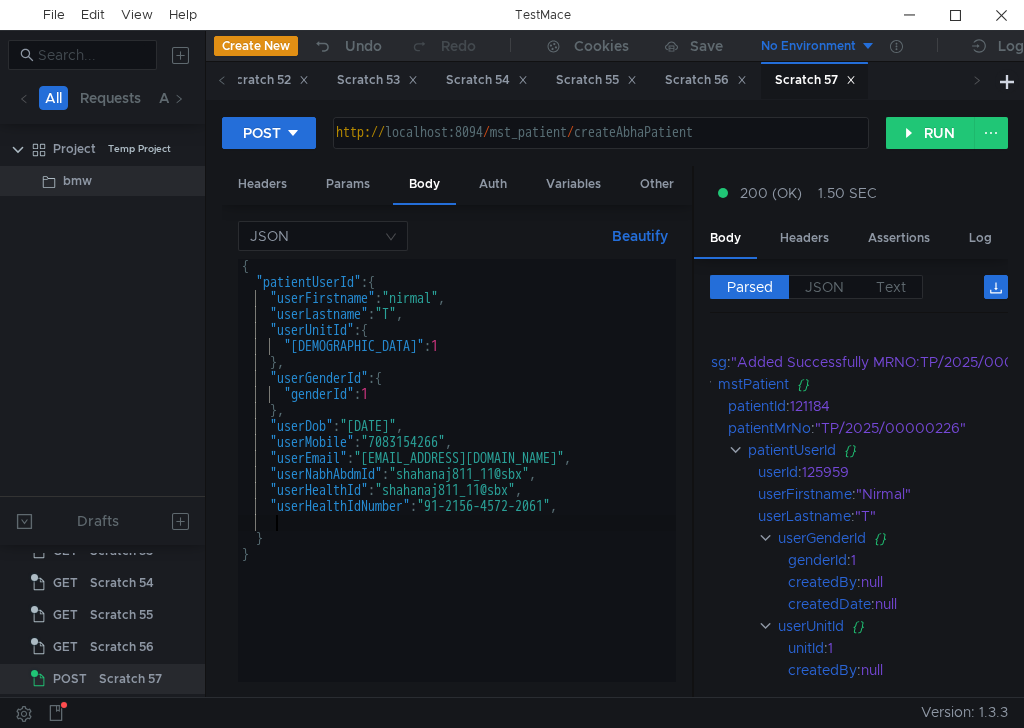 paste on ""userHealthId":" 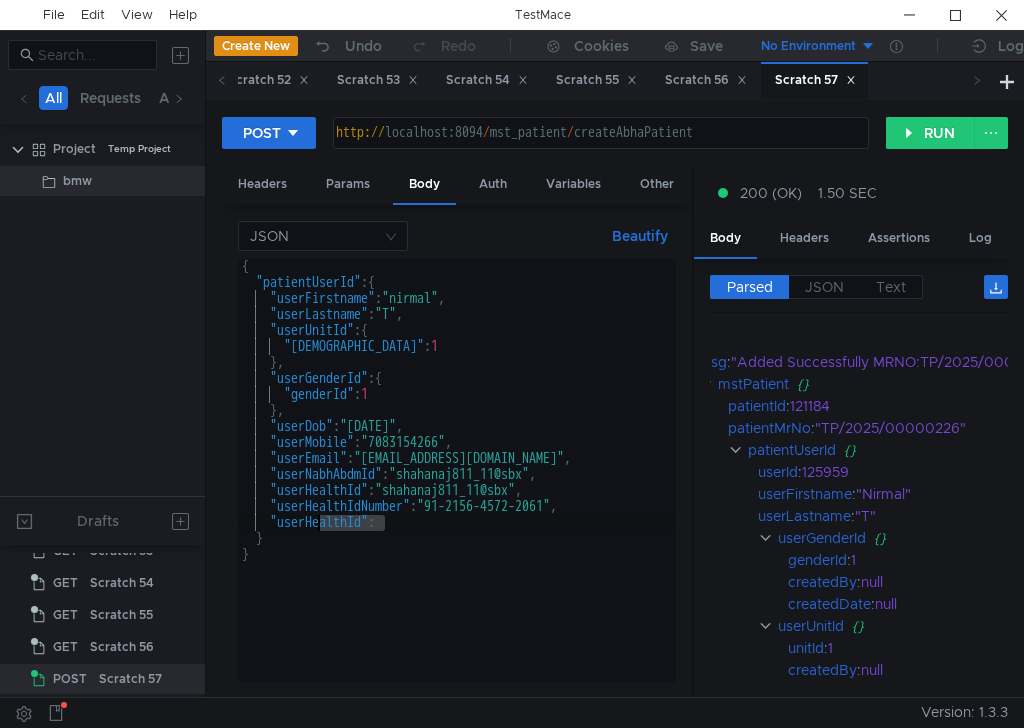 drag, startPoint x: 383, startPoint y: 520, endPoint x: 316, endPoint y: 522, distance: 67.02985 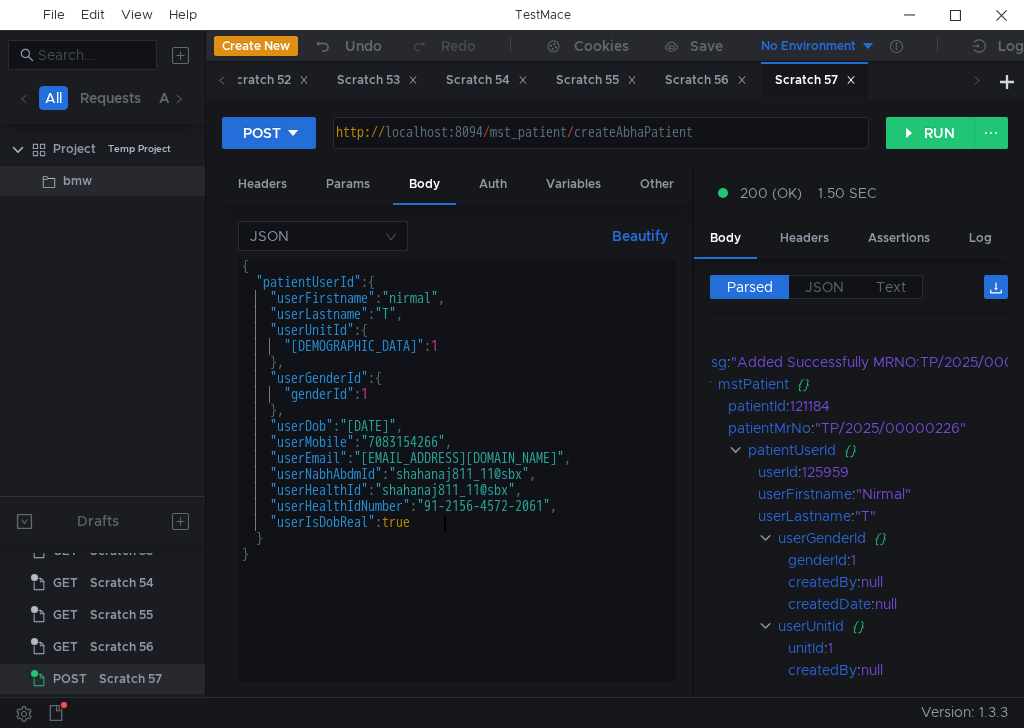 scroll, scrollTop: 0, scrollLeft: 13, axis: horizontal 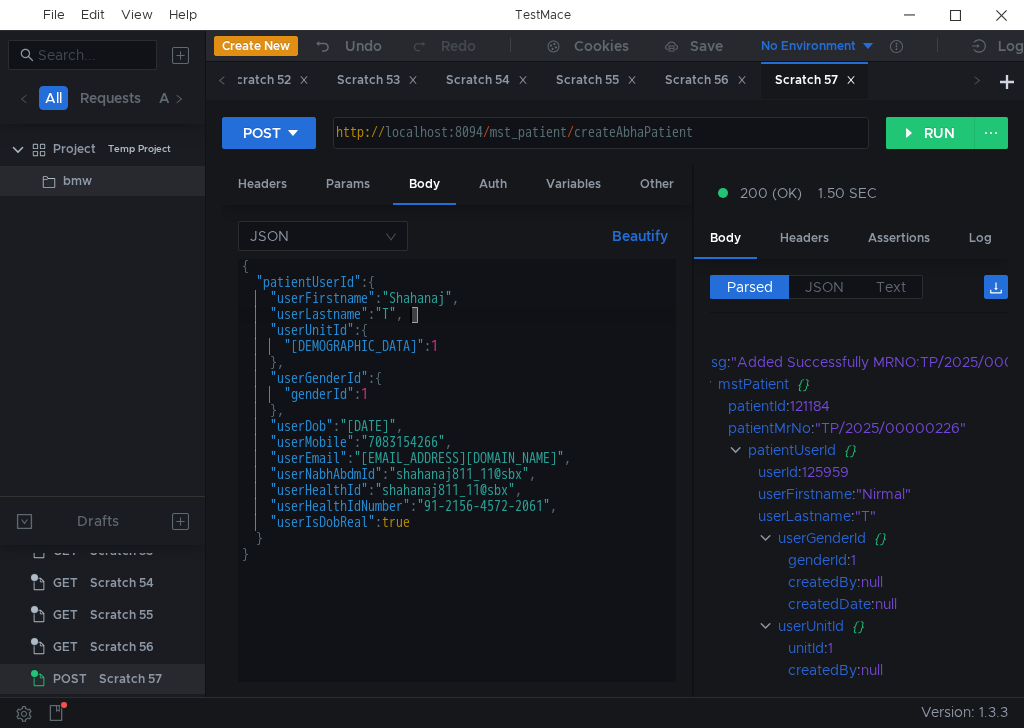click on "{    "patientUserId" : {       "userFirstname" : "Shahanaj" ,       "userLastname" : "T" ,       "userUnitId" : {          "unitId" : 1       } ,       "userGenderId" : {          "genderId" : 1       } ,       "userDob" : "2001-11-08" ,       "userMobile" :  "7083154266" ,       "userEmail" : "shahanajgaddi811@gmail.com" ,       "userNabhAbdmId" : "shahanaj811_11@sbx" ,       "userHealthId" : "shahanaj811_11@sbx" ,       "userHealthIdNumber" : "91-2156-4572-2061" ,       "userIsDobReal" : true    } }" at bounding box center [457, 486] 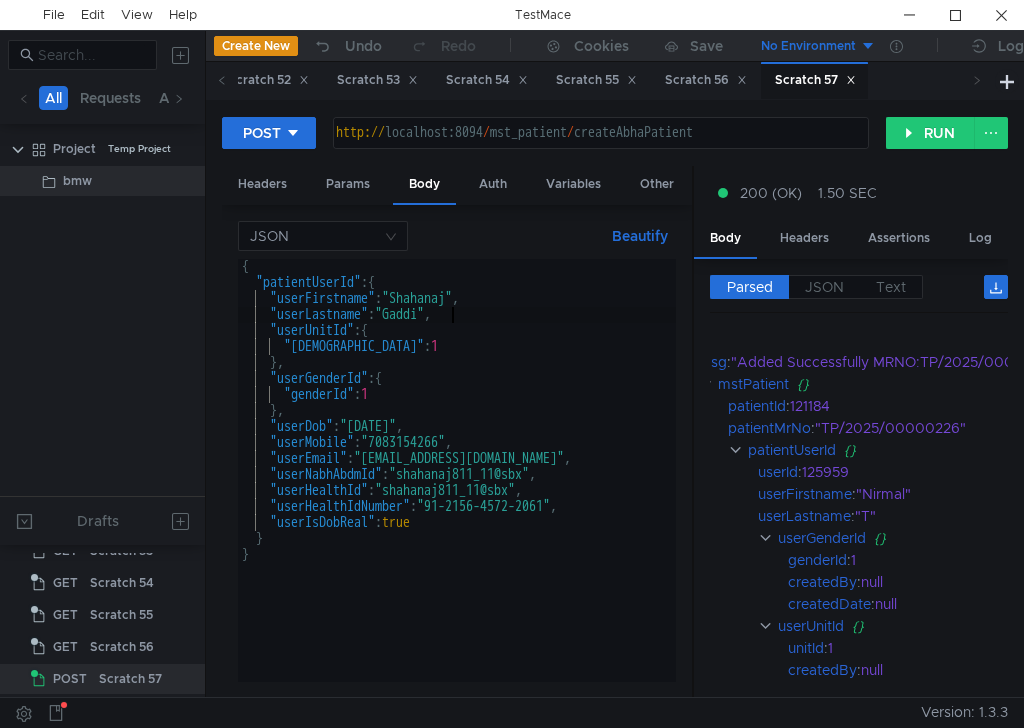 scroll, scrollTop: 0, scrollLeft: 15, axis: horizontal 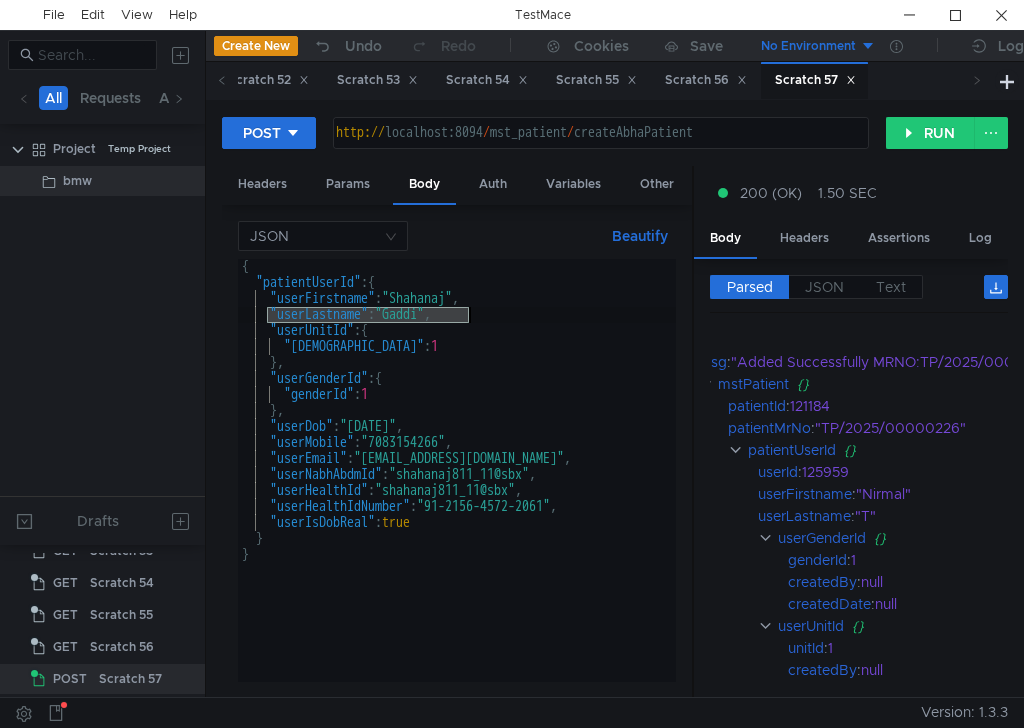 drag, startPoint x: 271, startPoint y: 312, endPoint x: 472, endPoint y: 312, distance: 201 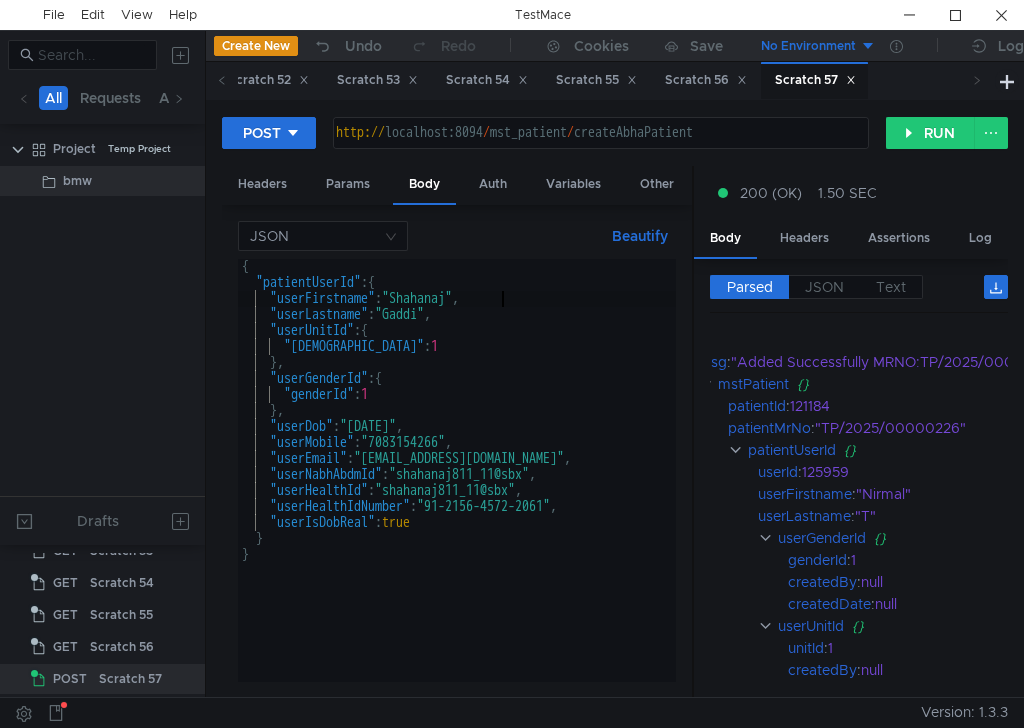 type on ""userFirstname":"Shahanaj"," 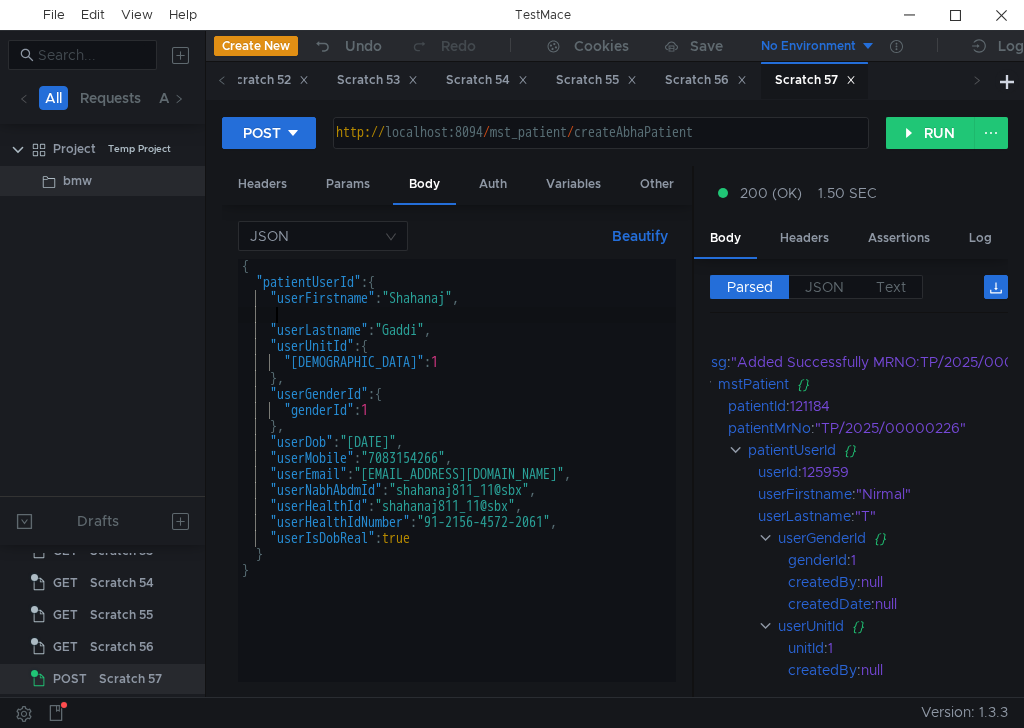 paste on ""userLastname":"Gaddi"," 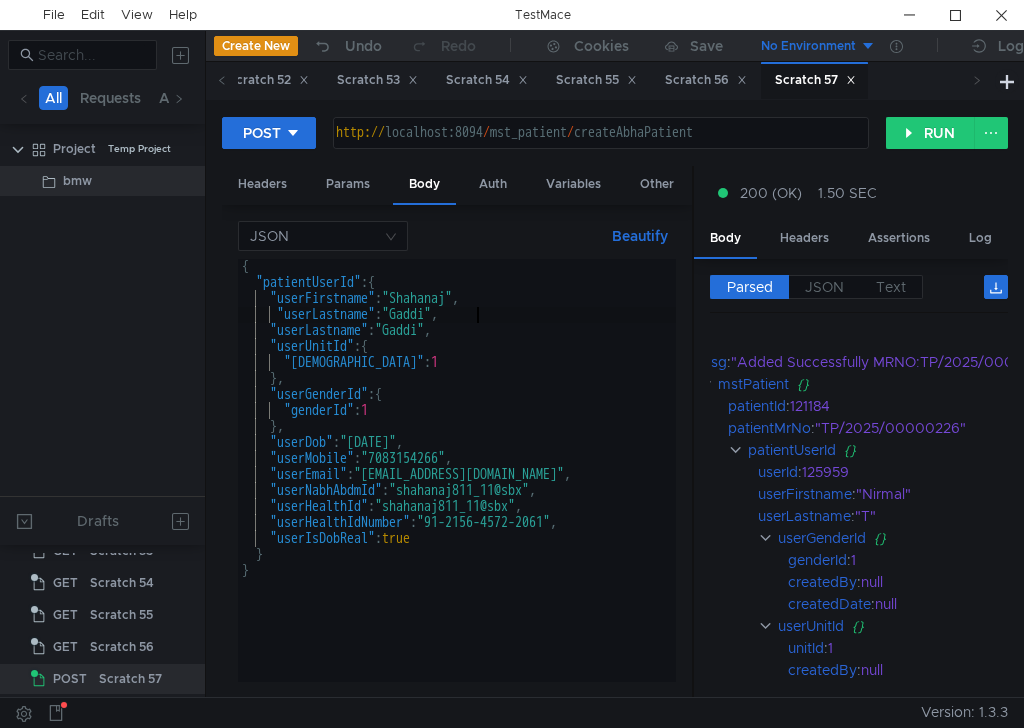 scroll, scrollTop: 0, scrollLeft: 1, axis: horizontal 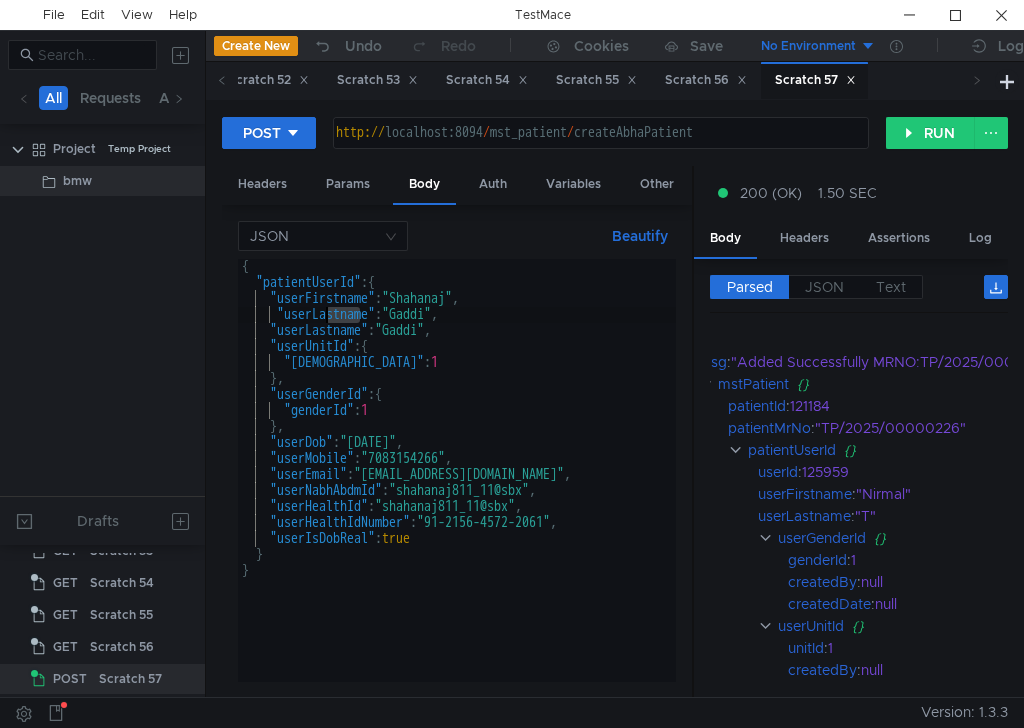 drag, startPoint x: 358, startPoint y: 316, endPoint x: 325, endPoint y: 317, distance: 33.01515 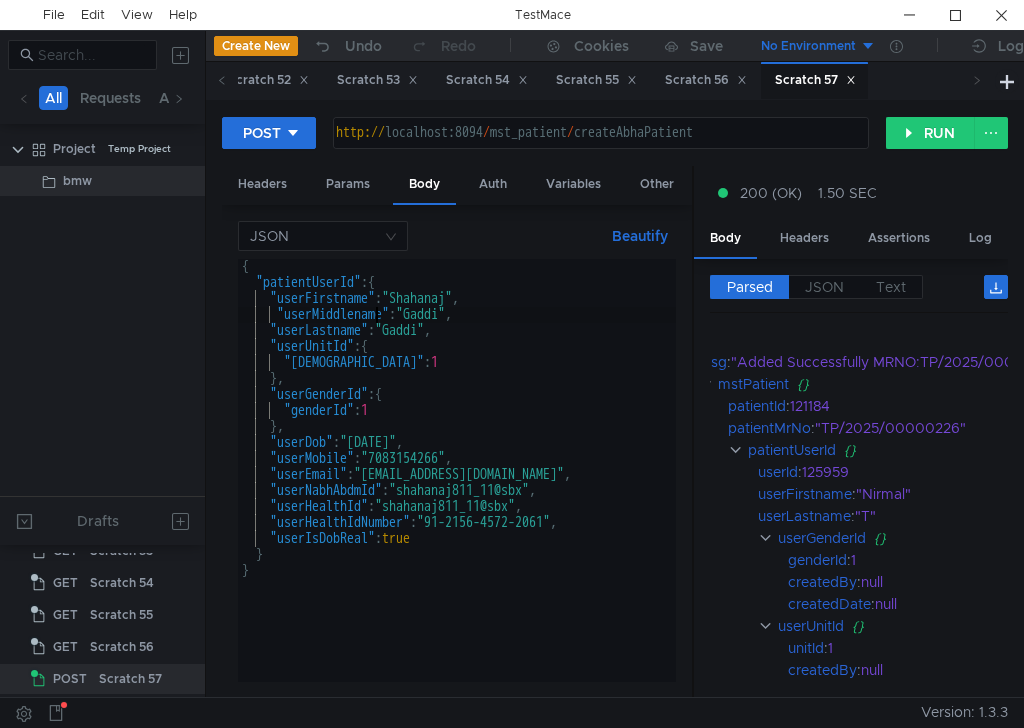 scroll, scrollTop: 0, scrollLeft: 10, axis: horizontal 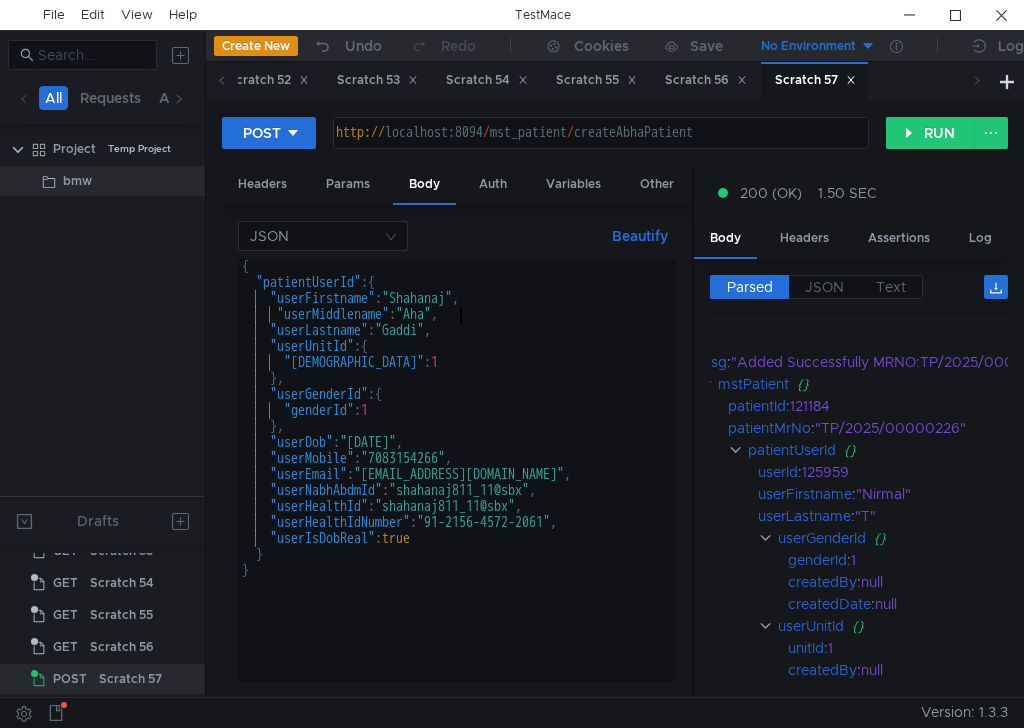 type on ""userMiddlename":"Ahamadhusen"," 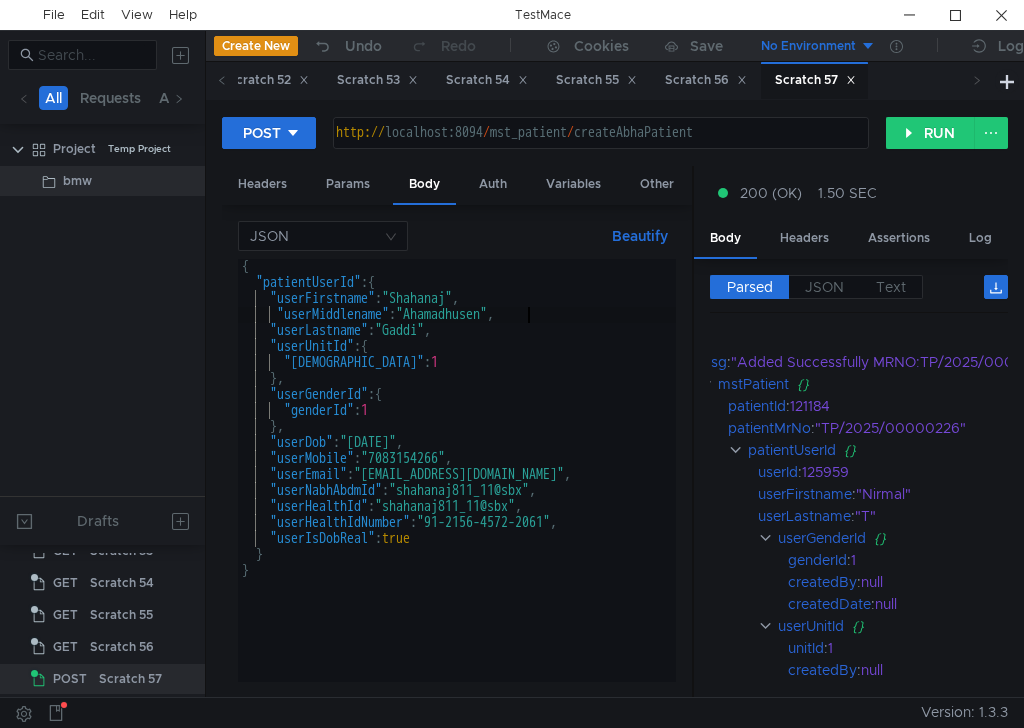 scroll, scrollTop: 0, scrollLeft: 20, axis: horizontal 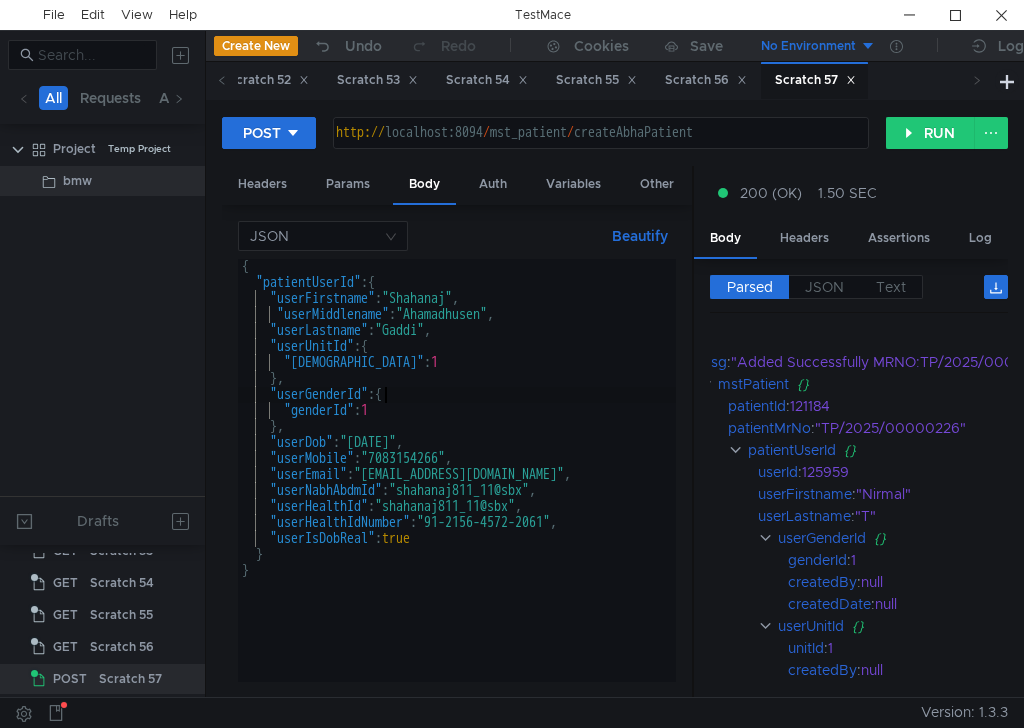 click on "{    "patientUserId" : {       "userFirstname" : "Shahanaj" ,         "userMiddlename" : "Ahamadhusen" ,       "userLastname" : "Gaddi" ,       "userUnitId" : {          "unitId" : 1       } ,       "userGenderId" : {          "genderId" : 1       } ,       "userDob" : "2001-11-08" ,       "userMobile" :  "7083154266" ,       "userEmail" : "shahanajgaddi811@gmail.com" ,       "userNabhAbdmId" : "shahanaj811_11@sbx" ,       "userHealthId" : "shahanaj811_11@sbx" ,       "userHealthIdNumber" : "91-2156-4572-2061" ,       "userIsDobReal" : true    } }" at bounding box center [457, 486] 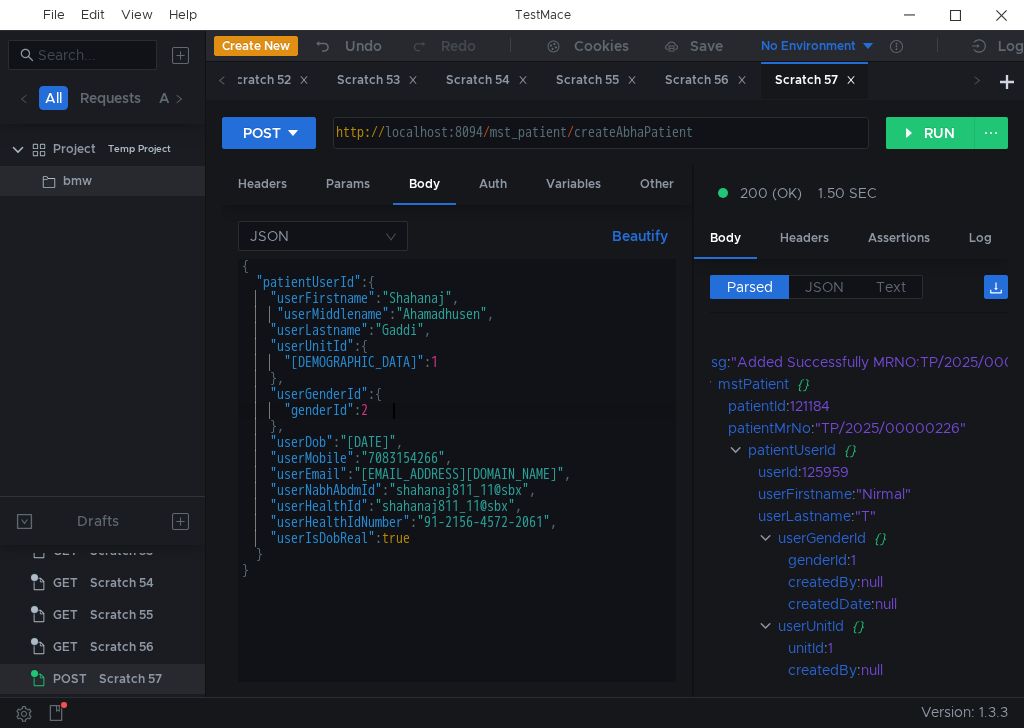 scroll, scrollTop: 0, scrollLeft: 10, axis: horizontal 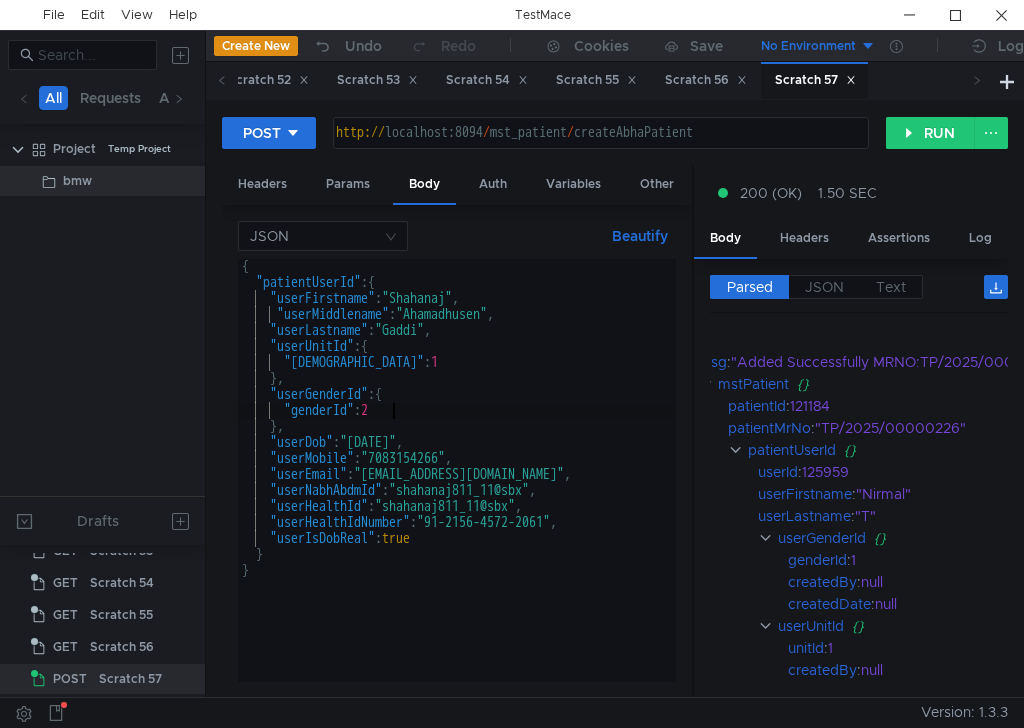 click on "{    "patientUserId" : {       "userFirstname" : "Shahanaj" ,         "userMiddlename" : "Ahamadhusen" ,       "userLastname" : "Gaddi" ,       "userUnitId" : {          "unitId" : 1       } ,       "userGenderId" : {          "genderId" : 2       } ,       "userDob" : "2001-11-08" ,       "userMobile" :  "7083154266" ,       "userEmail" : "shahanajgaddi811@gmail.com" ,       "userNabhAbdmId" : "shahanaj811_11@sbx" ,       "userHealthId" : "shahanaj811_11@sbx" ,       "userHealthIdNumber" : "91-2156-4572-2061" ,       "userIsDobReal" : true    } }" at bounding box center (457, 486) 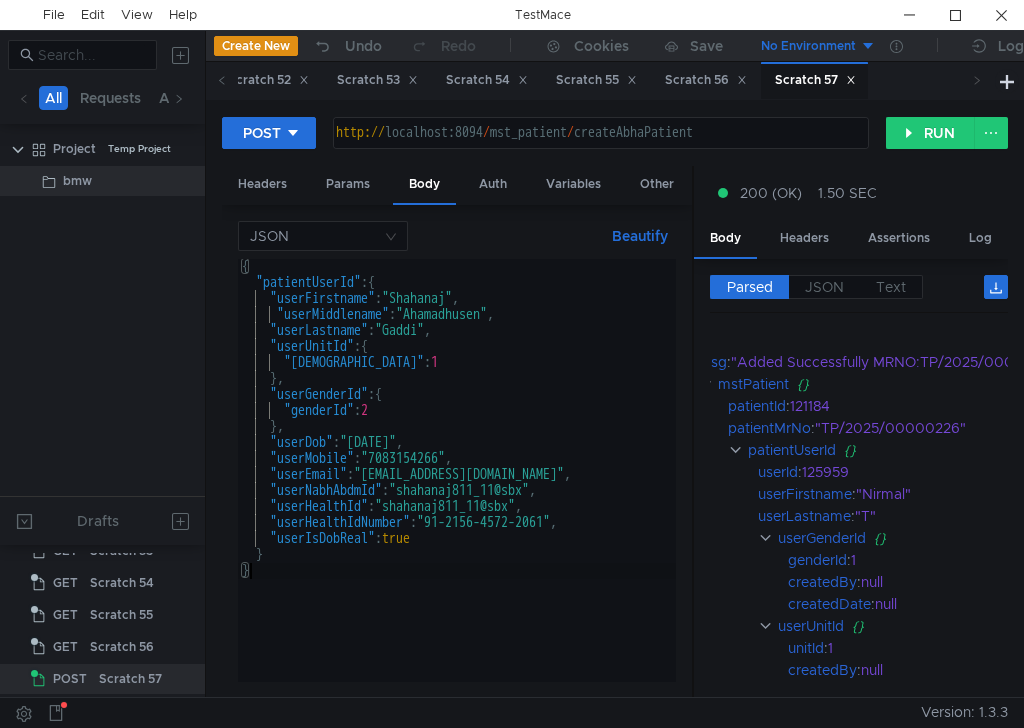 scroll, scrollTop: 0, scrollLeft: 0, axis: both 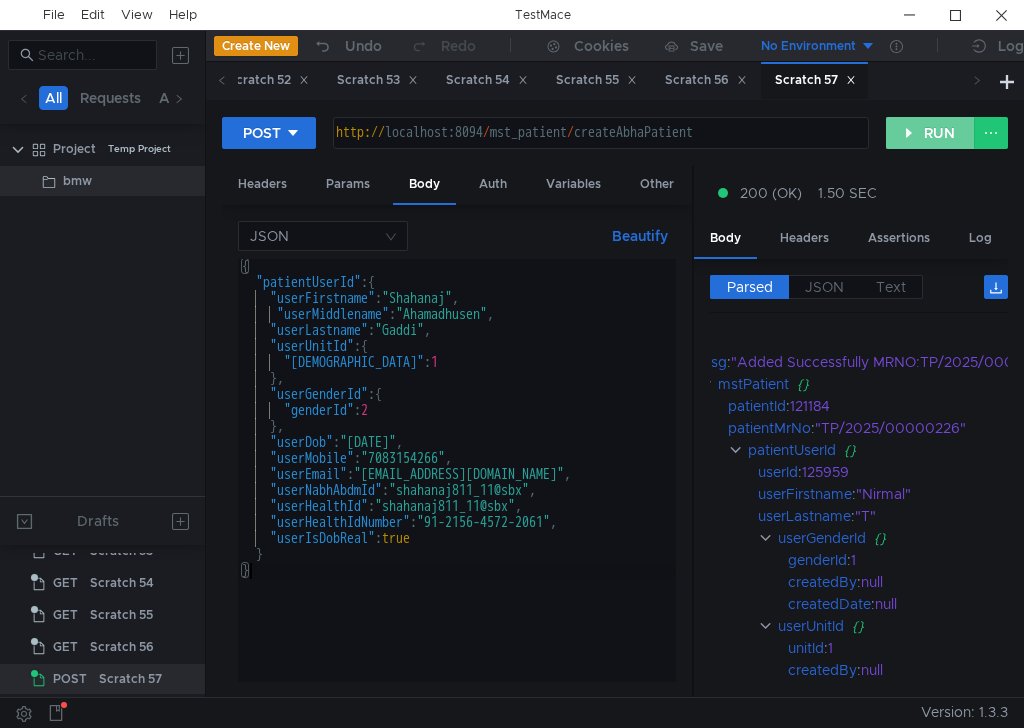 type on "}" 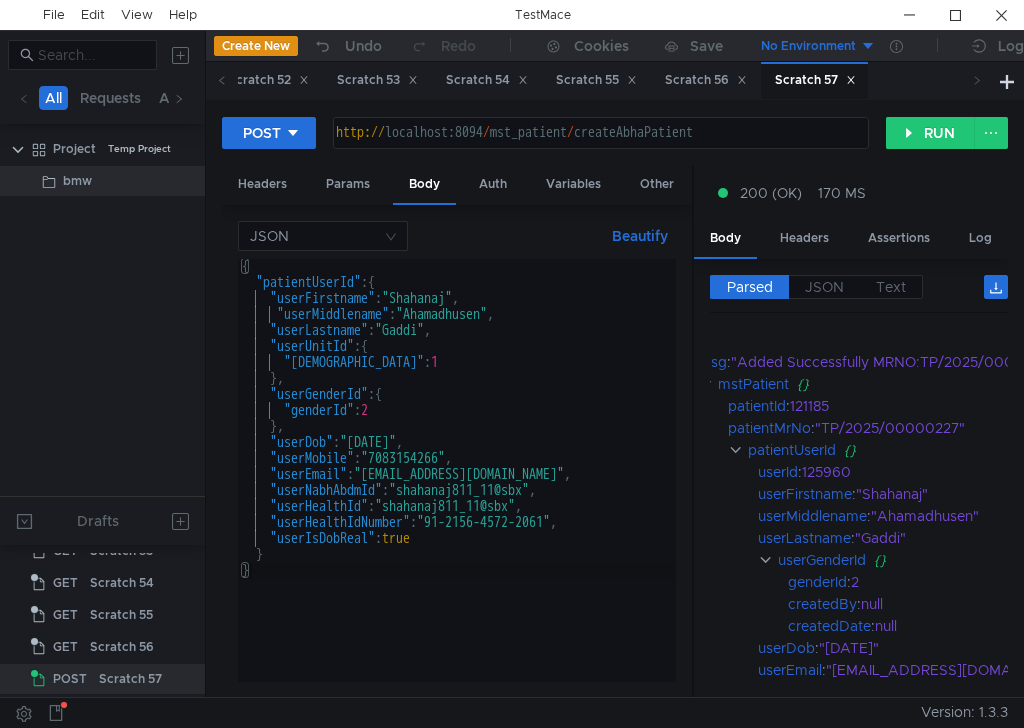 scroll, scrollTop: 0, scrollLeft: 0, axis: both 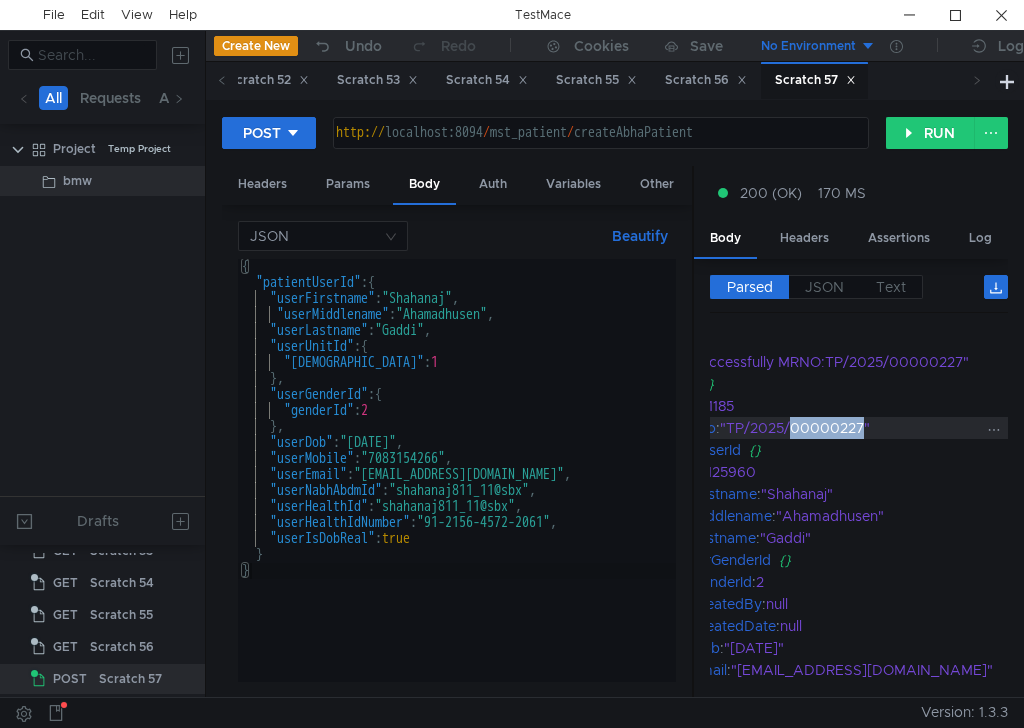 drag, startPoint x: 933, startPoint y: 430, endPoint x: 863, endPoint y: 430, distance: 70 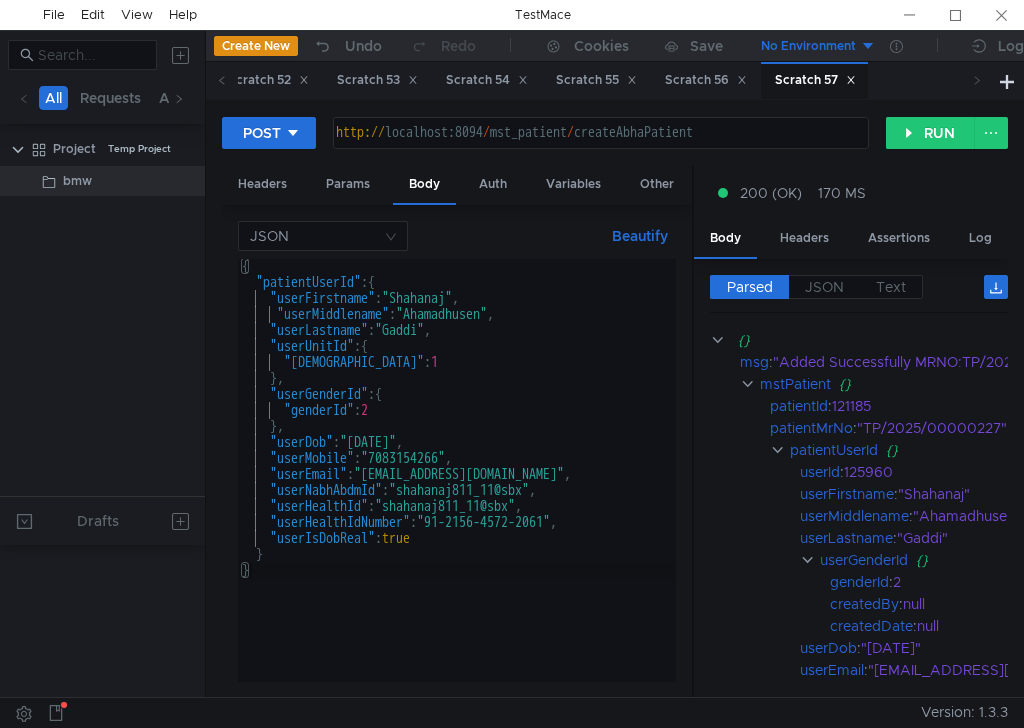 scroll, scrollTop: 0, scrollLeft: 0, axis: both 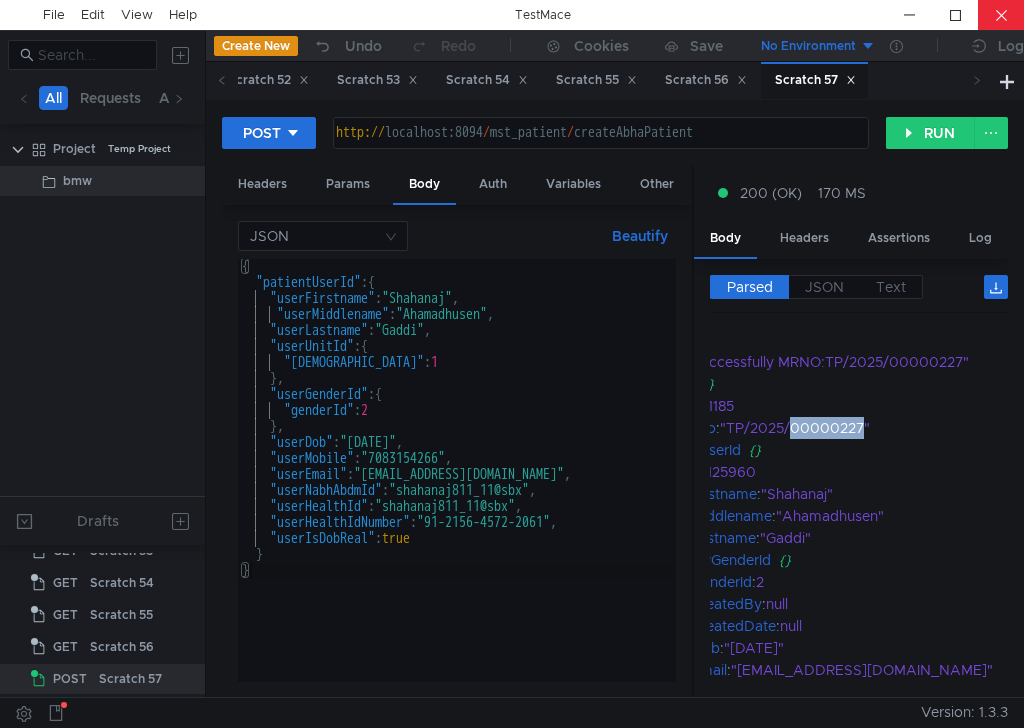 click at bounding box center (1001, 15) 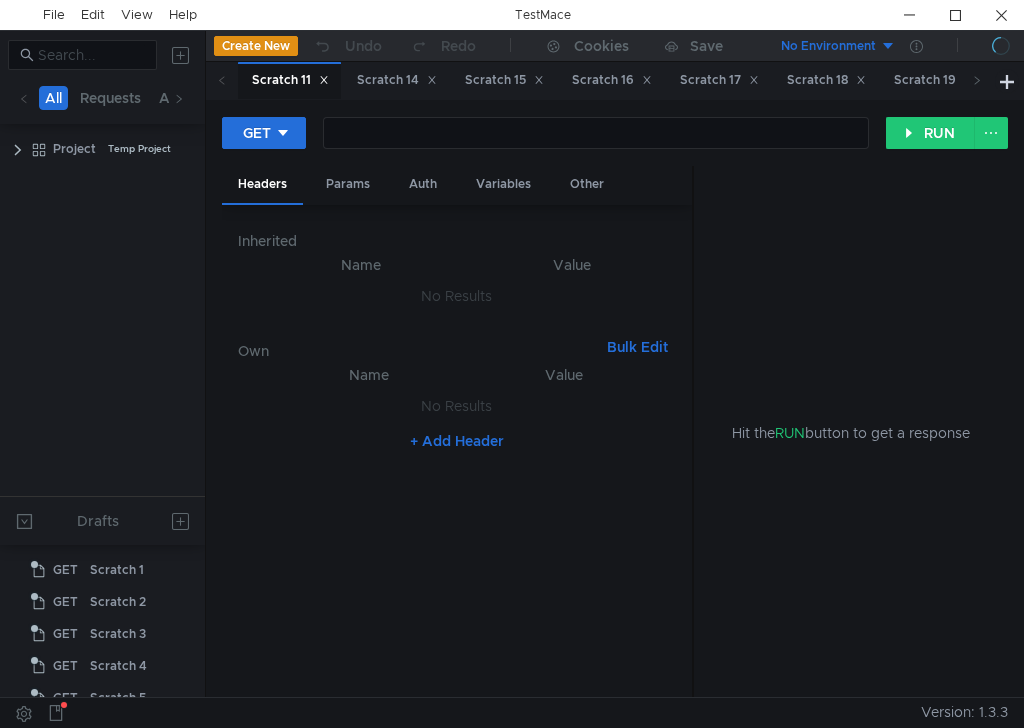 scroll, scrollTop: 0, scrollLeft: 0, axis: both 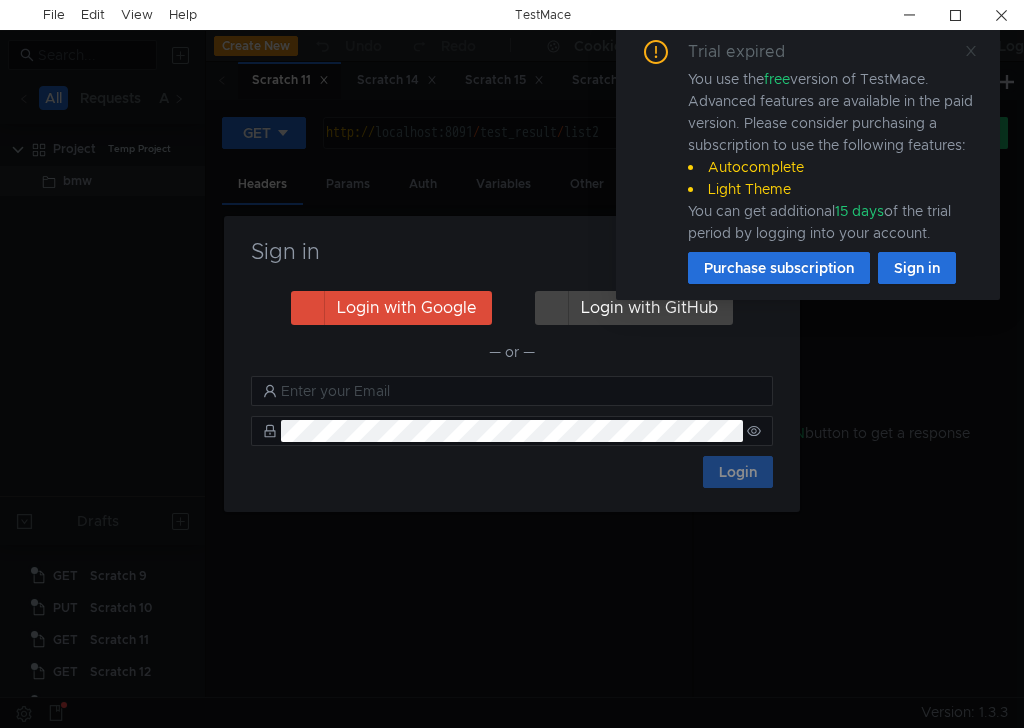 click 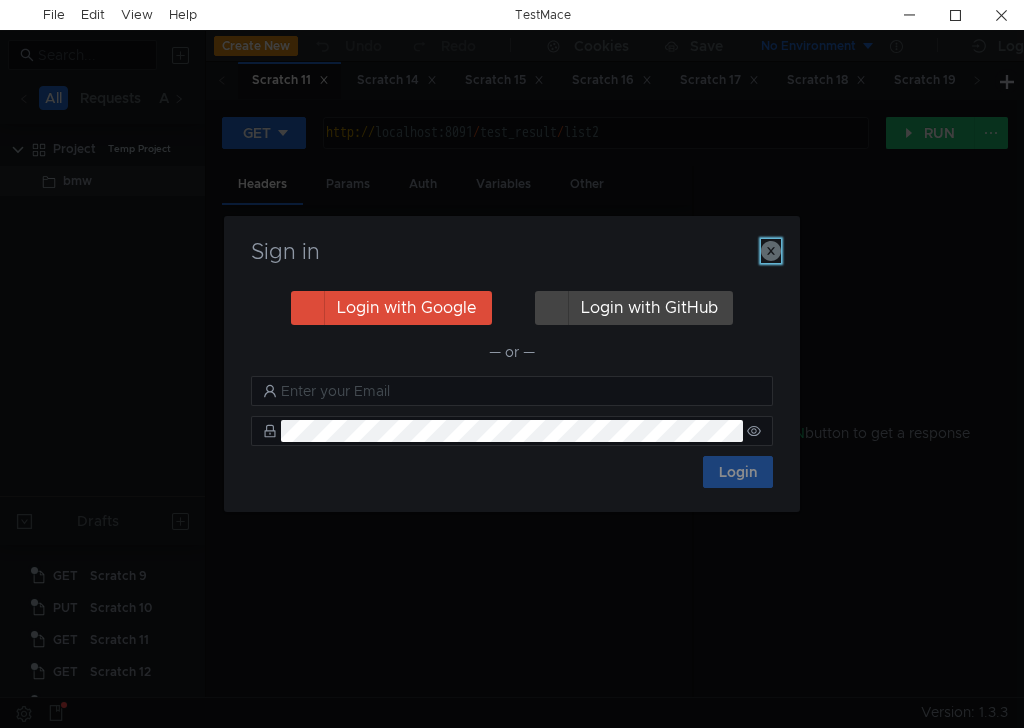 click 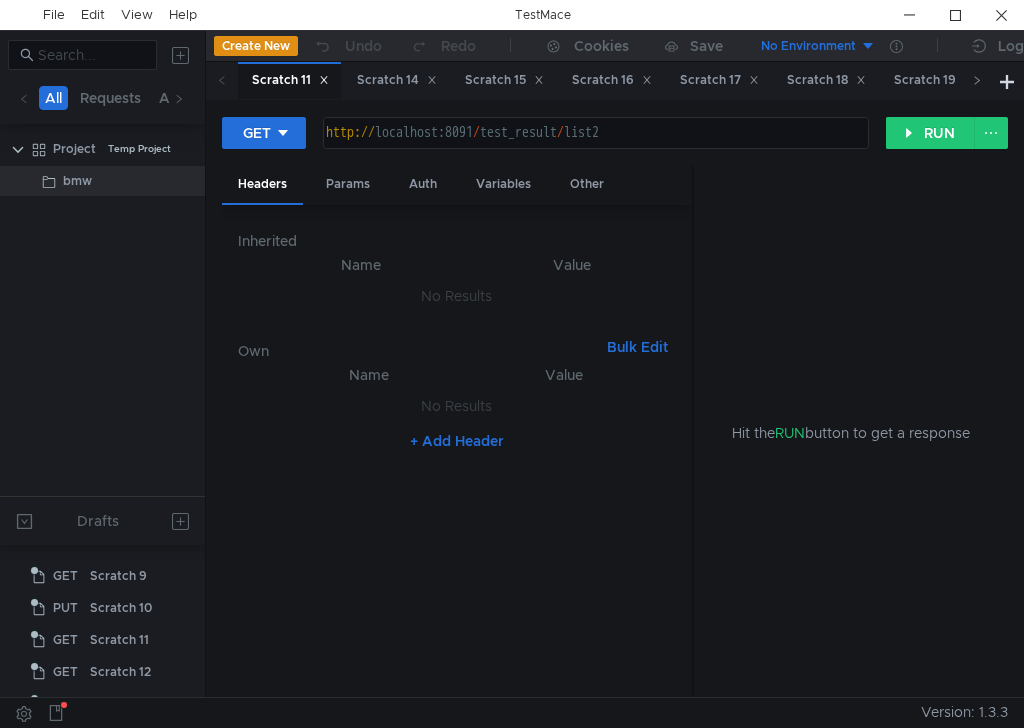 click 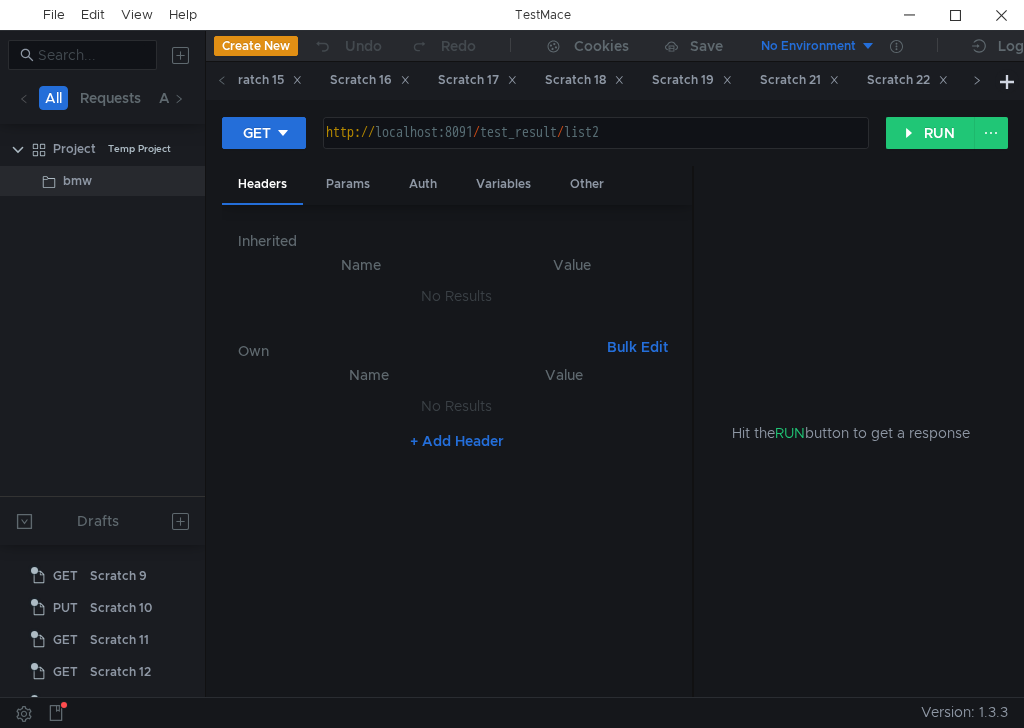click 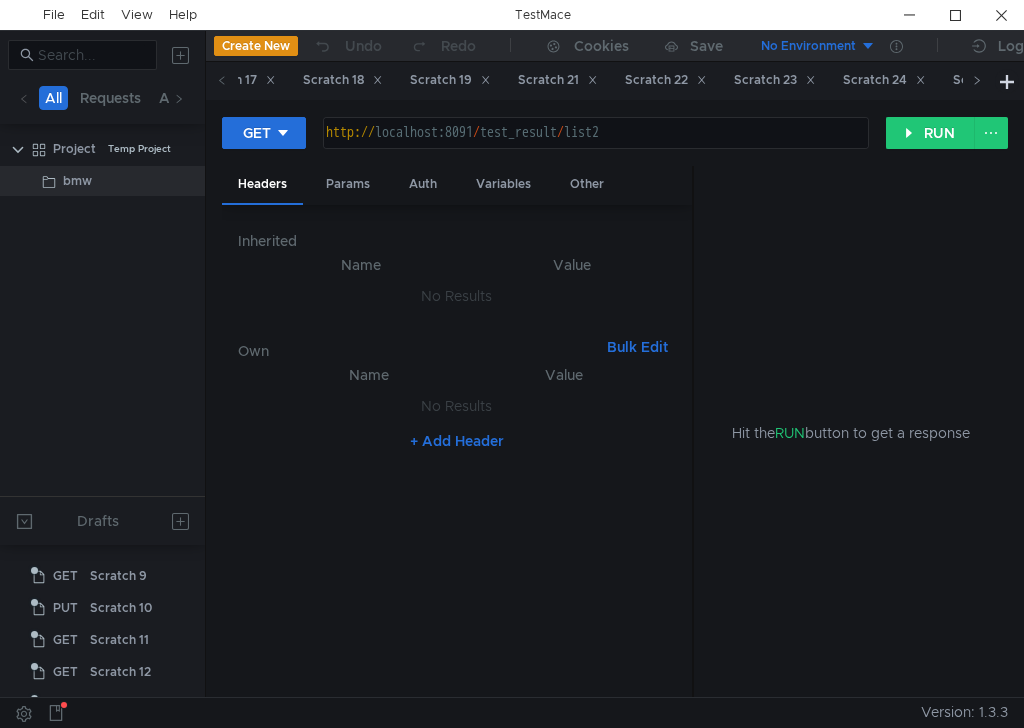 click 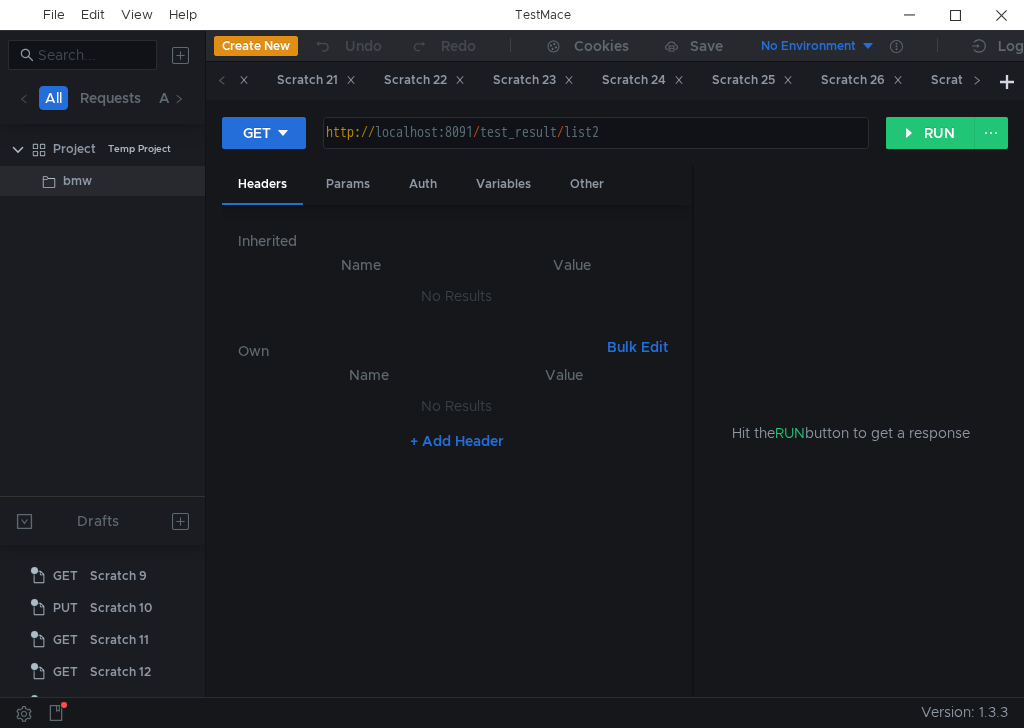 click 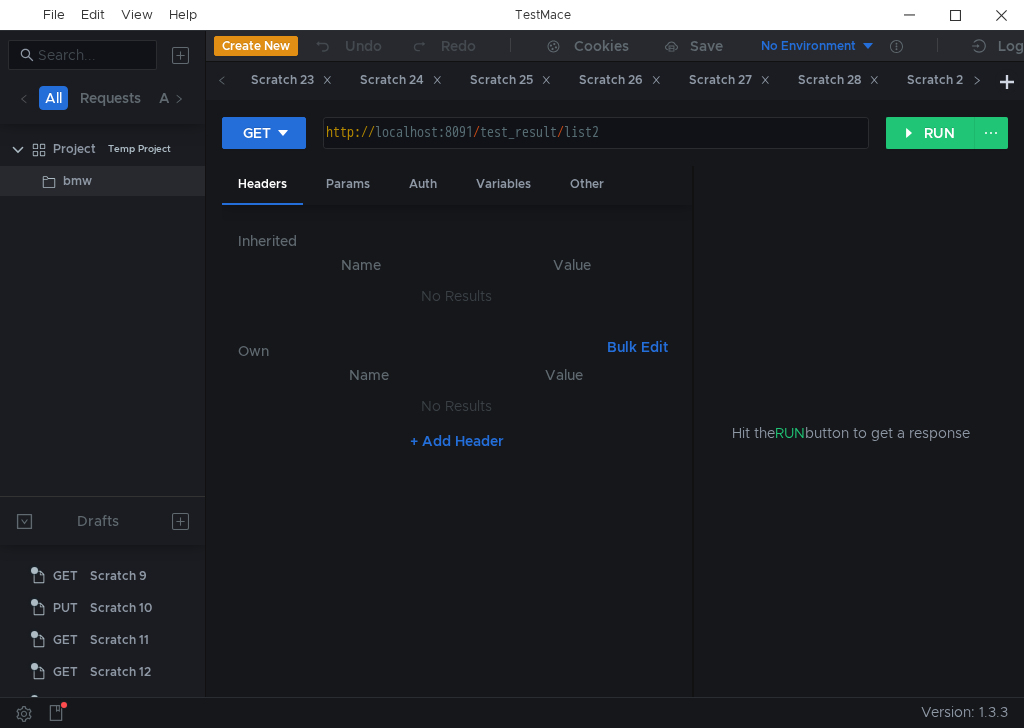 click 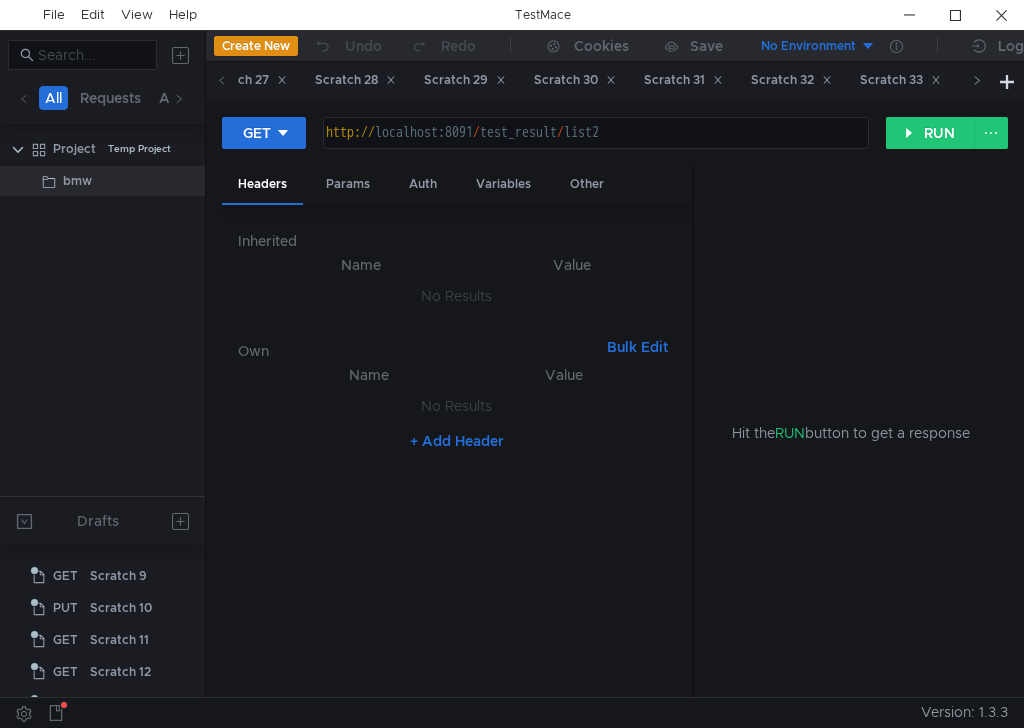 click 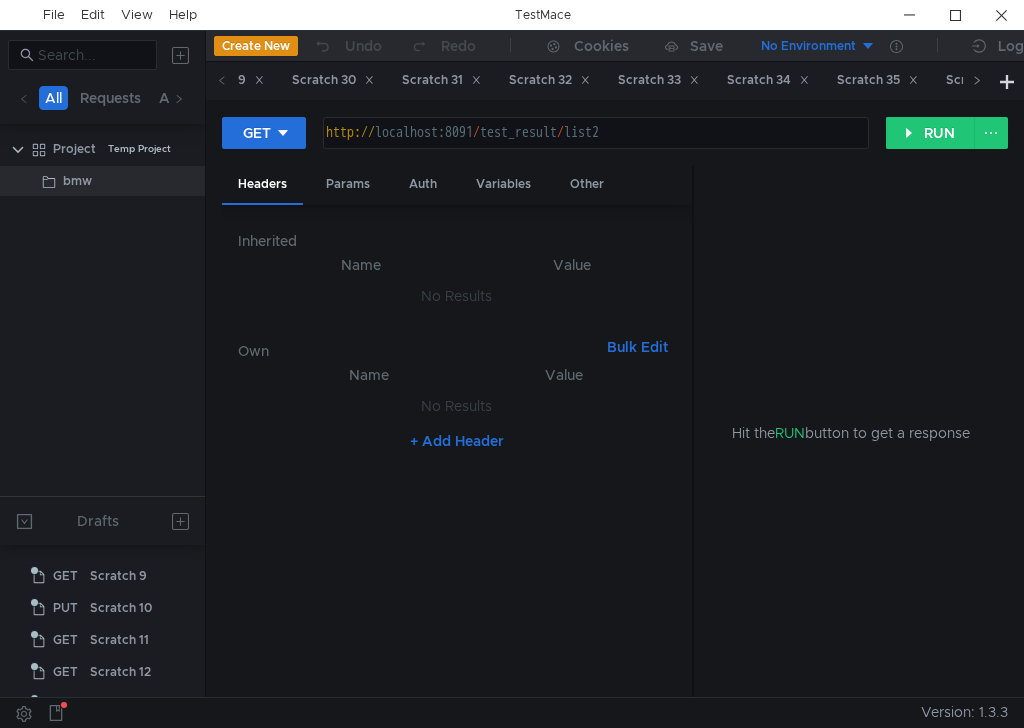 click 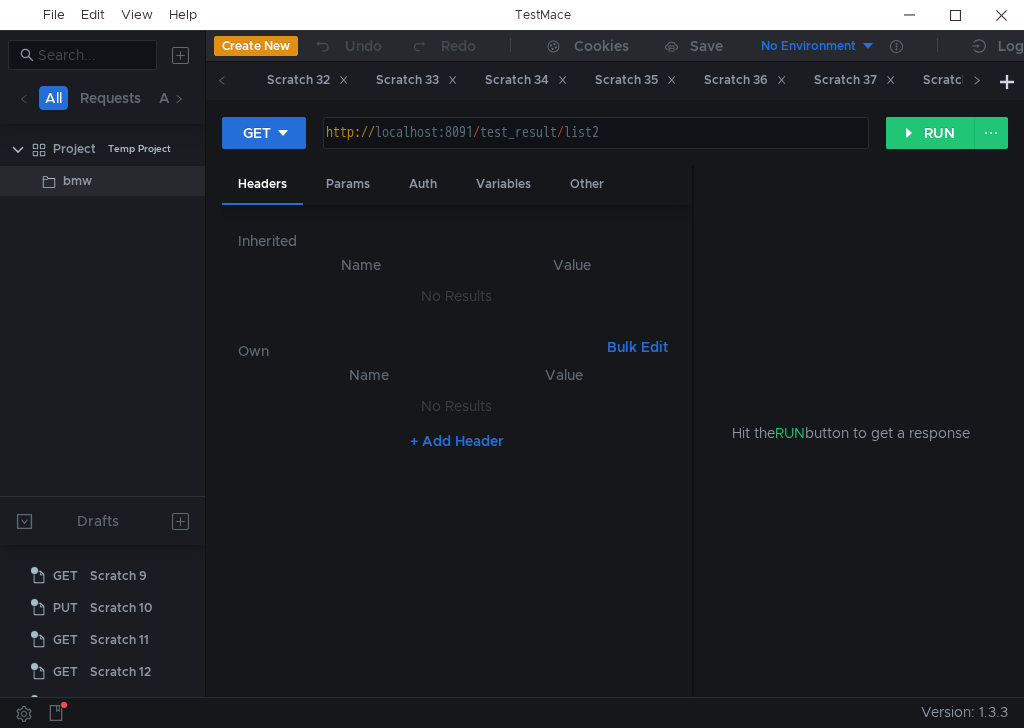 click 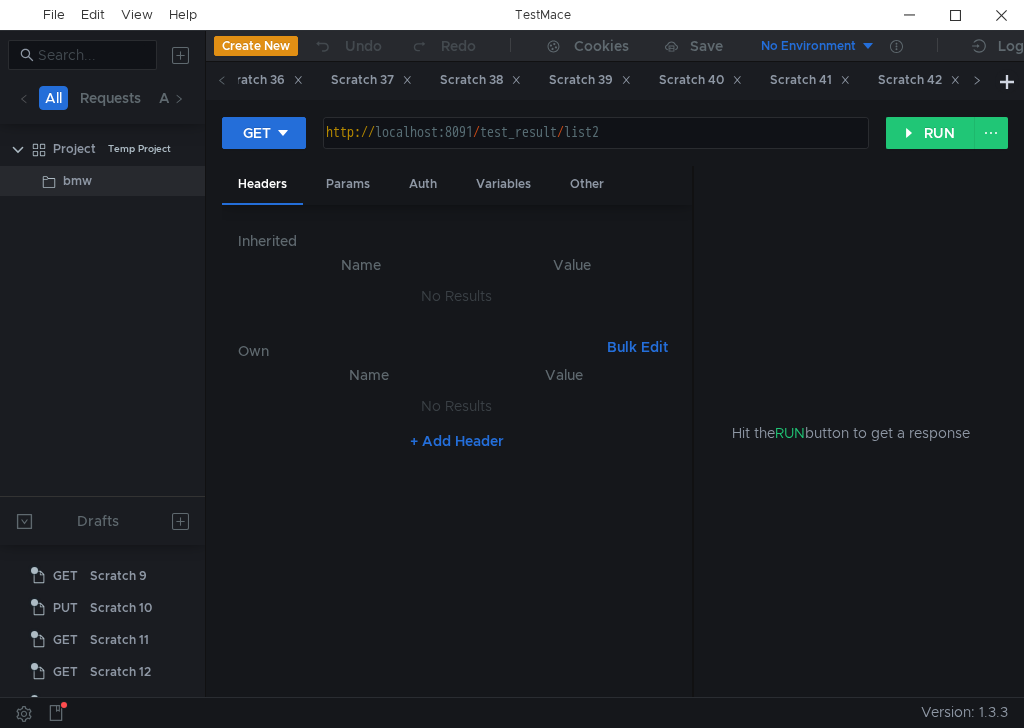 click 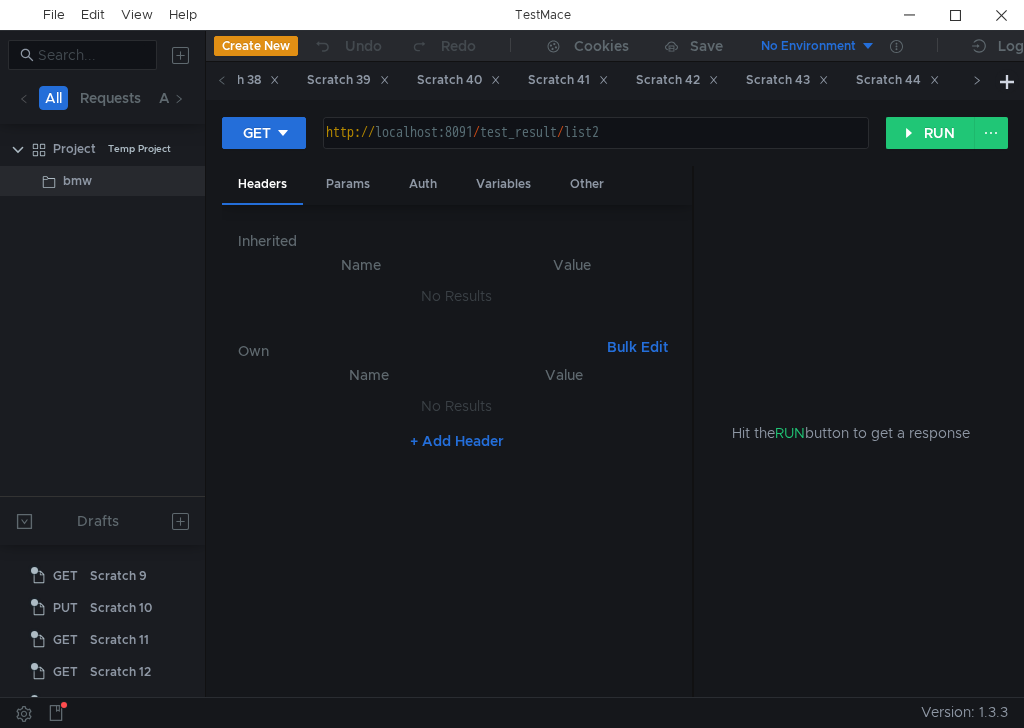click 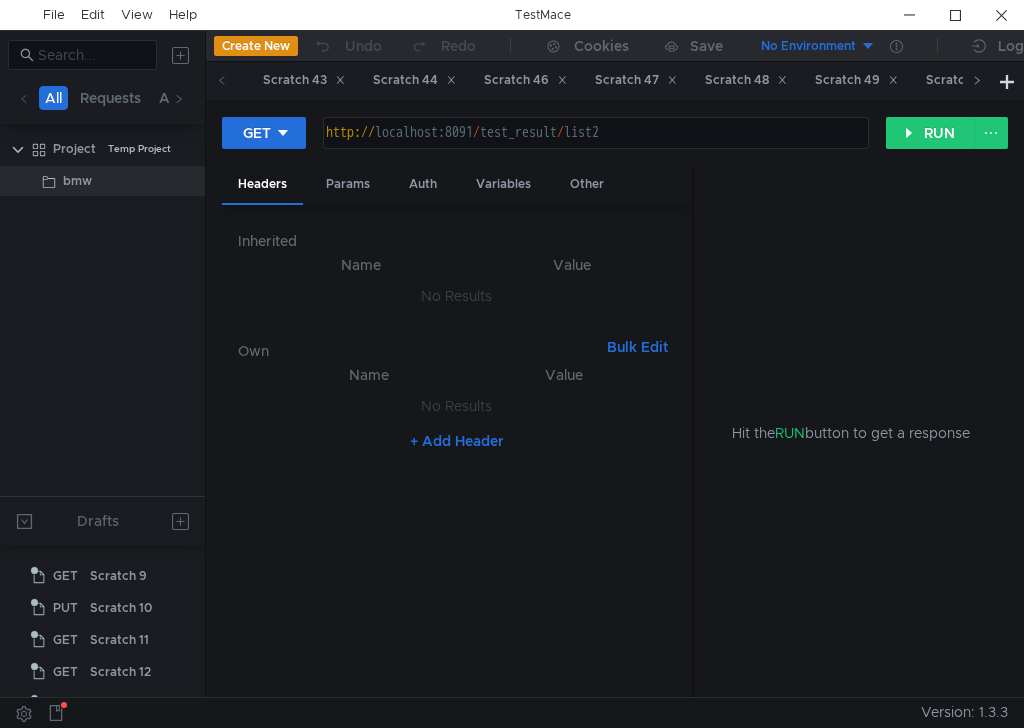 click 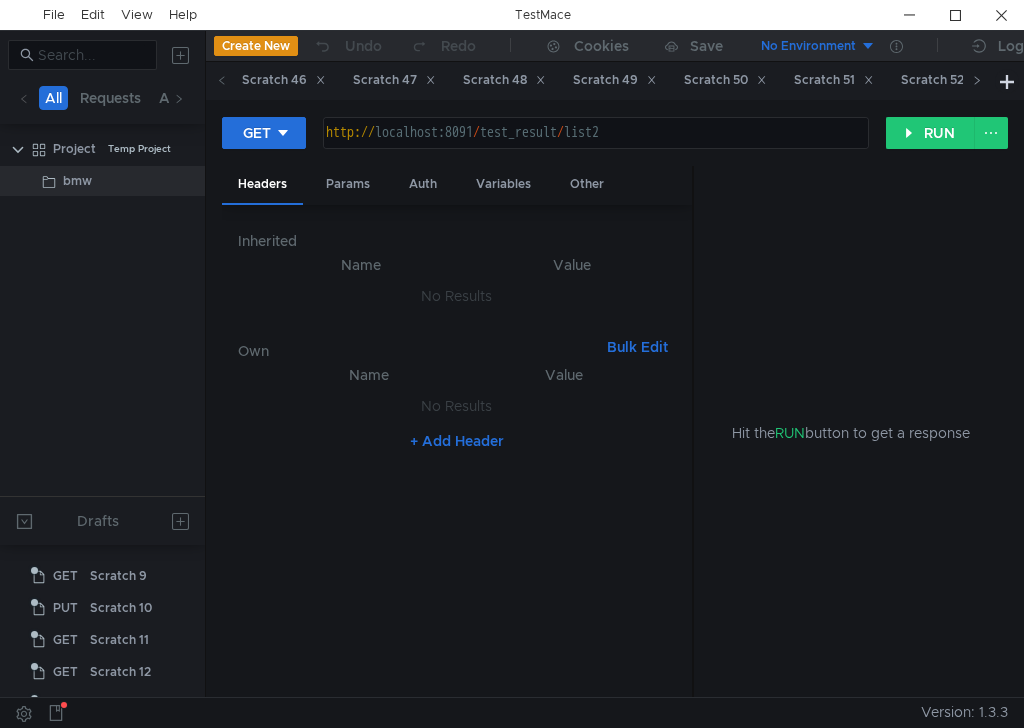 click 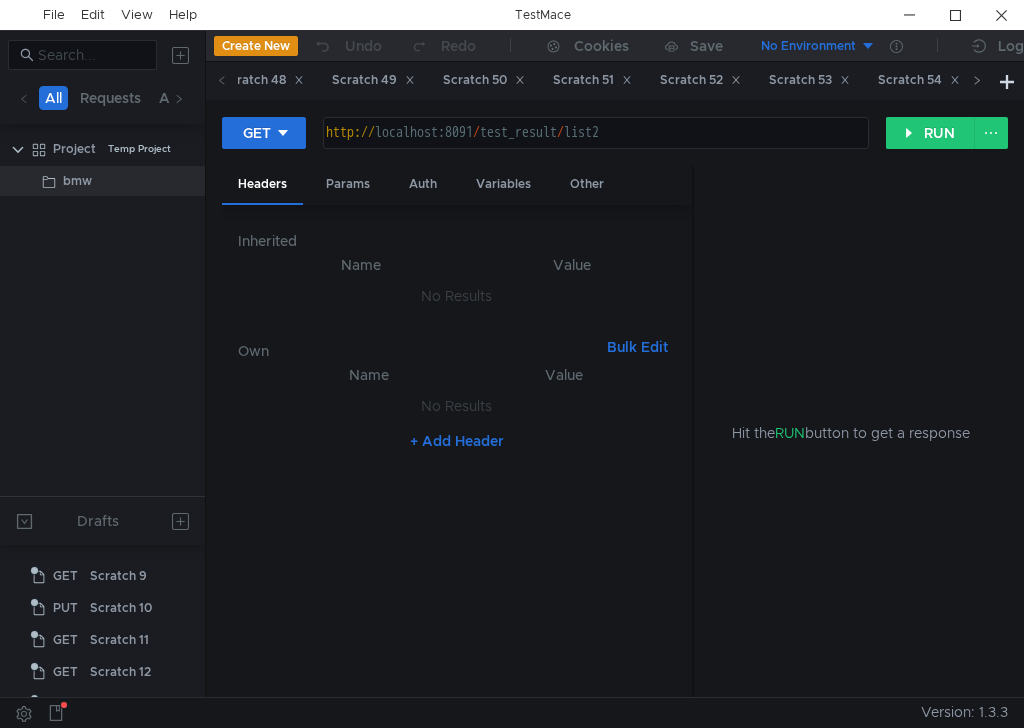click 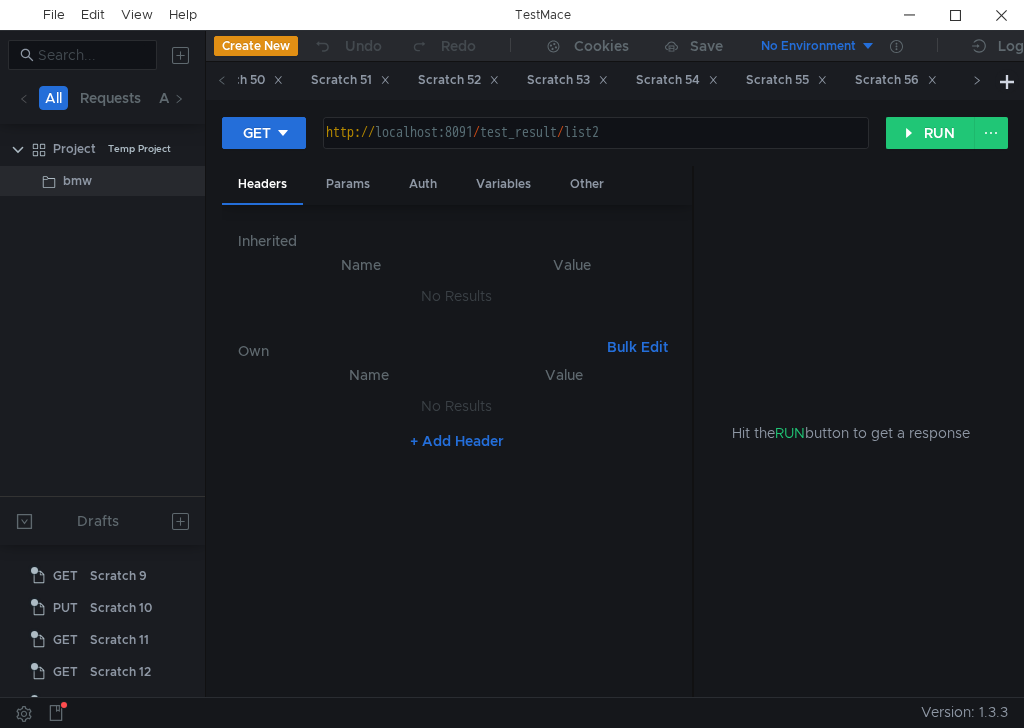 click 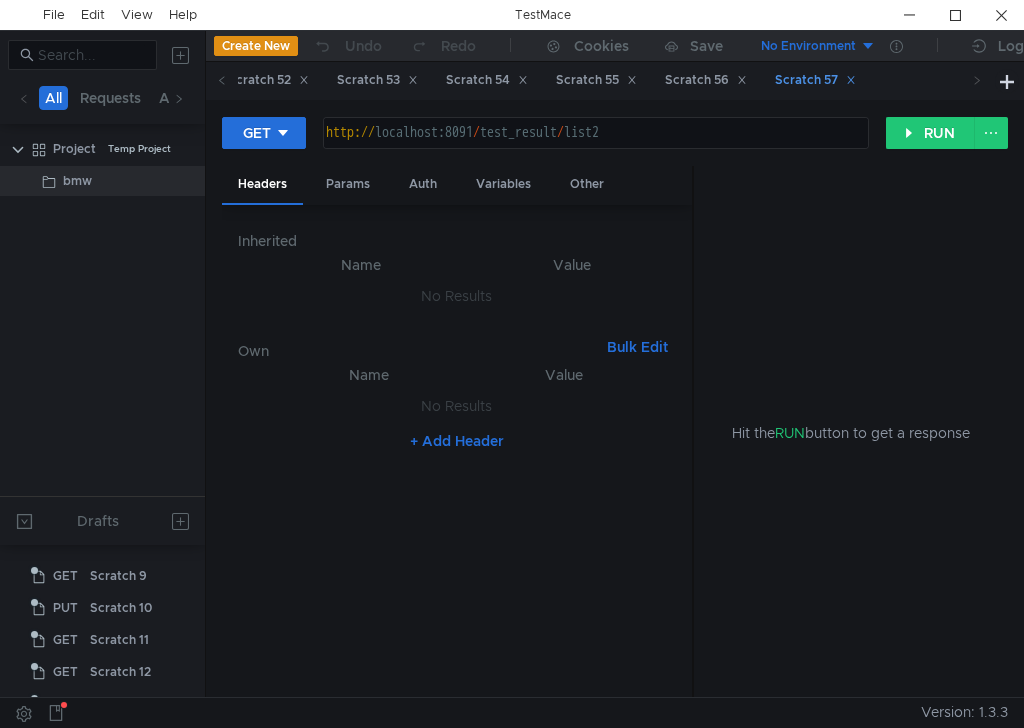 click on "Scratch 57" at bounding box center (815, 80) 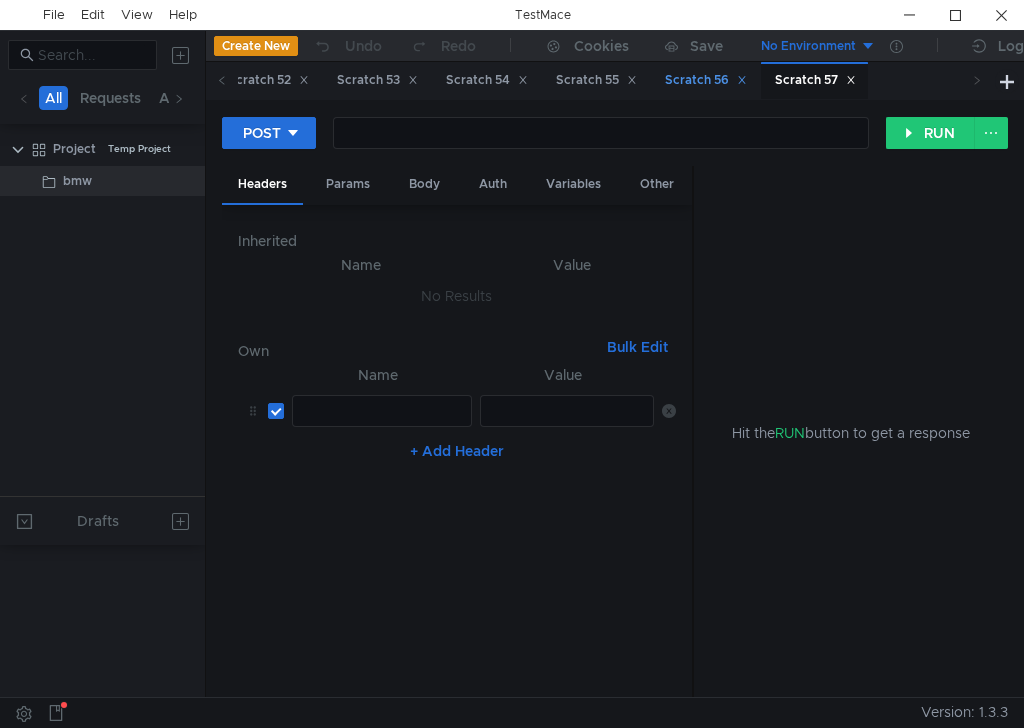 click on "Scratch 56" at bounding box center [706, 80] 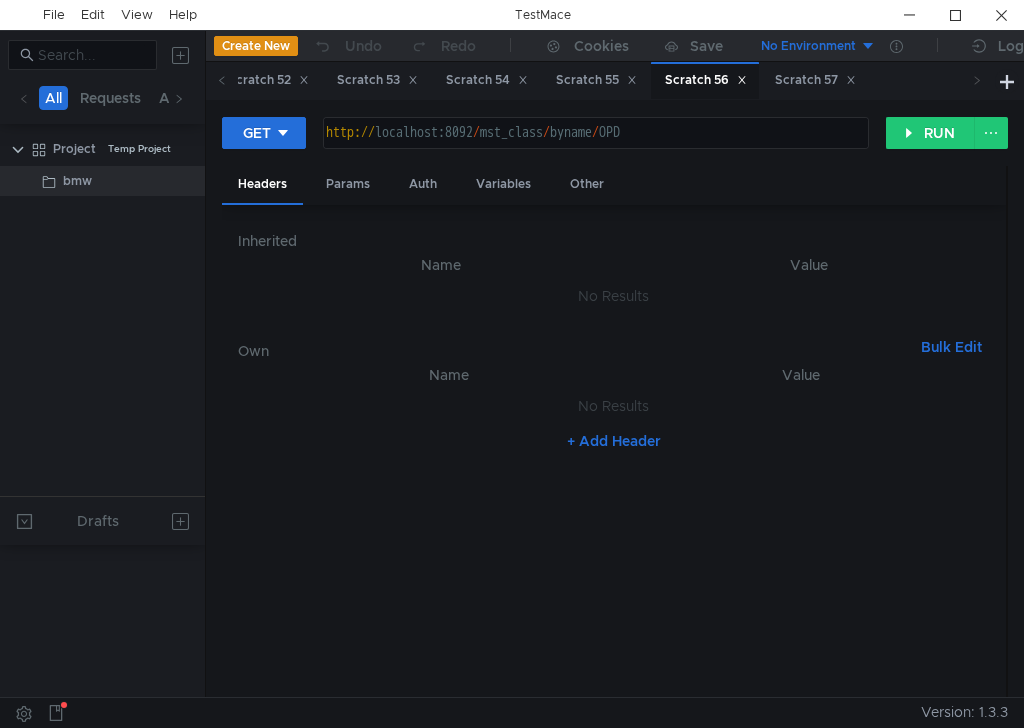 scroll, scrollTop: 1690, scrollLeft: 0, axis: vertical 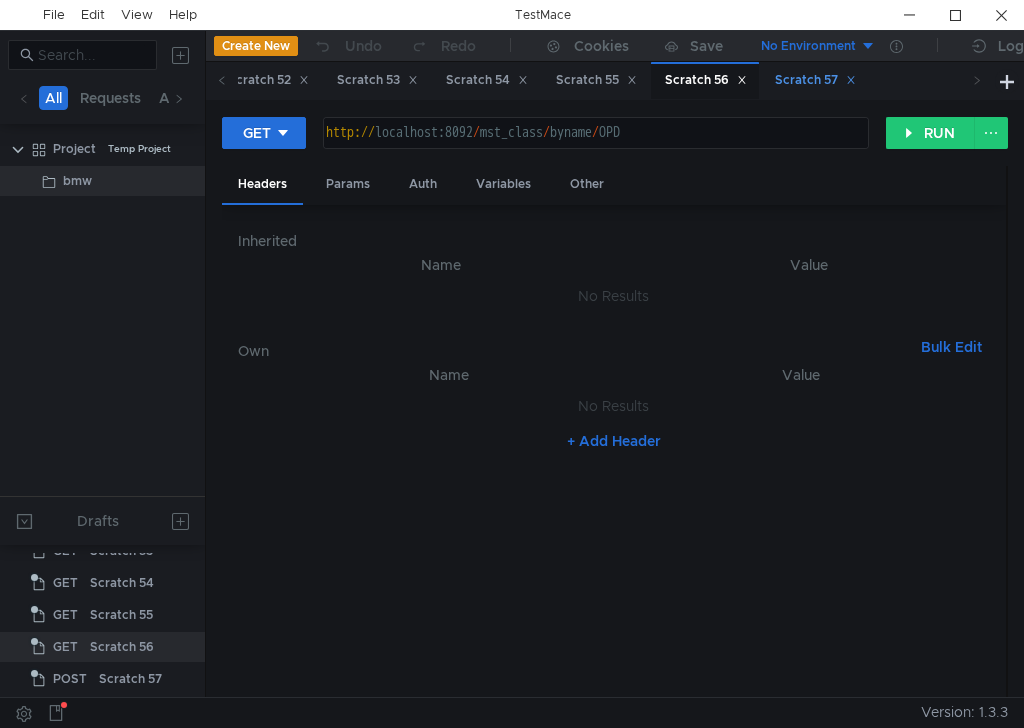 click on "Scratch 57" at bounding box center [815, 80] 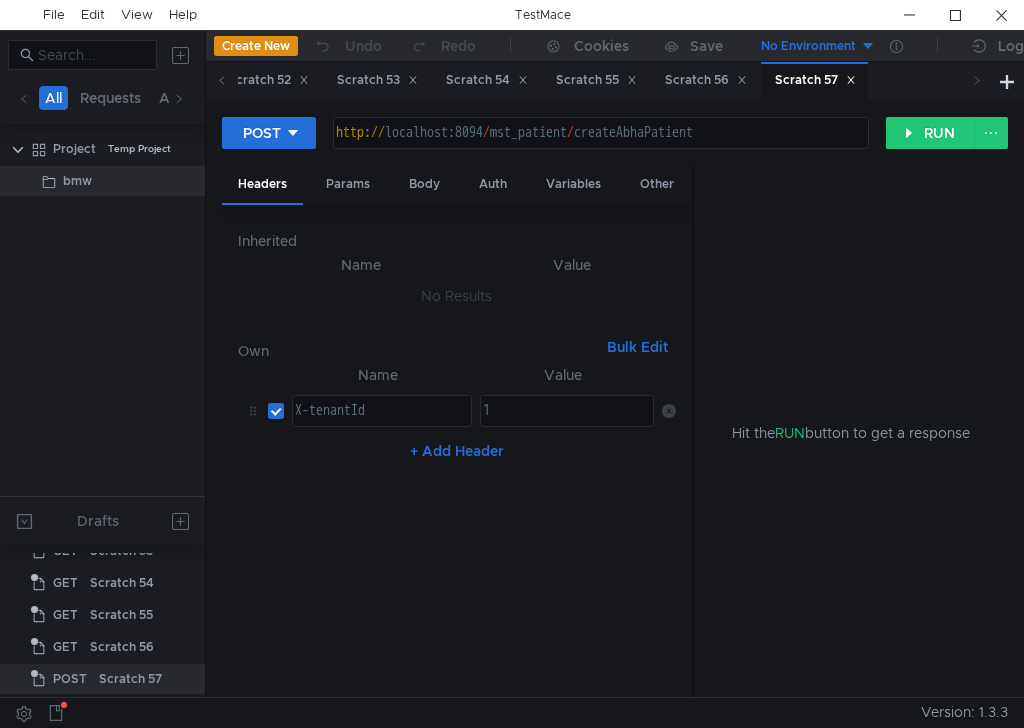 scroll, scrollTop: 1693, scrollLeft: 0, axis: vertical 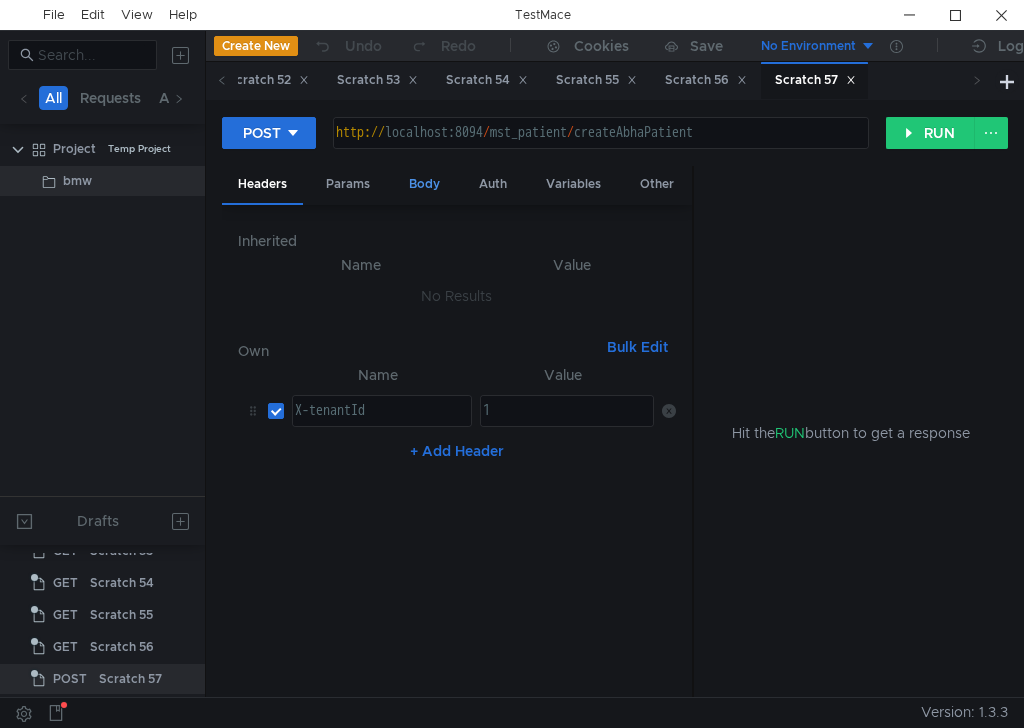 click on "Body" at bounding box center (424, 184) 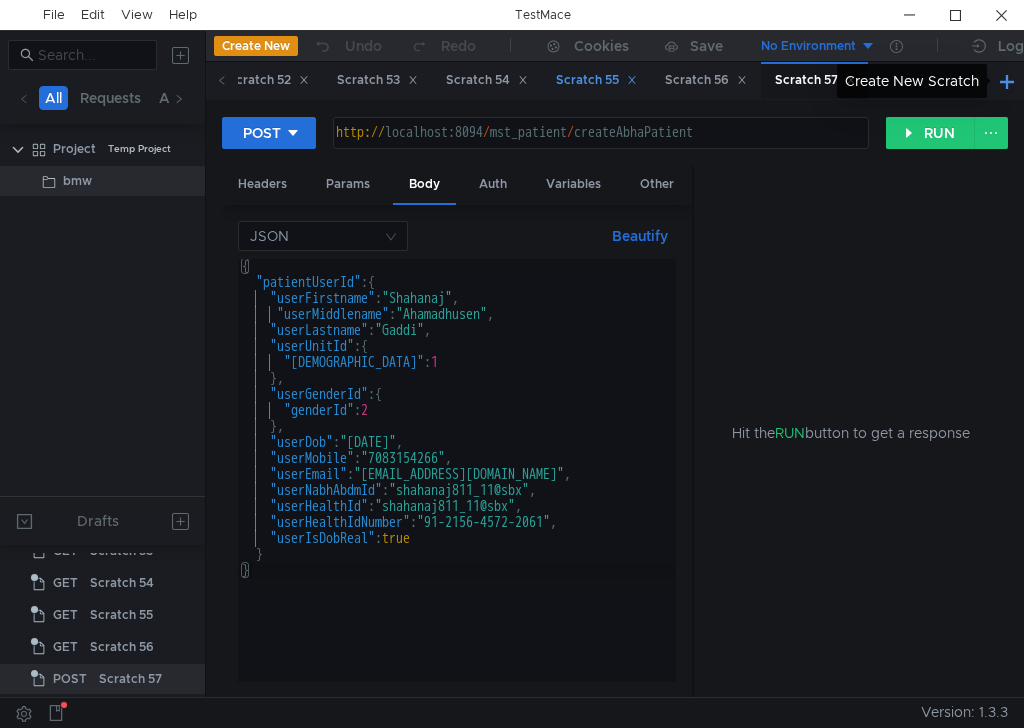 drag, startPoint x: 1008, startPoint y: 80, endPoint x: 721, endPoint y: 97, distance: 287.50305 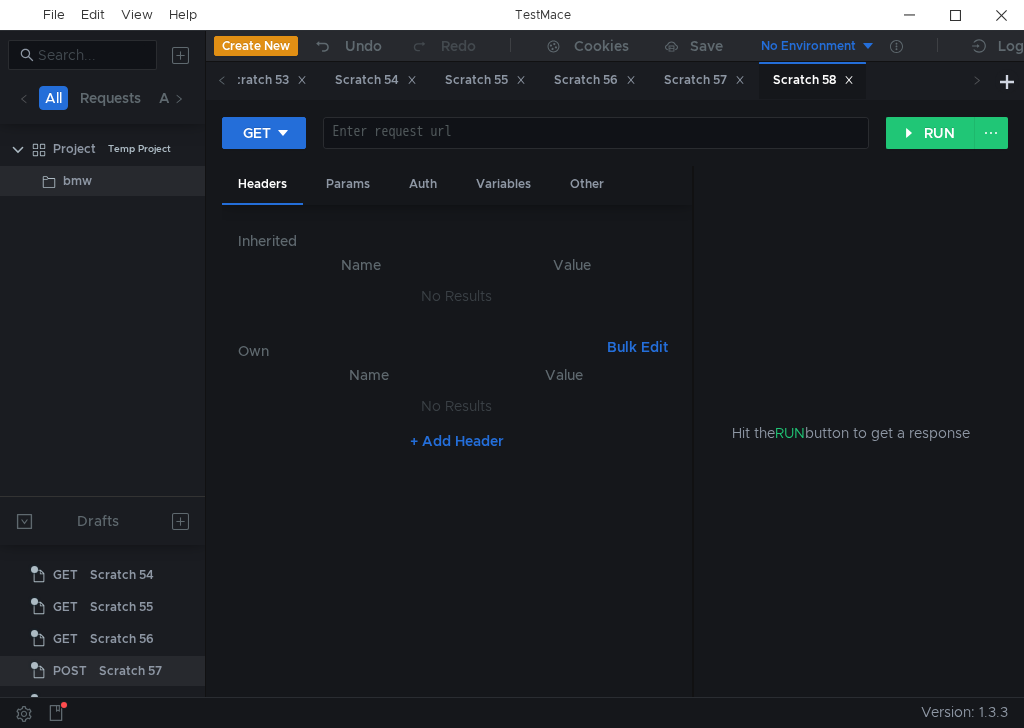 click at bounding box center (594, 149) 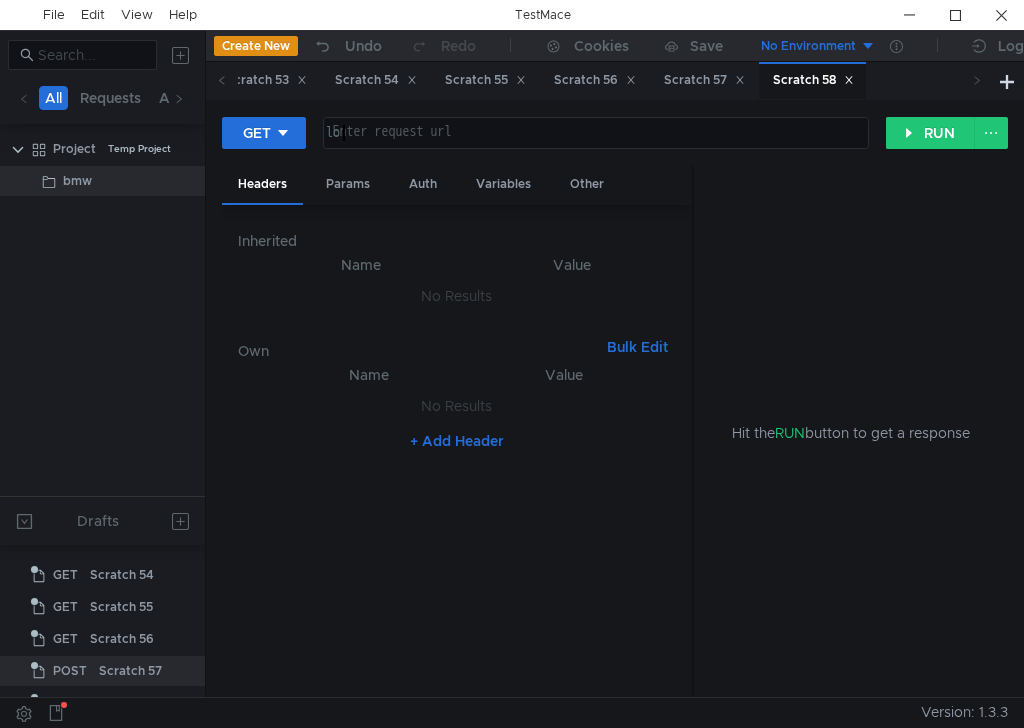 click on "lo" at bounding box center [594, 149] 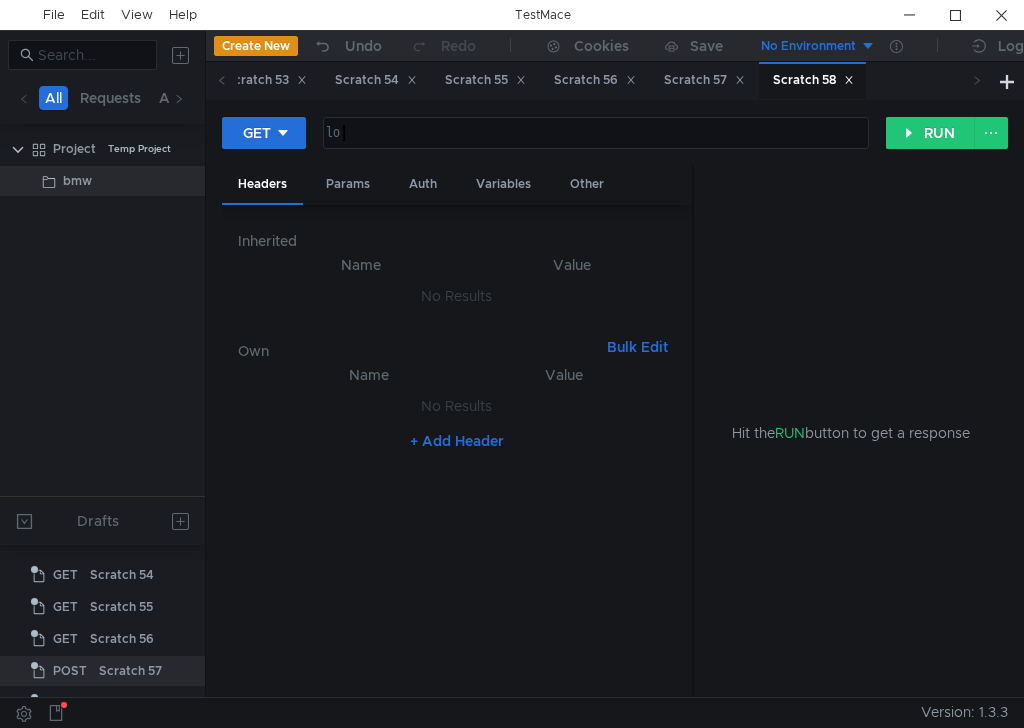 click on "lo" at bounding box center (594, 149) 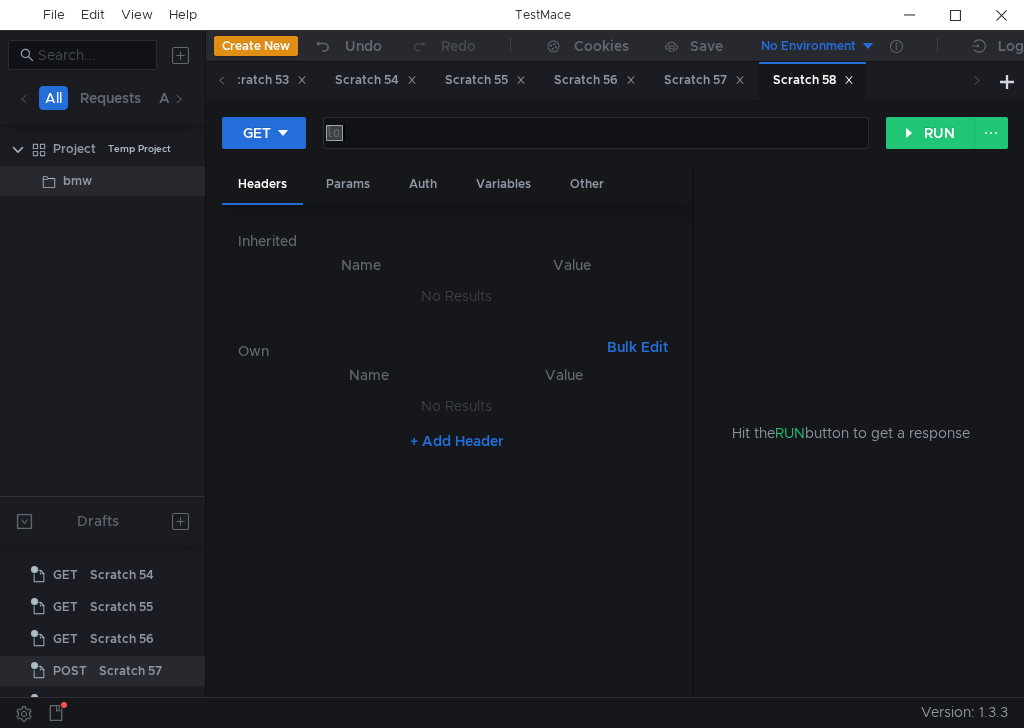 click on "lo" at bounding box center (594, 149) 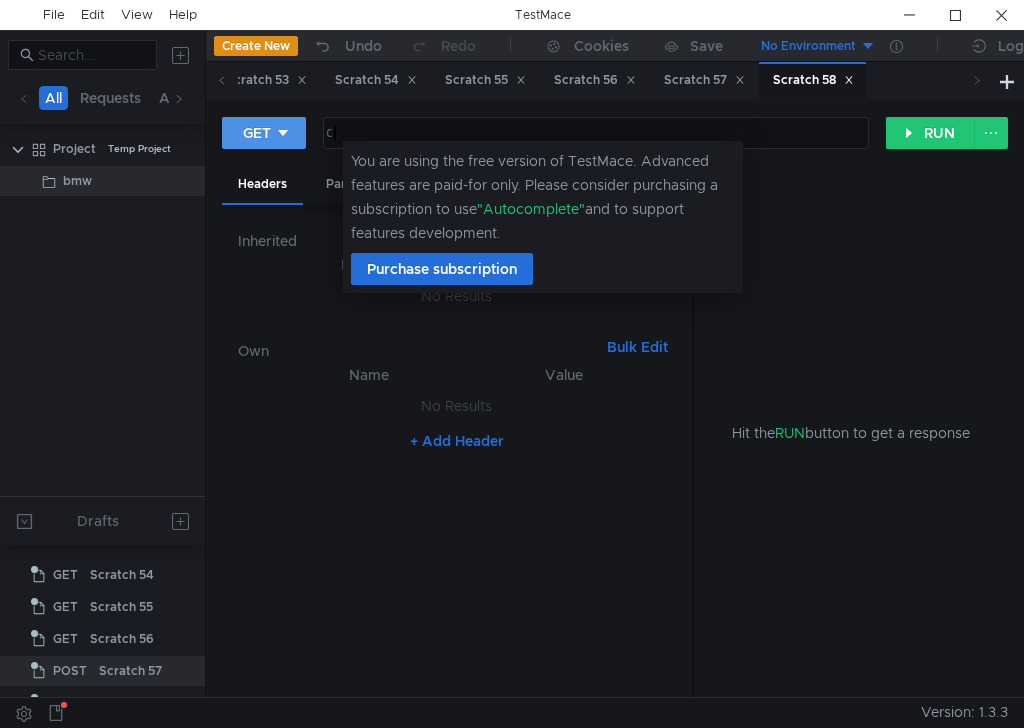scroll, scrollTop: 0, scrollLeft: 0, axis: both 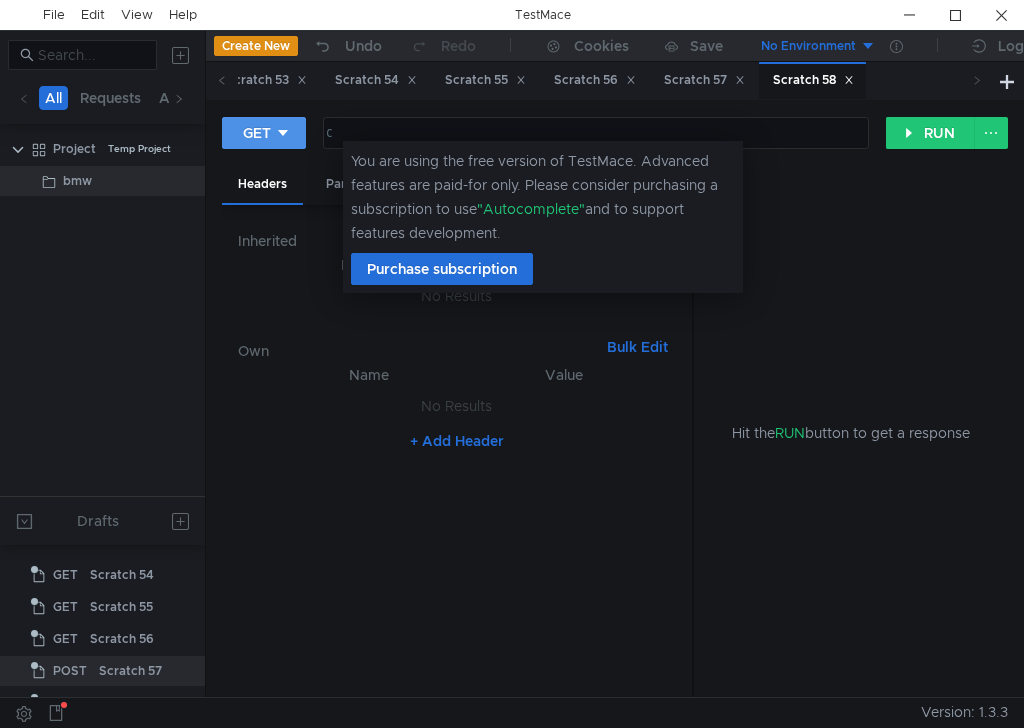 click 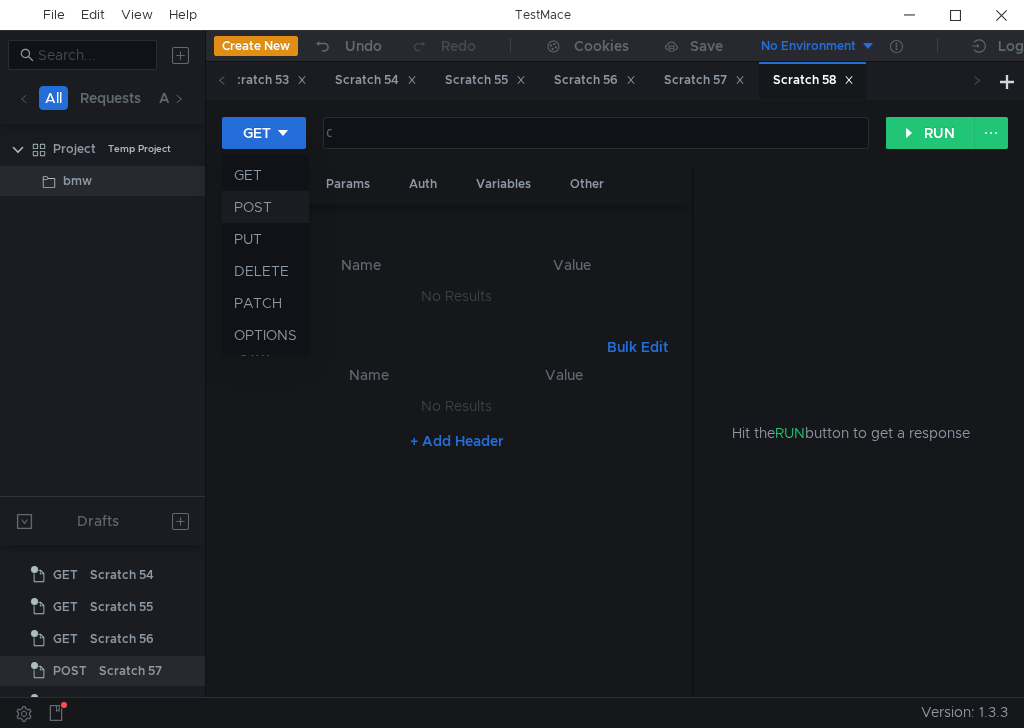 click on "POST" at bounding box center [265, 207] 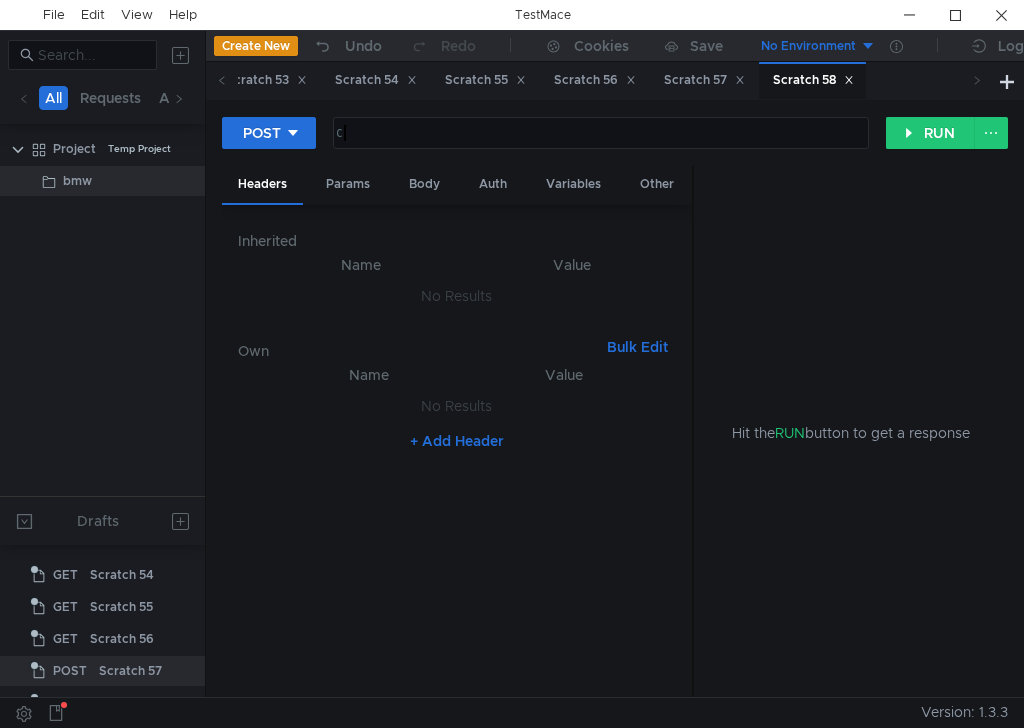 click on "c" at bounding box center (599, 149) 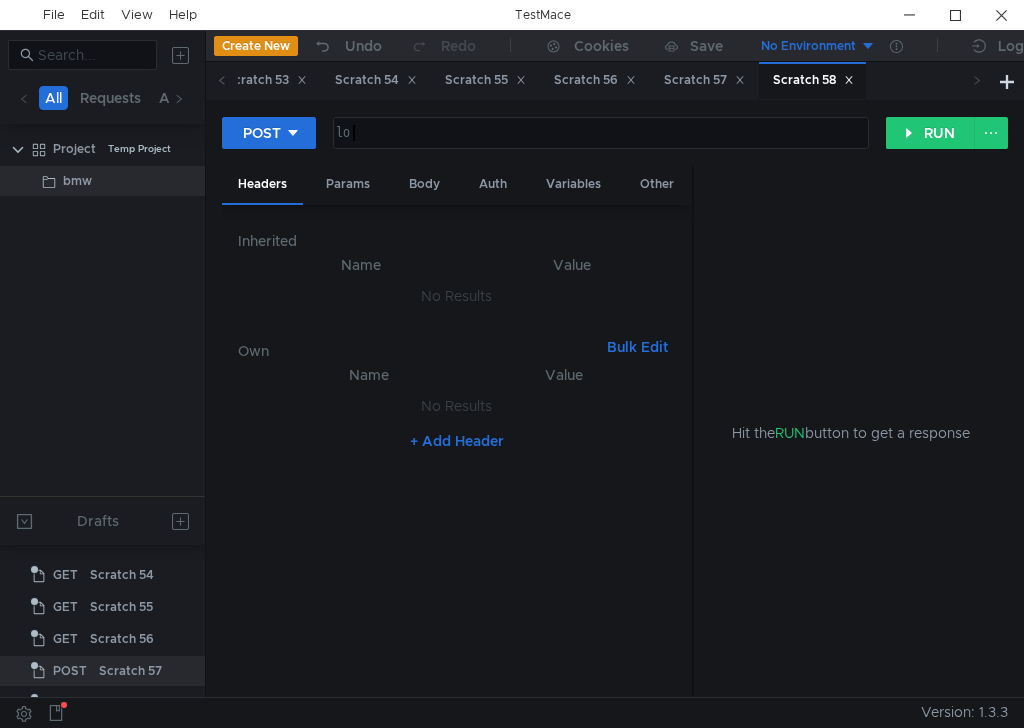 click on "lo" at bounding box center (599, 149) 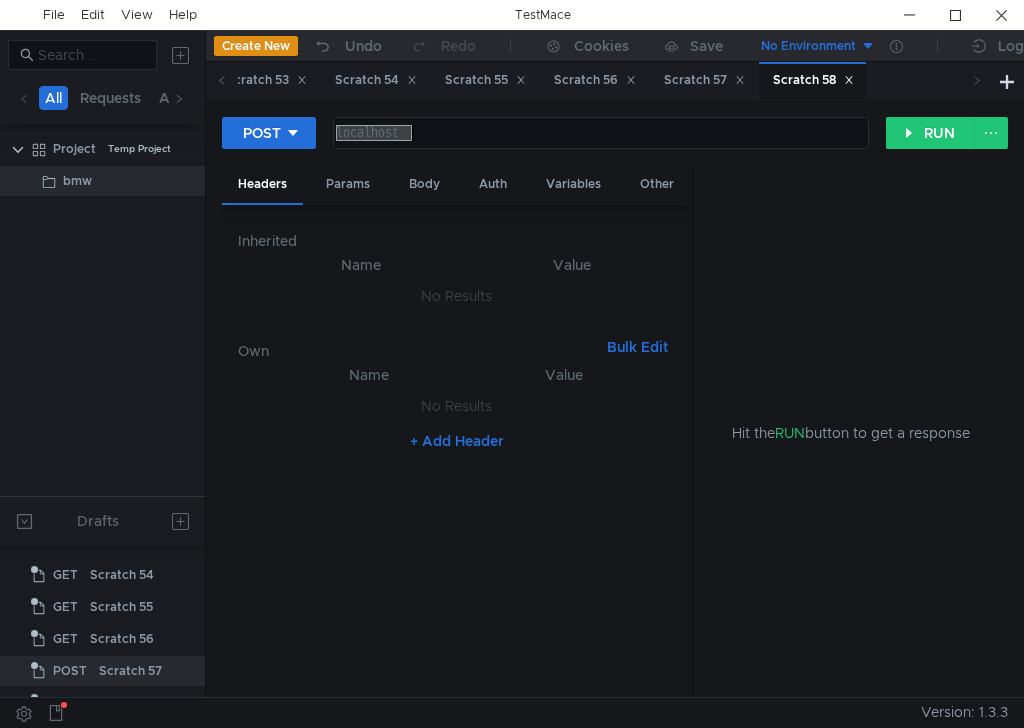 scroll, scrollTop: 0, scrollLeft: 4, axis: horizontal 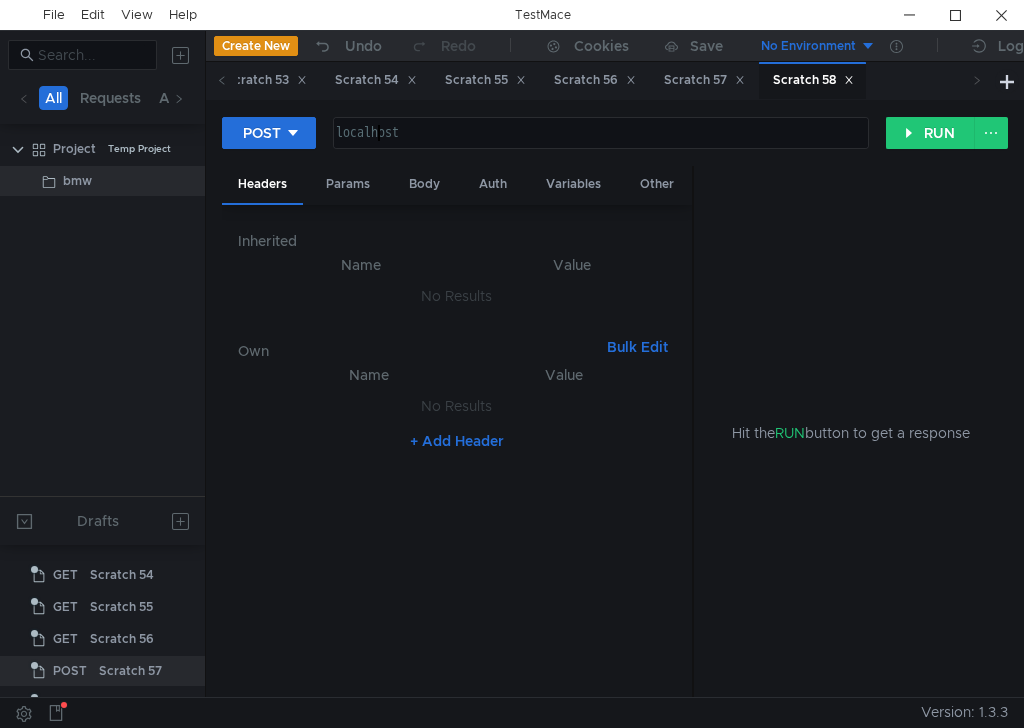 click on "localhost" at bounding box center [599, 149] 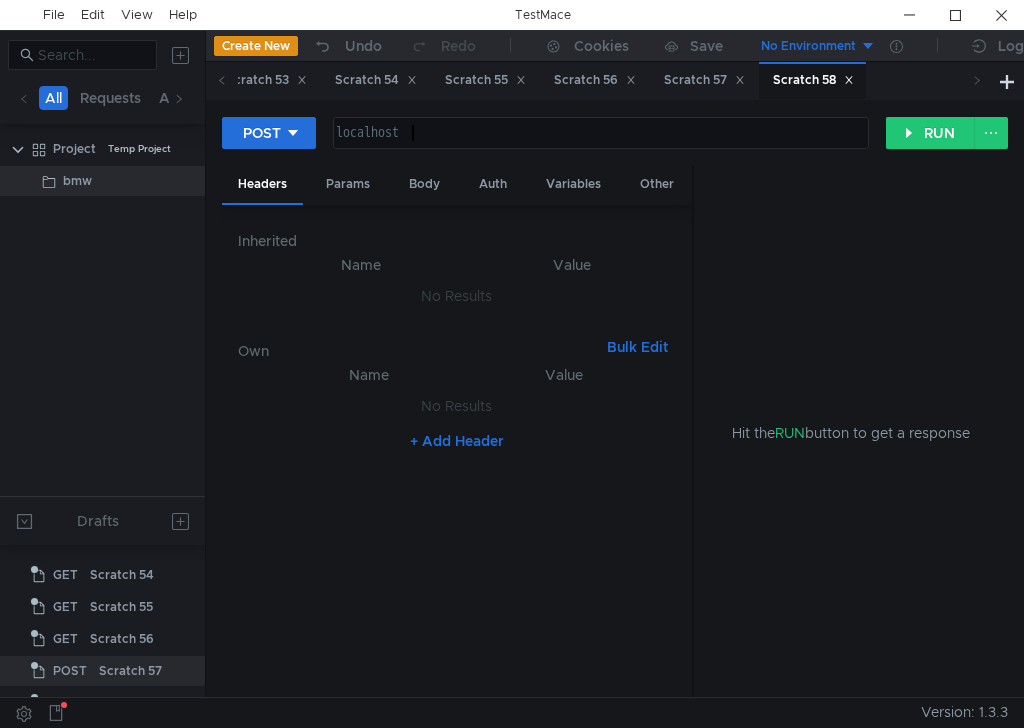 click on "localhost" at bounding box center (599, 149) 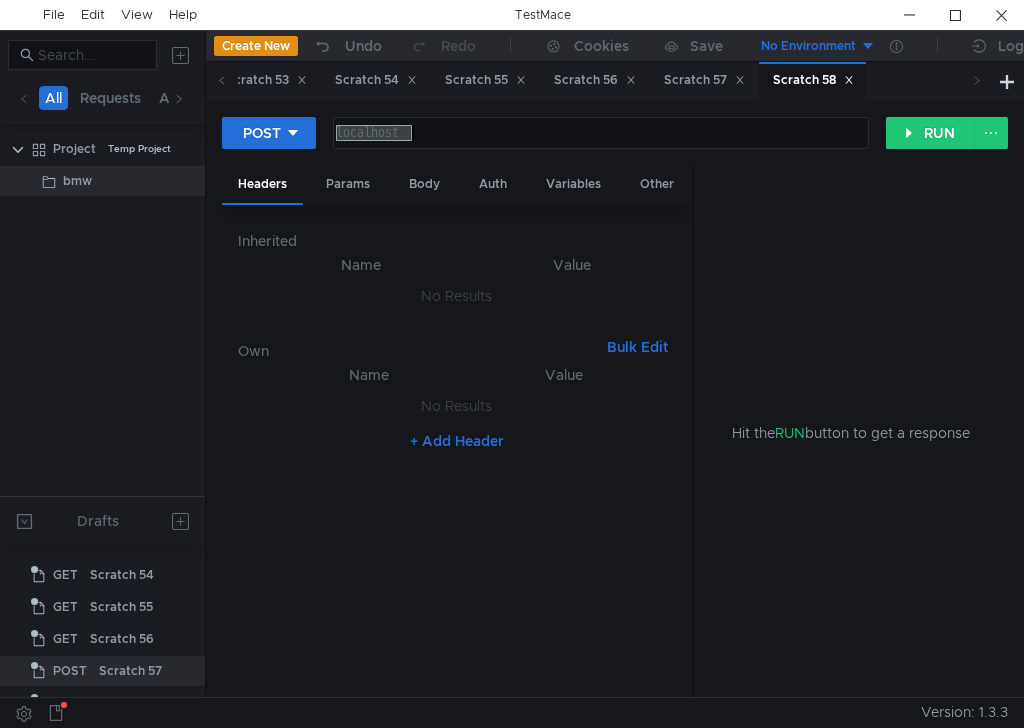 click on "localhost" at bounding box center [599, 149] 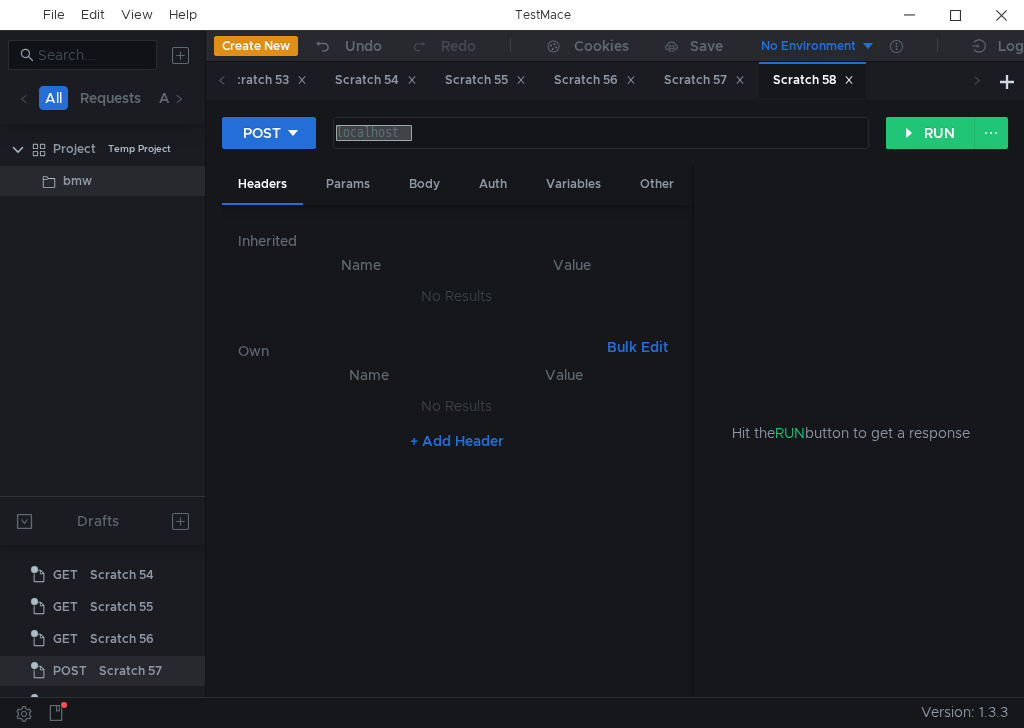 click on "localhost" at bounding box center [601, 133] 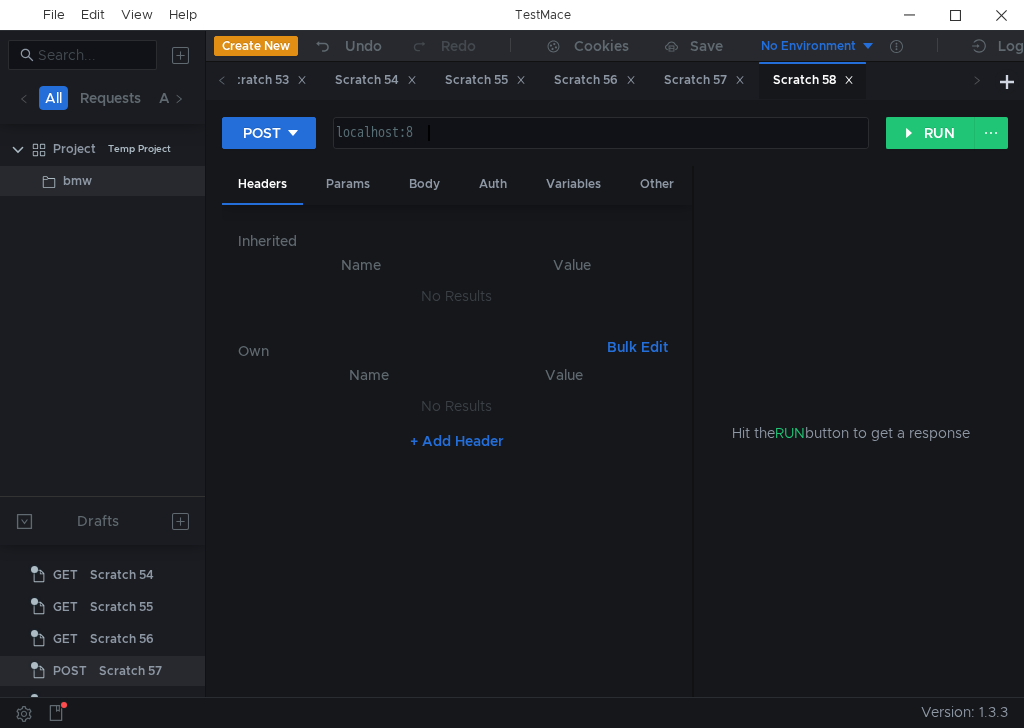 scroll, scrollTop: 0, scrollLeft: 6, axis: horizontal 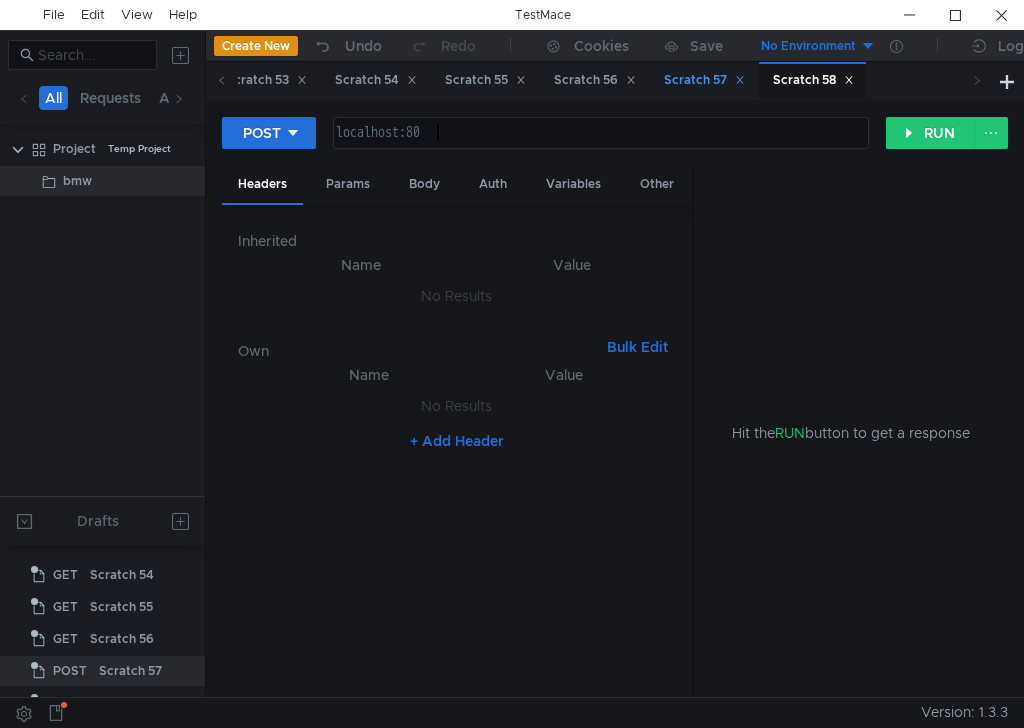 type on "localhost:80" 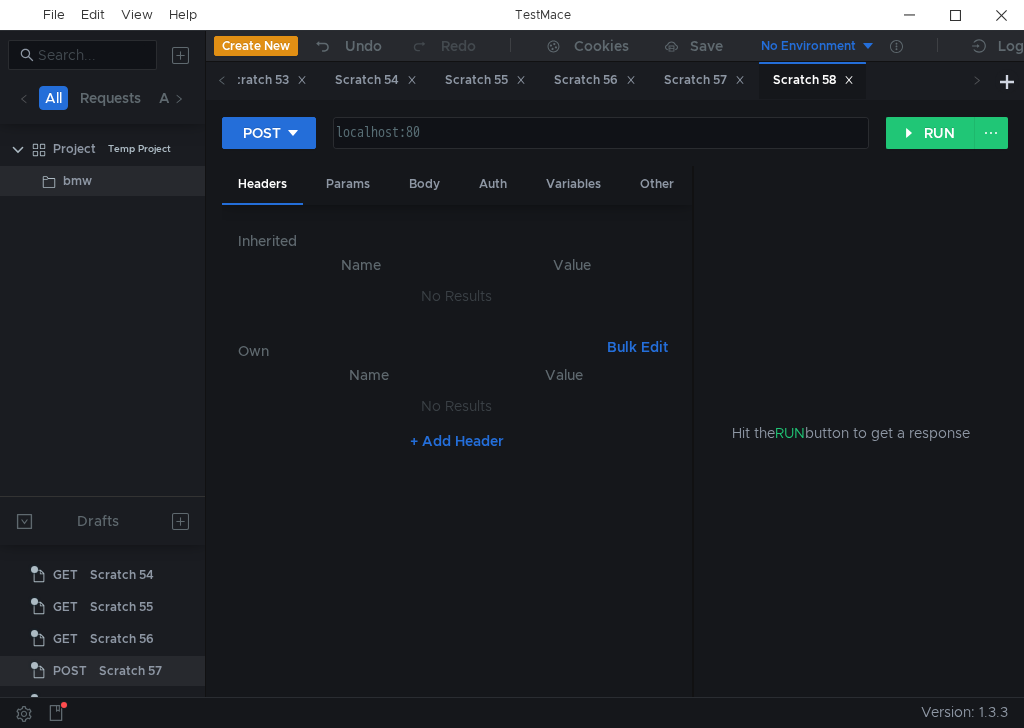drag, startPoint x: 781, startPoint y: 81, endPoint x: 773, endPoint y: 105, distance: 25.298222 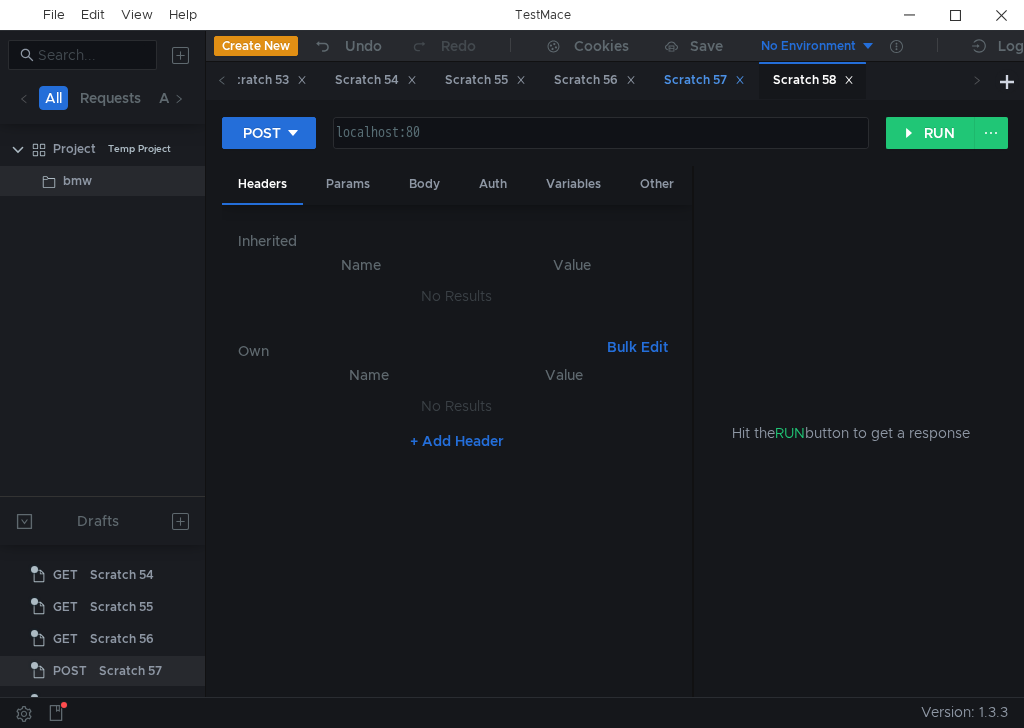 click on "Scratch 57" at bounding box center (704, 80) 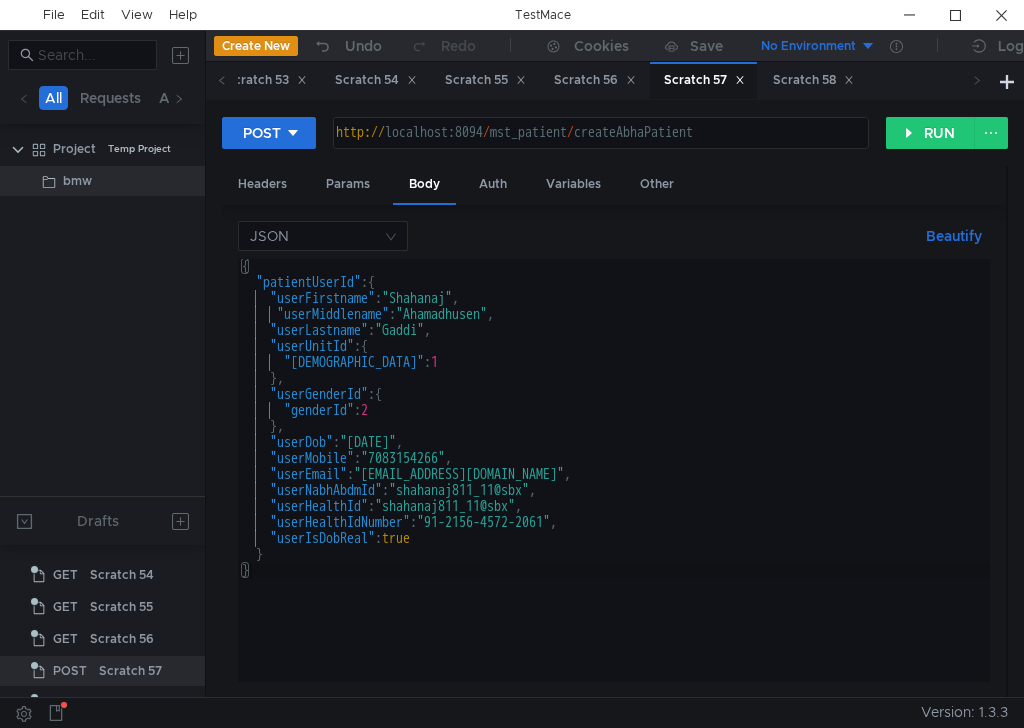 scroll, scrollTop: 1722, scrollLeft: 0, axis: vertical 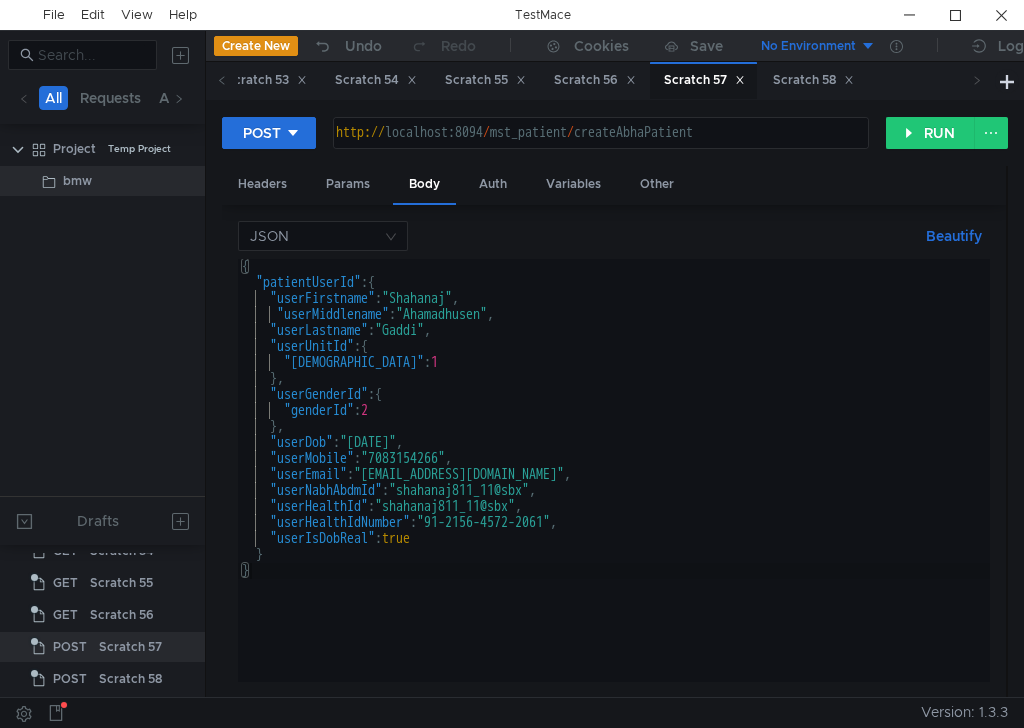 type on "http://localhost:8094/mst_patient/createAbhaPatient" 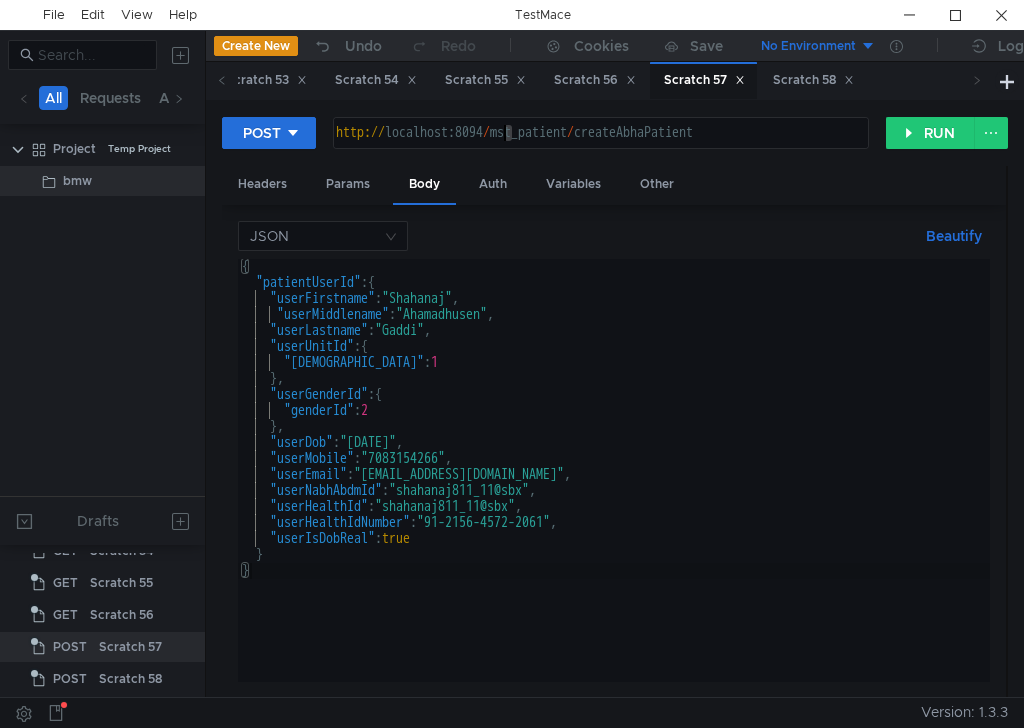 click on "http:// localhost:8094 / mst_patient / createAbhaPatient" at bounding box center (599, 149) 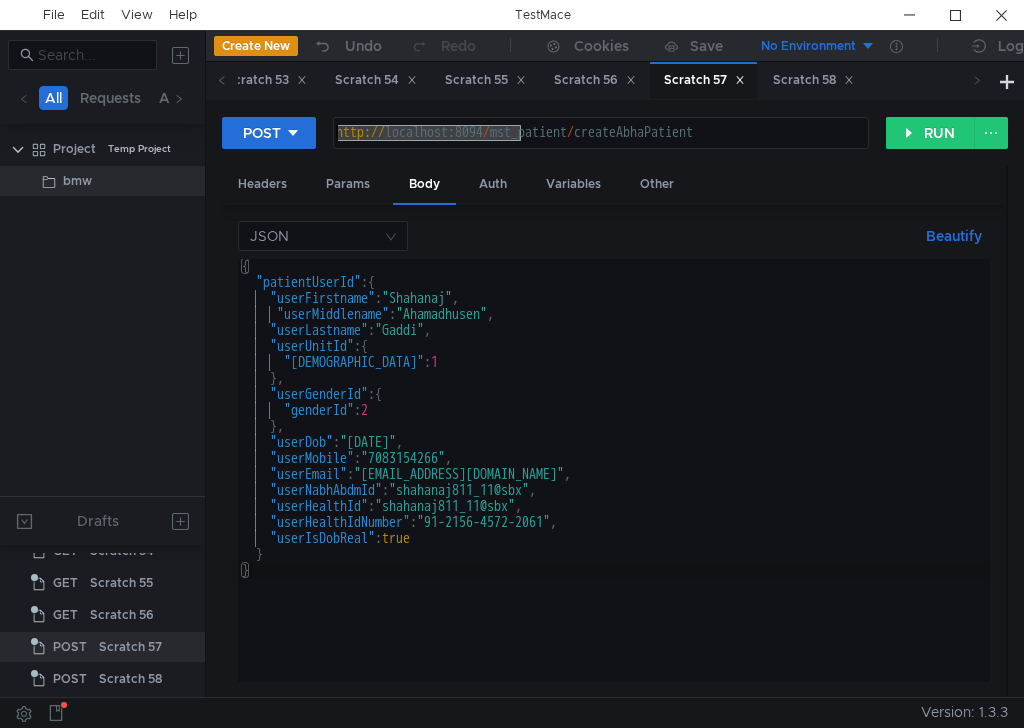 drag, startPoint x: 519, startPoint y: 130, endPoint x: 324, endPoint y: 105, distance: 196.59604 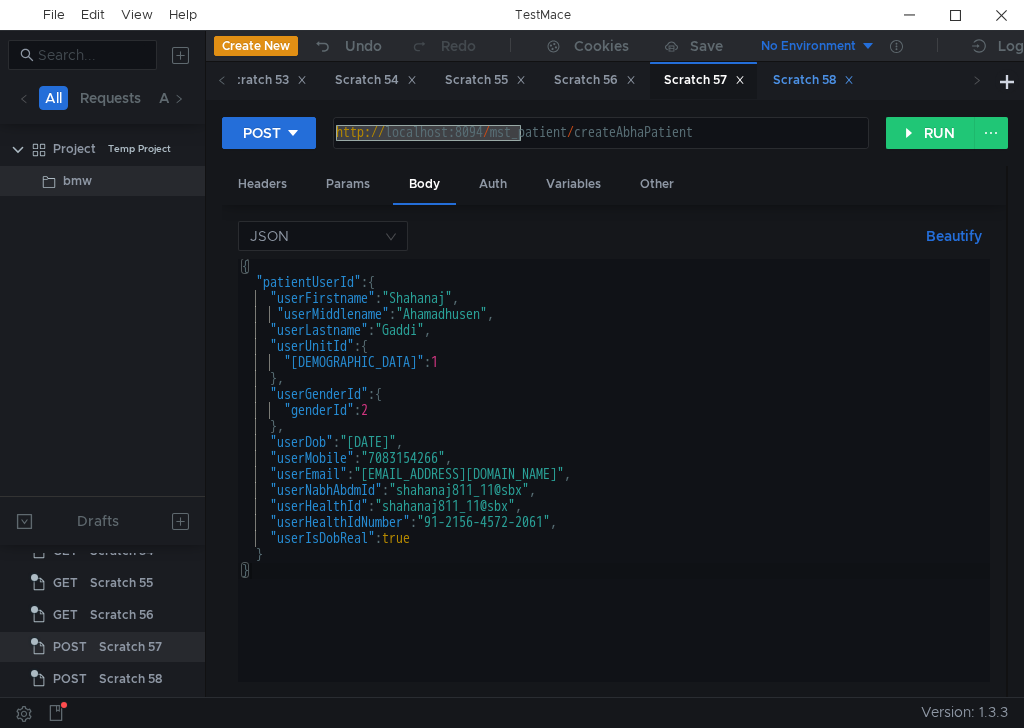 click on "Scratch 58" at bounding box center (813, 80) 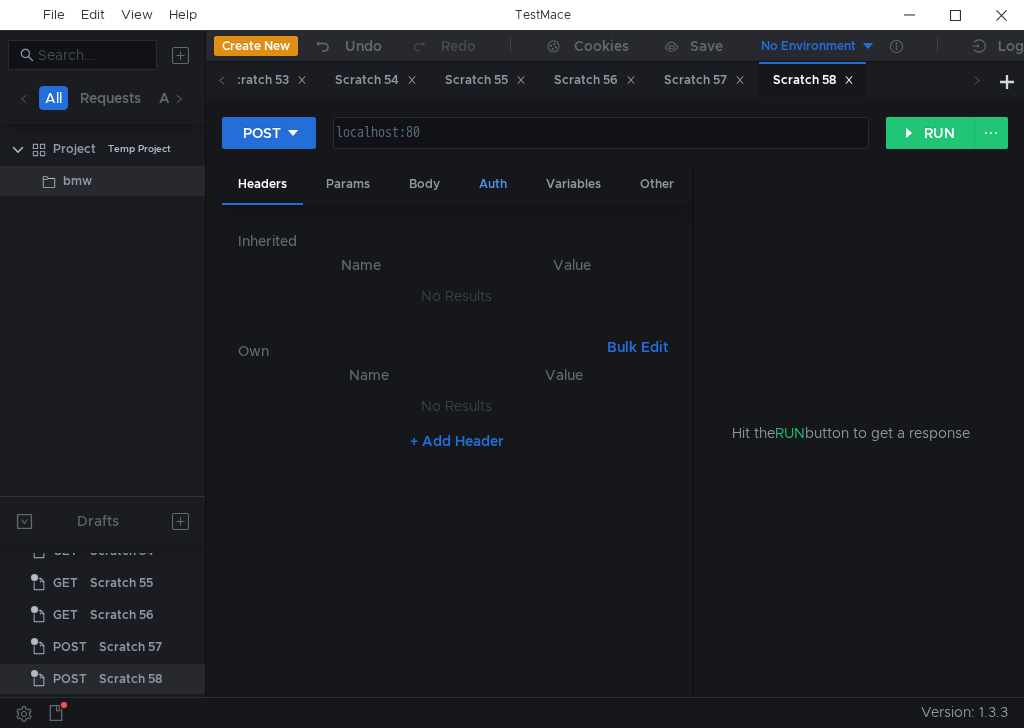 scroll, scrollTop: 1725, scrollLeft: 0, axis: vertical 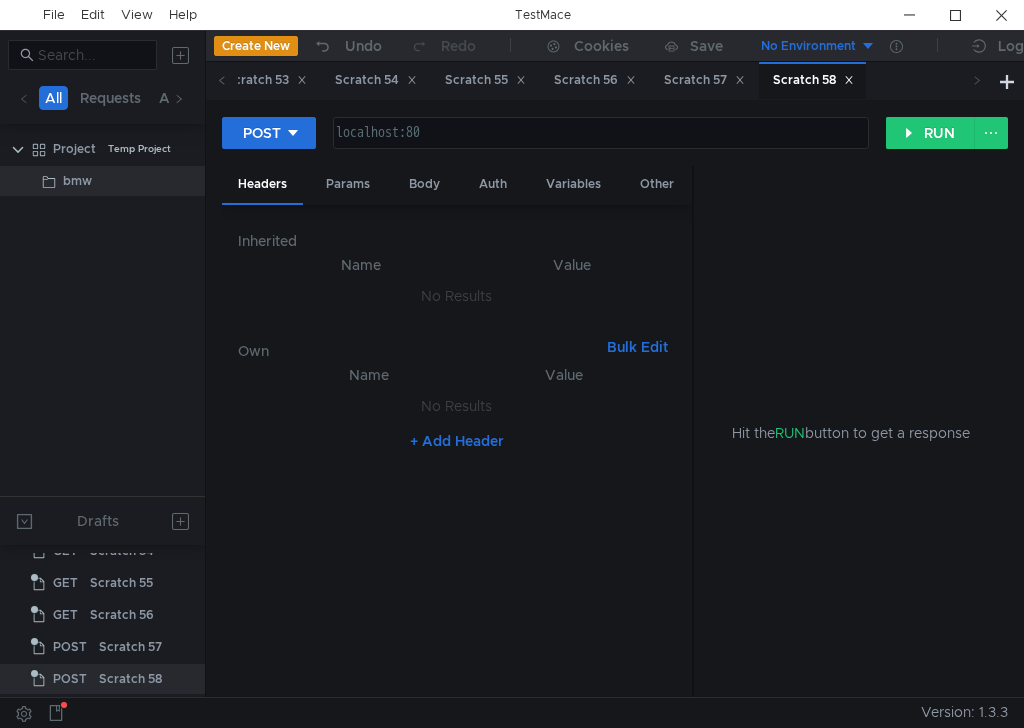click on "localhost:80" at bounding box center [599, 149] 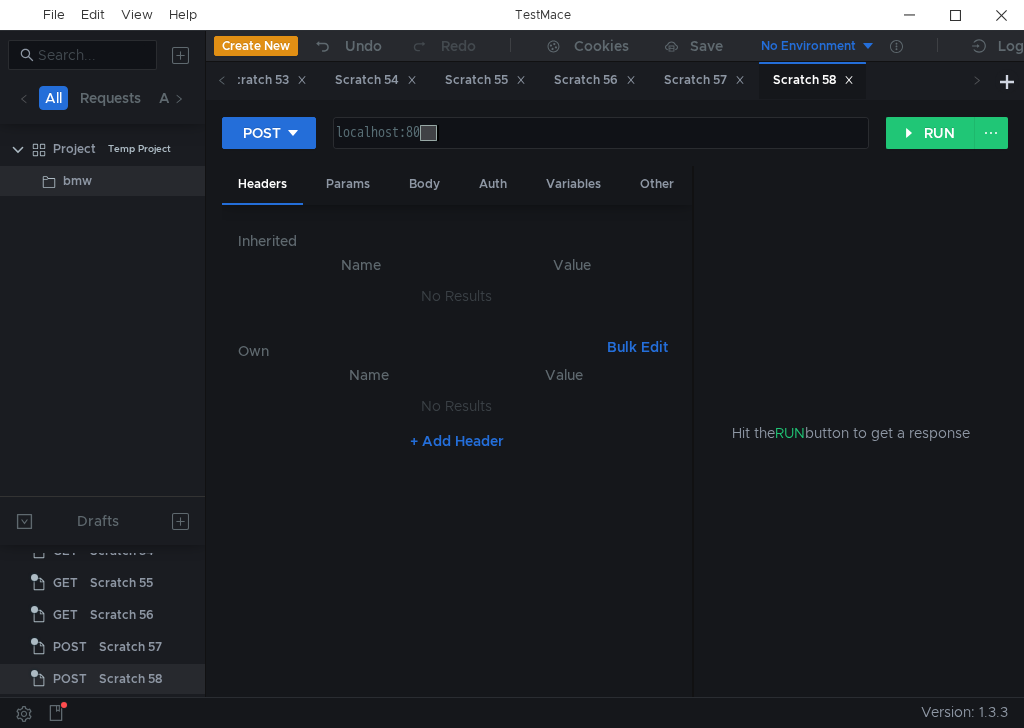 click on "localhost:80" at bounding box center (599, 149) 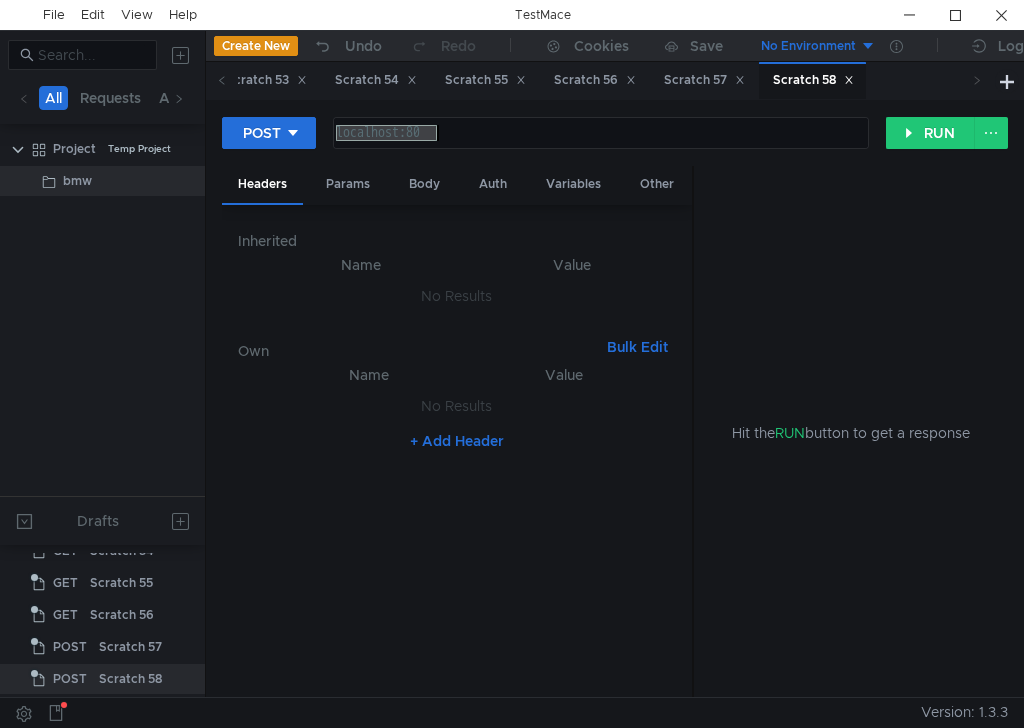 click on "localhost:80" at bounding box center [599, 149] 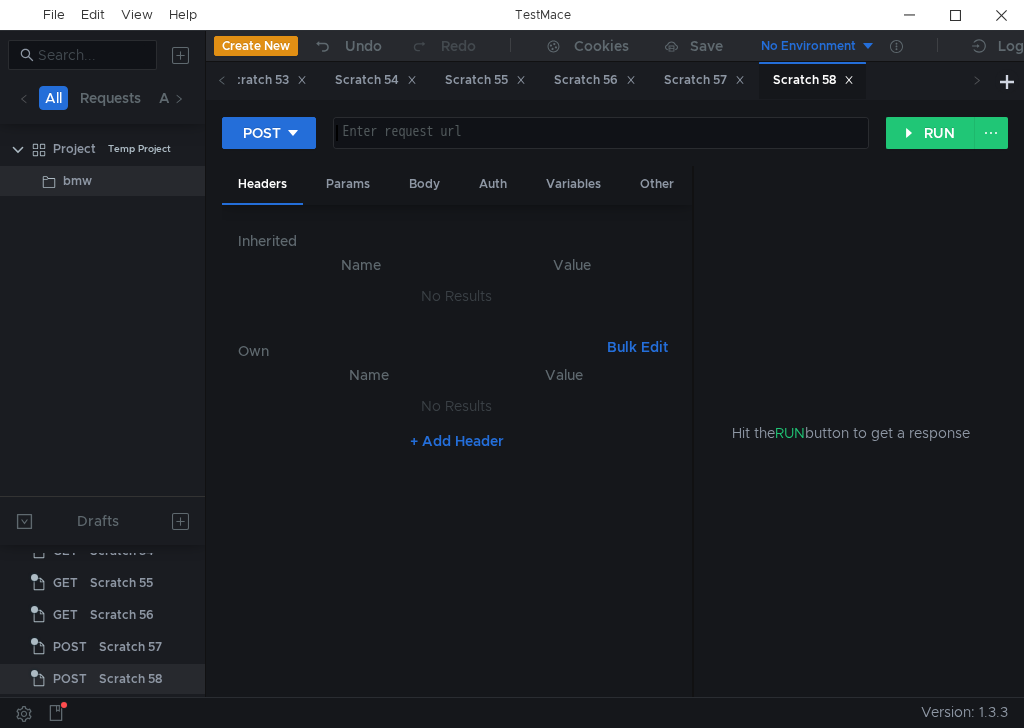 paste on "http://localhost:8094/" 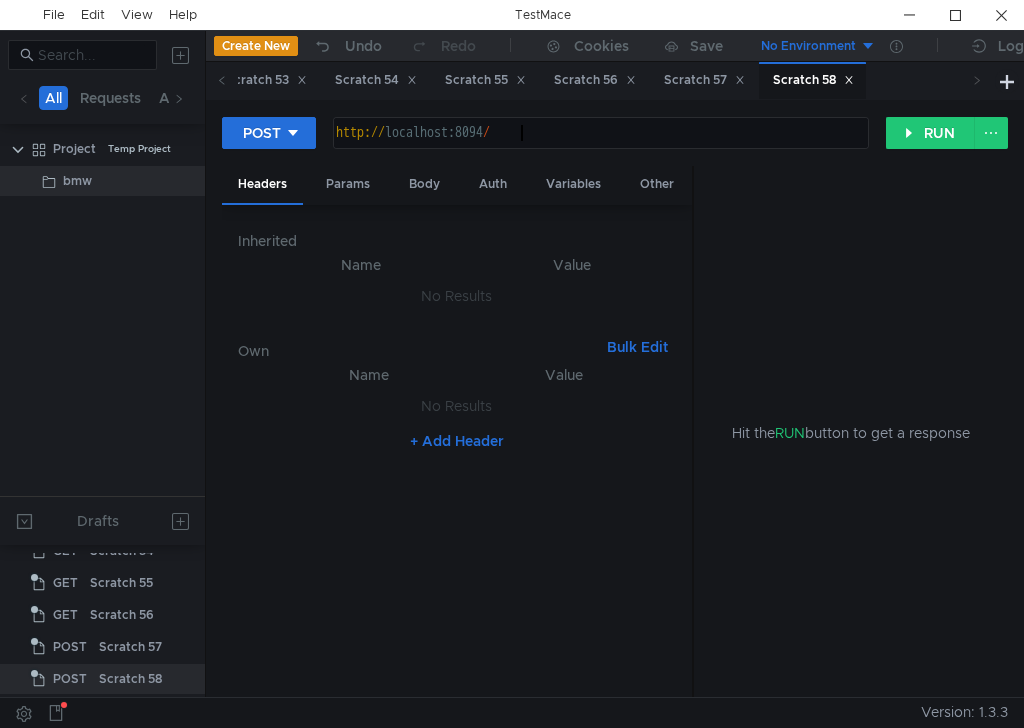 click on "http:// localhost:8094 /" at bounding box center [601, 133] 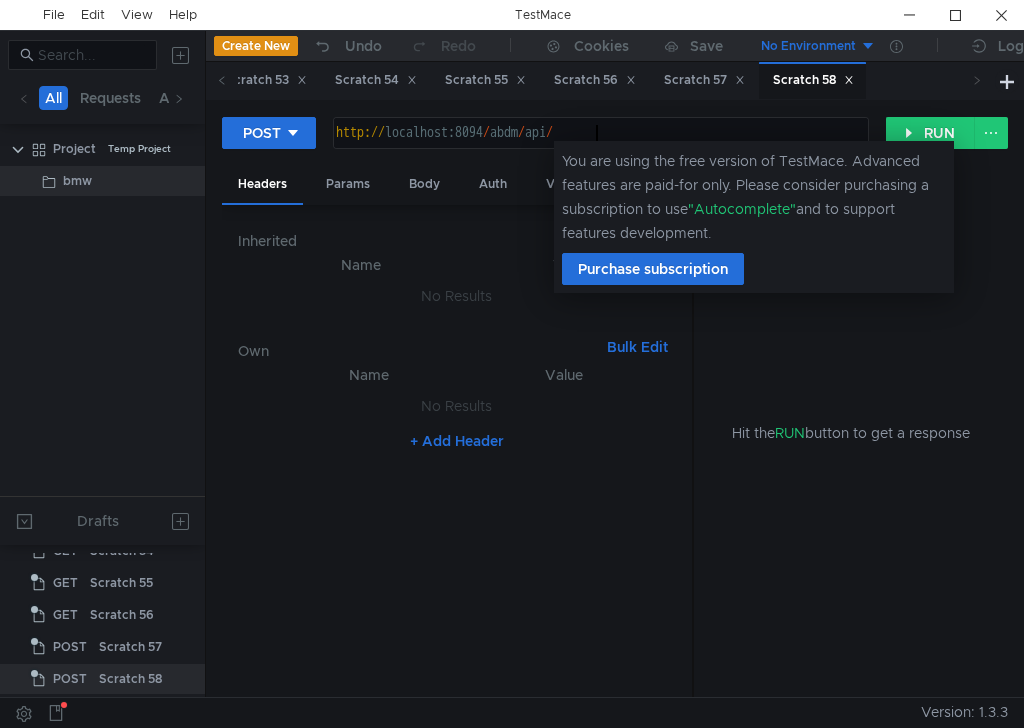 scroll, scrollTop: 0, scrollLeft: 18, axis: horizontal 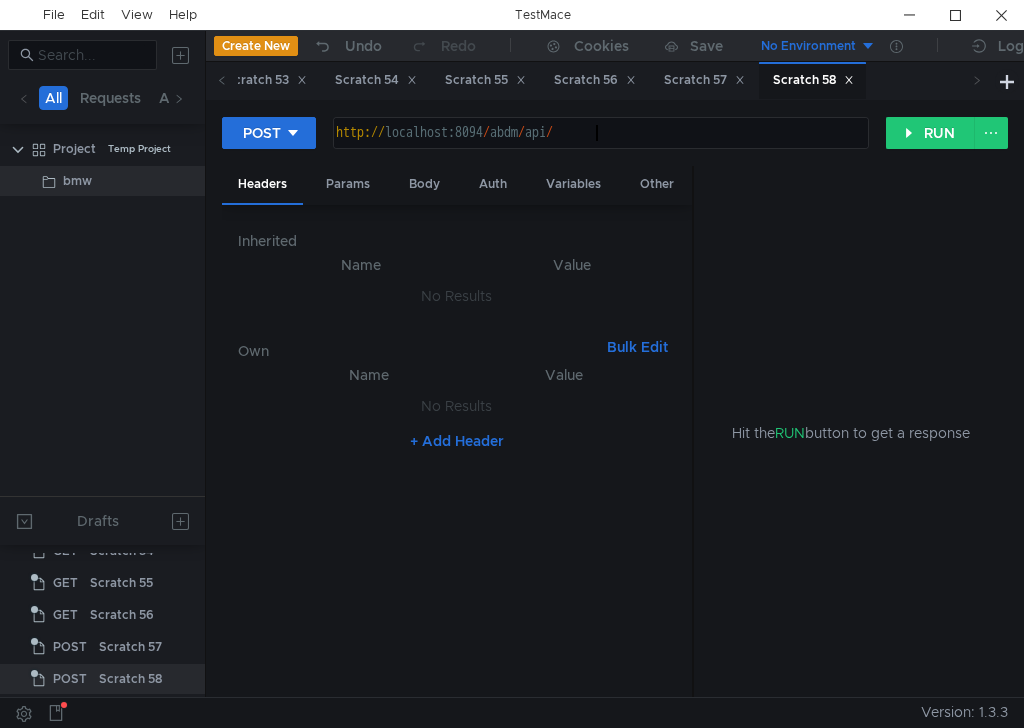 click on "http:// localhost:8094 / abdm / api /" at bounding box center [599, 149] 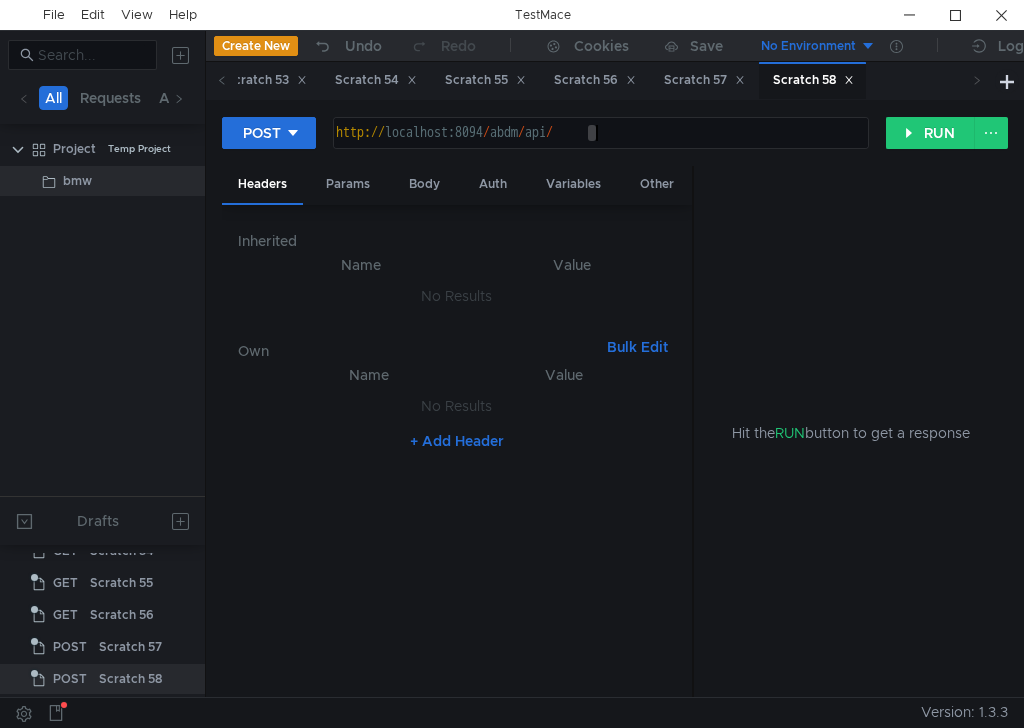 click on "http:// localhost:8094 / abdm / api /" at bounding box center (601, 133) 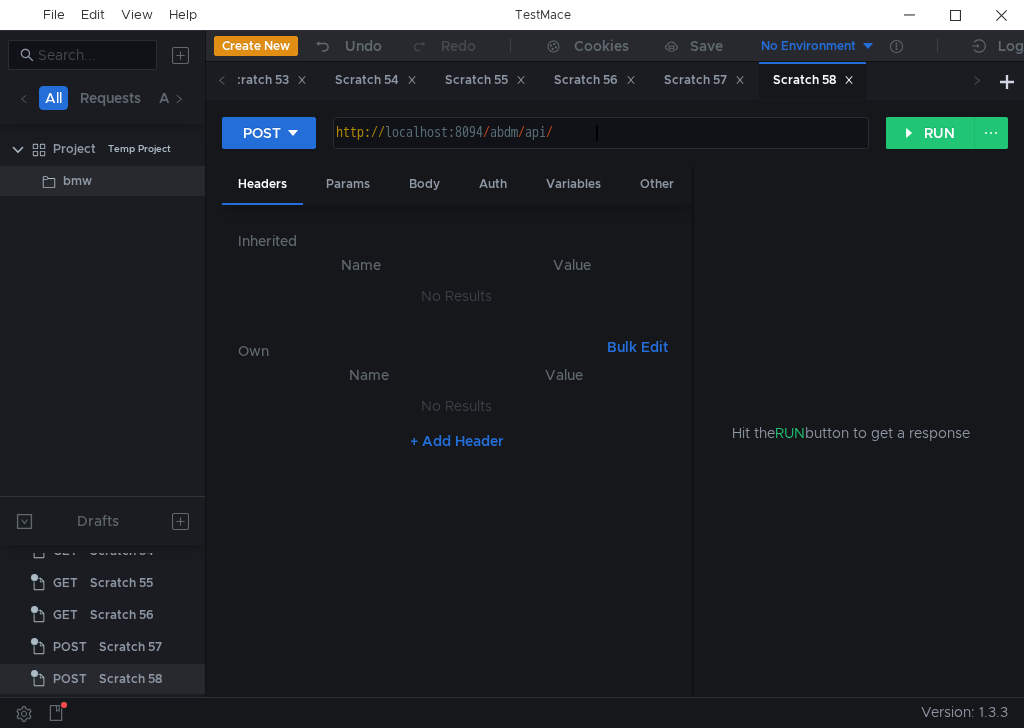 click on "http:// localhost:8094 / abdm / api /" at bounding box center [599, 149] 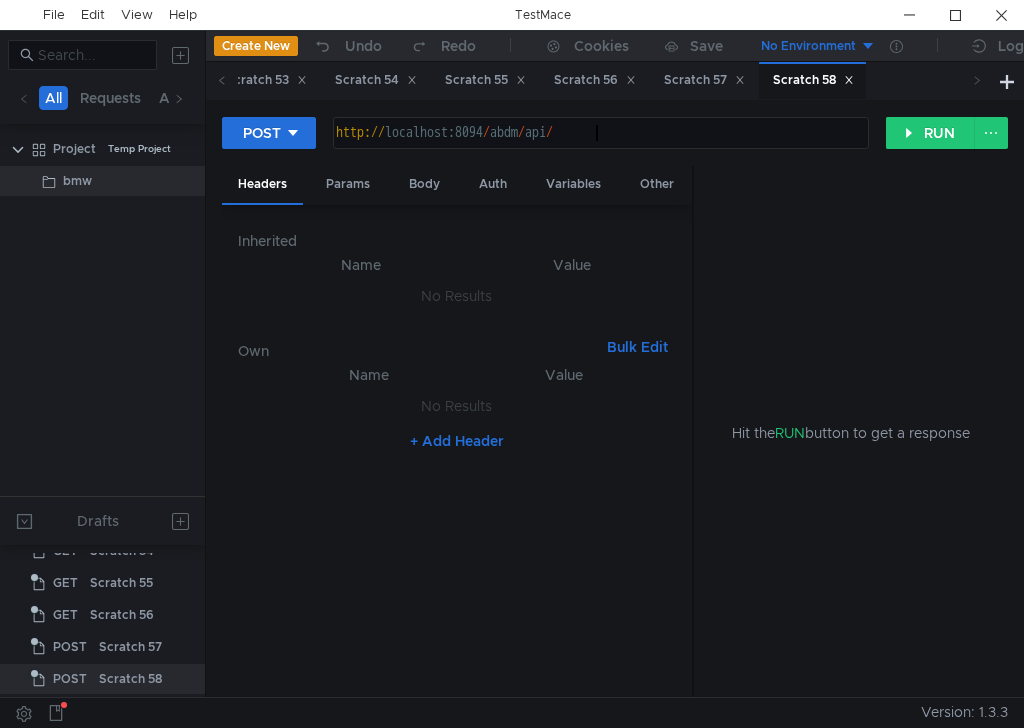 click on "http:// localhost:8094 / abdm / api /" at bounding box center (599, 149) 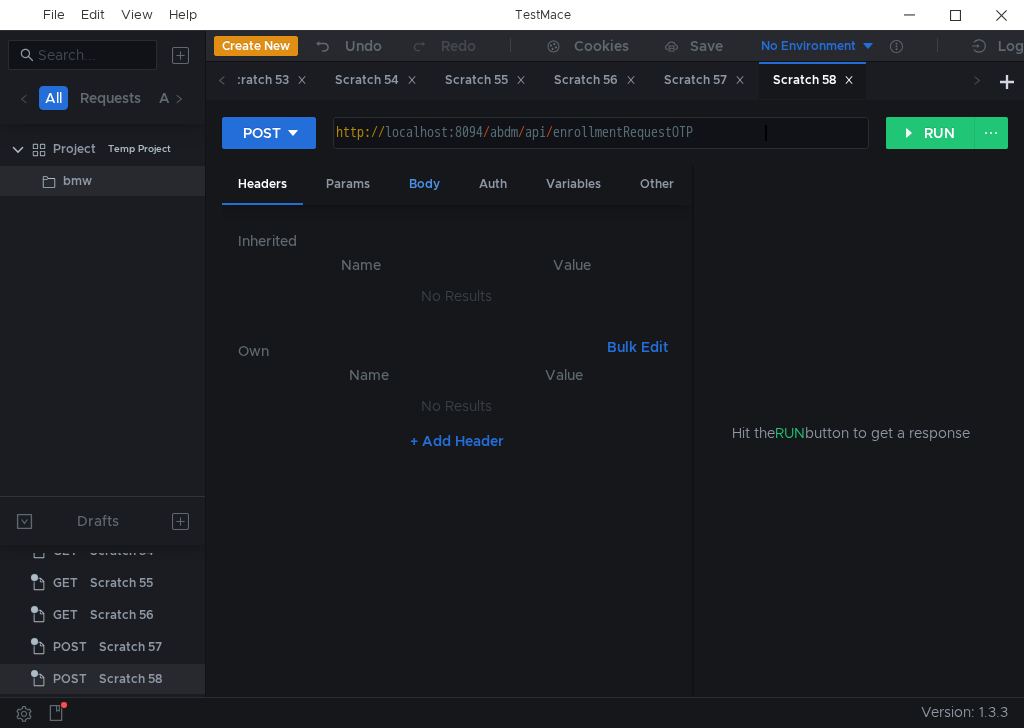 click on "Body" at bounding box center [424, 184] 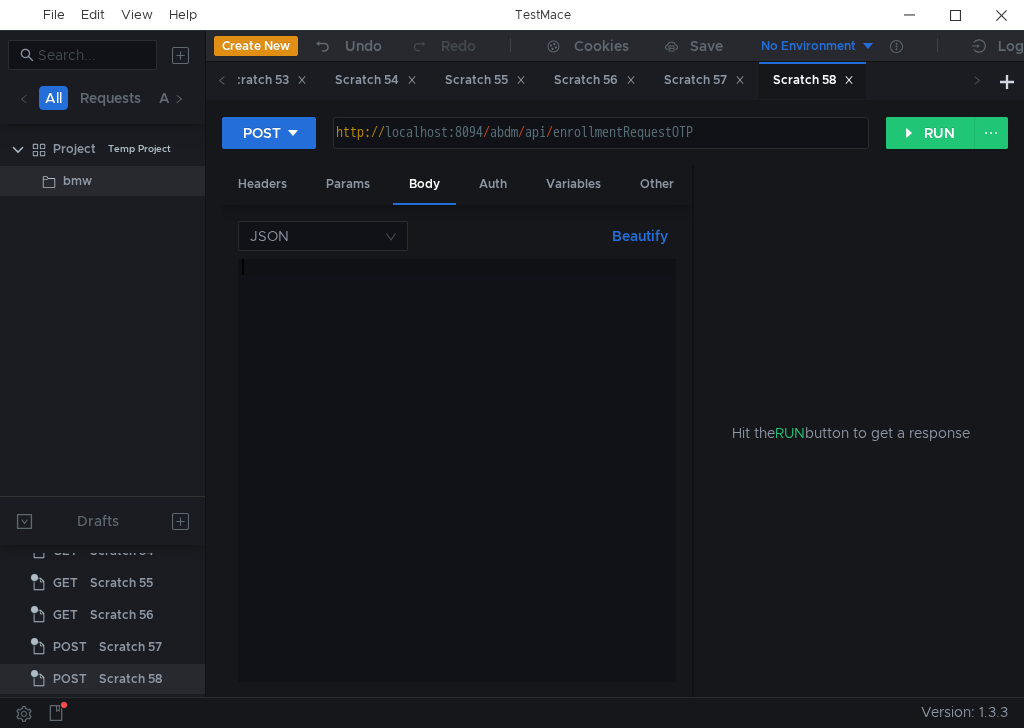 click at bounding box center (457, 486) 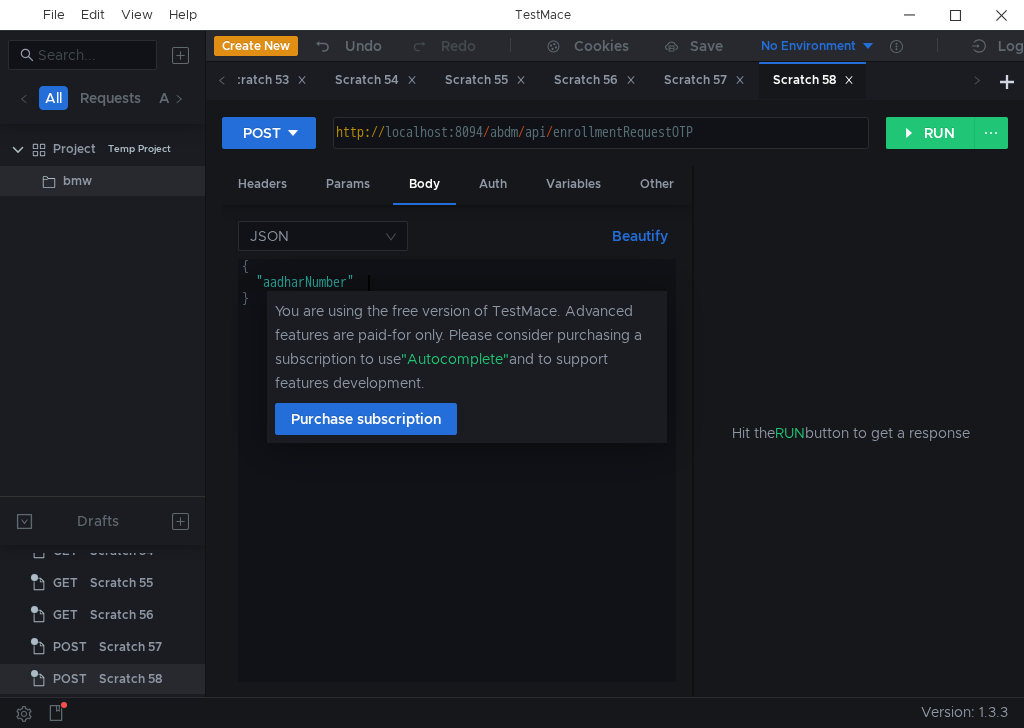 scroll, scrollTop: 0, scrollLeft: 9, axis: horizontal 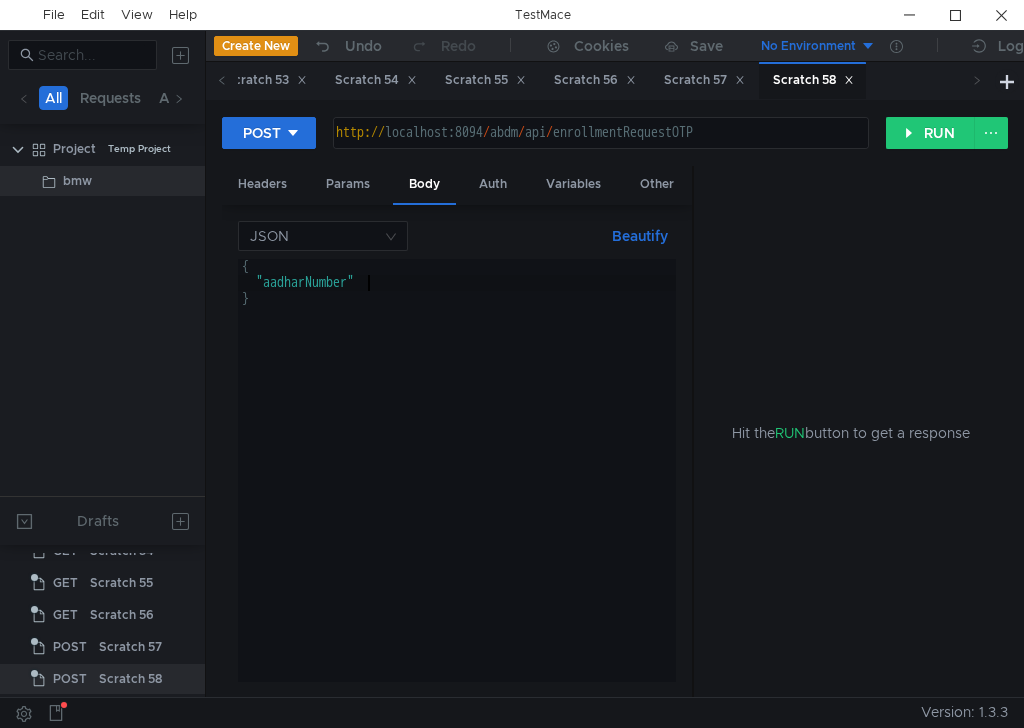 click on "{    "aadharNumber" }" at bounding box center [457, 486] 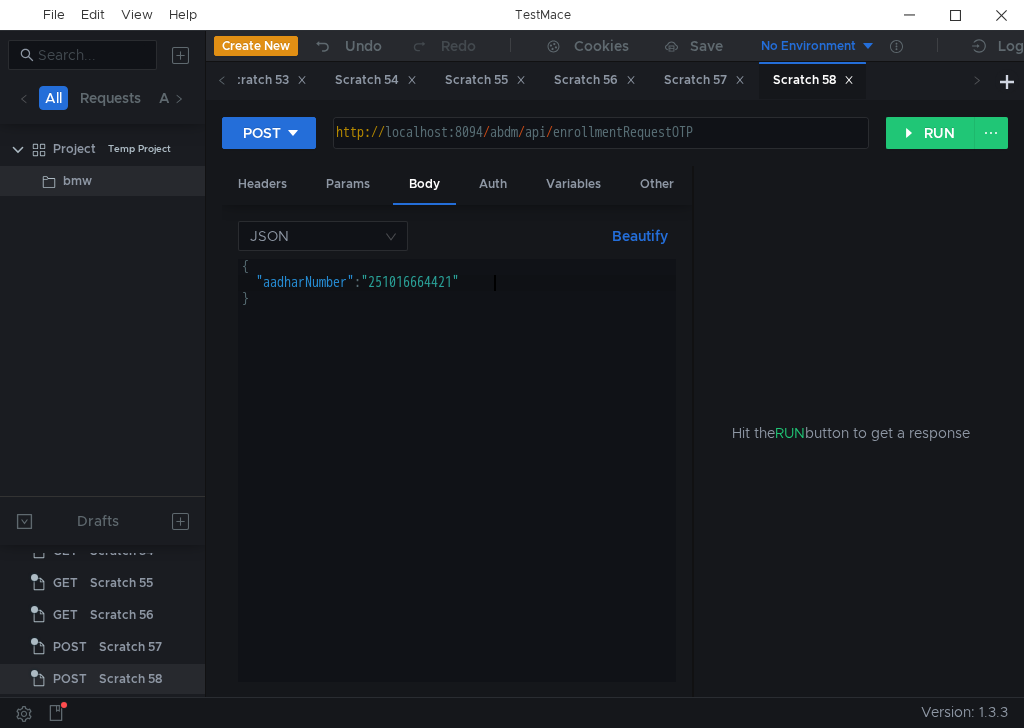 scroll, scrollTop: 0, scrollLeft: 17, axis: horizontal 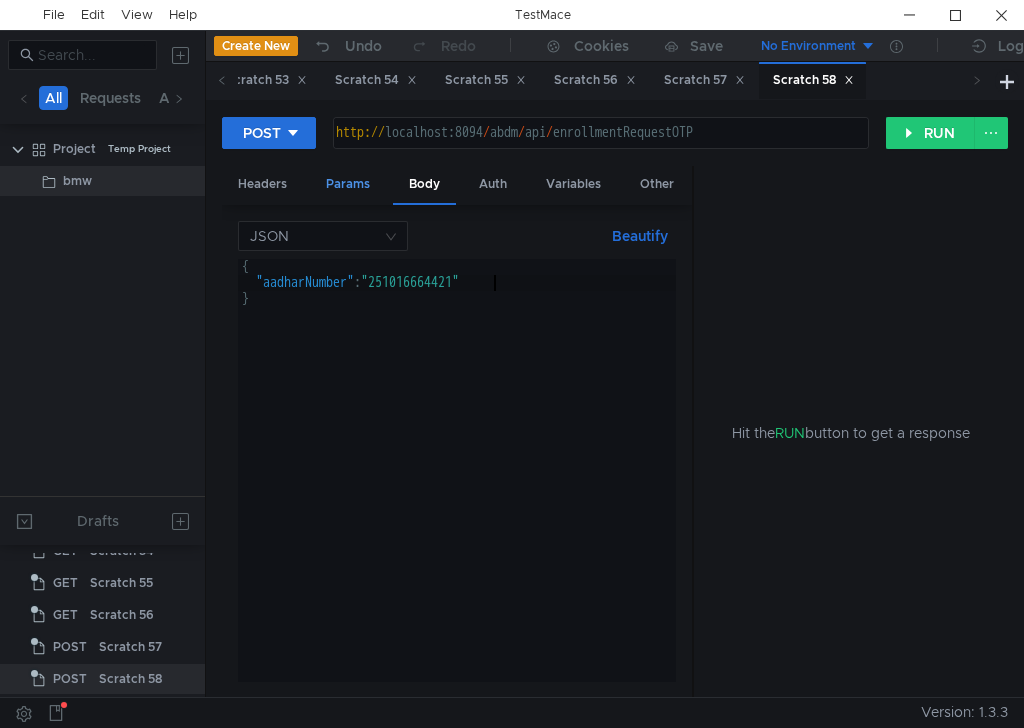 type on ""aadharNumber":"251016664421" 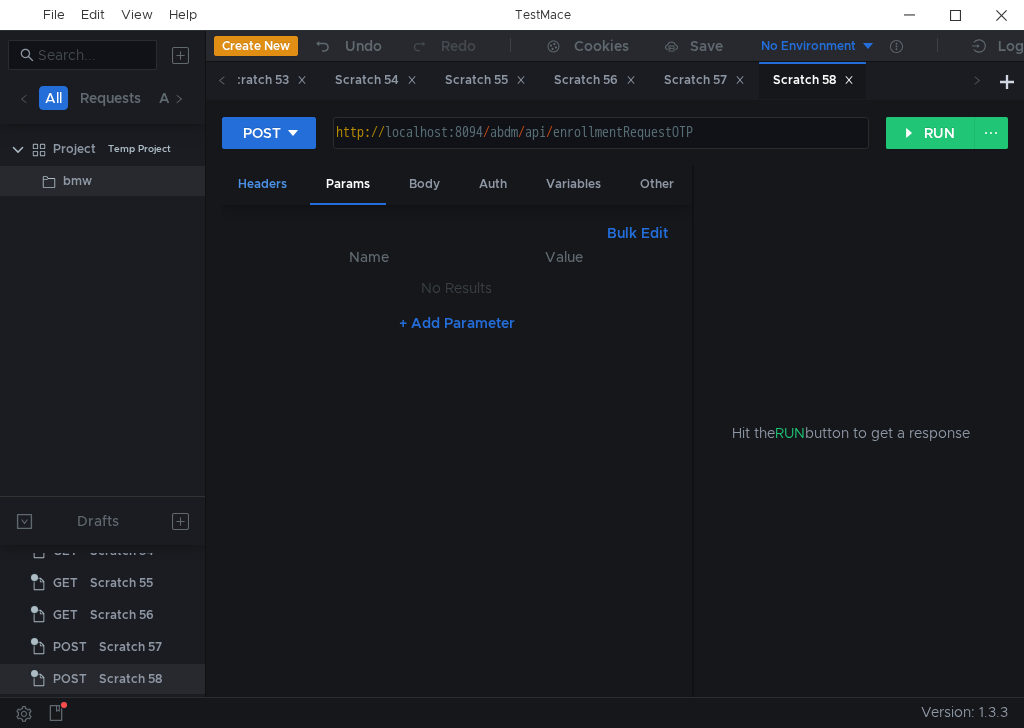 click on "Headers" at bounding box center [262, 184] 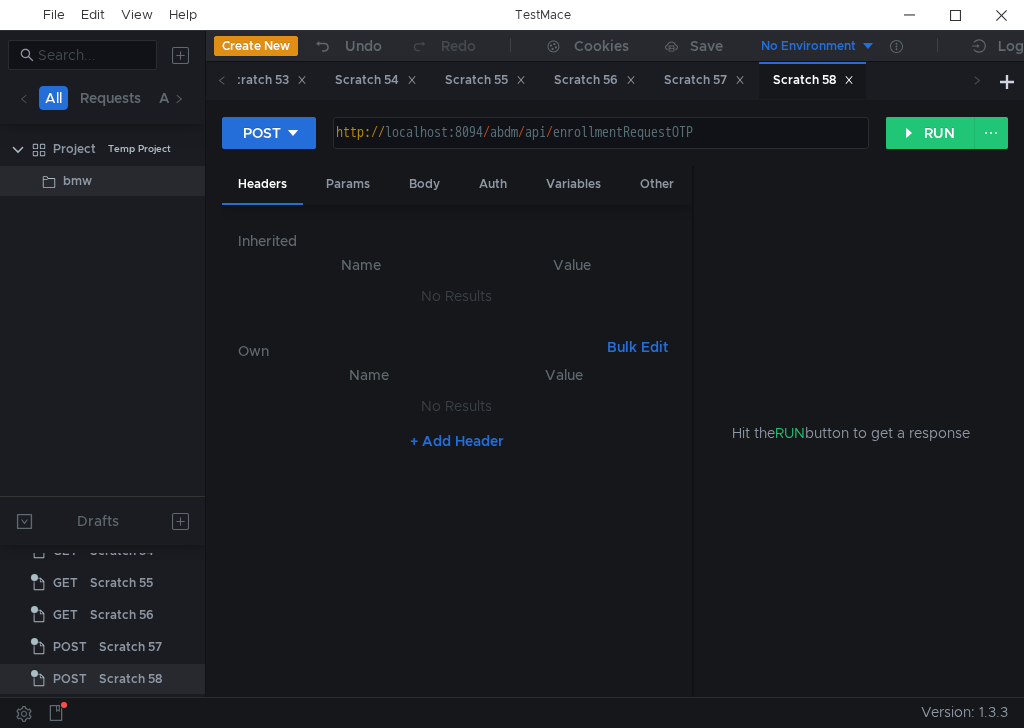 click on "+ Add Header" 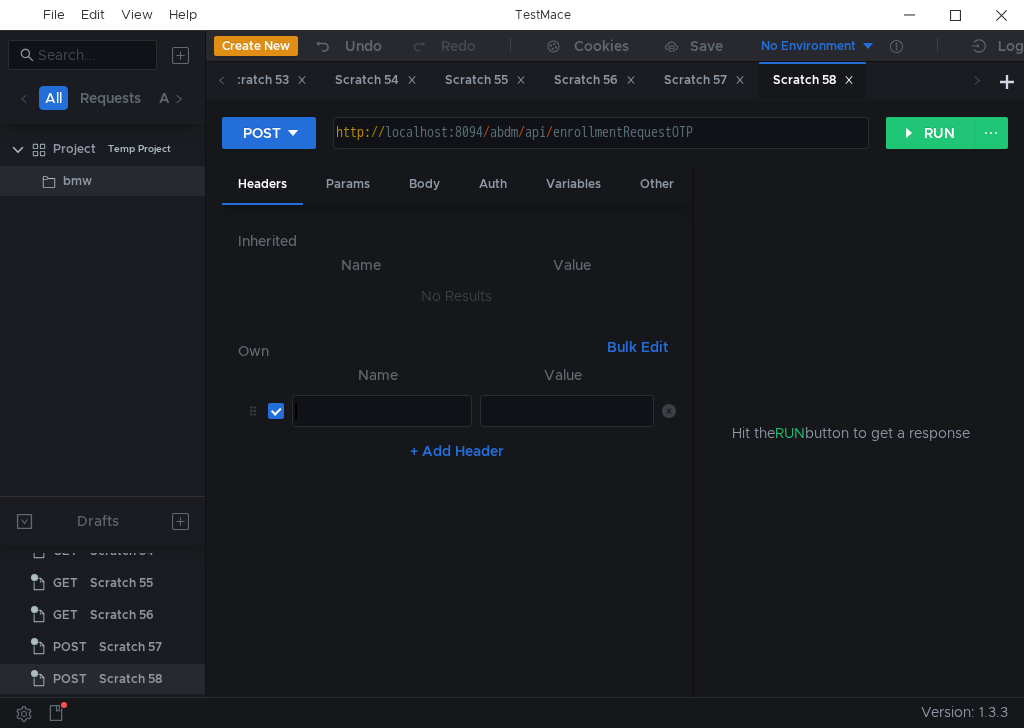 click at bounding box center [380, 427] 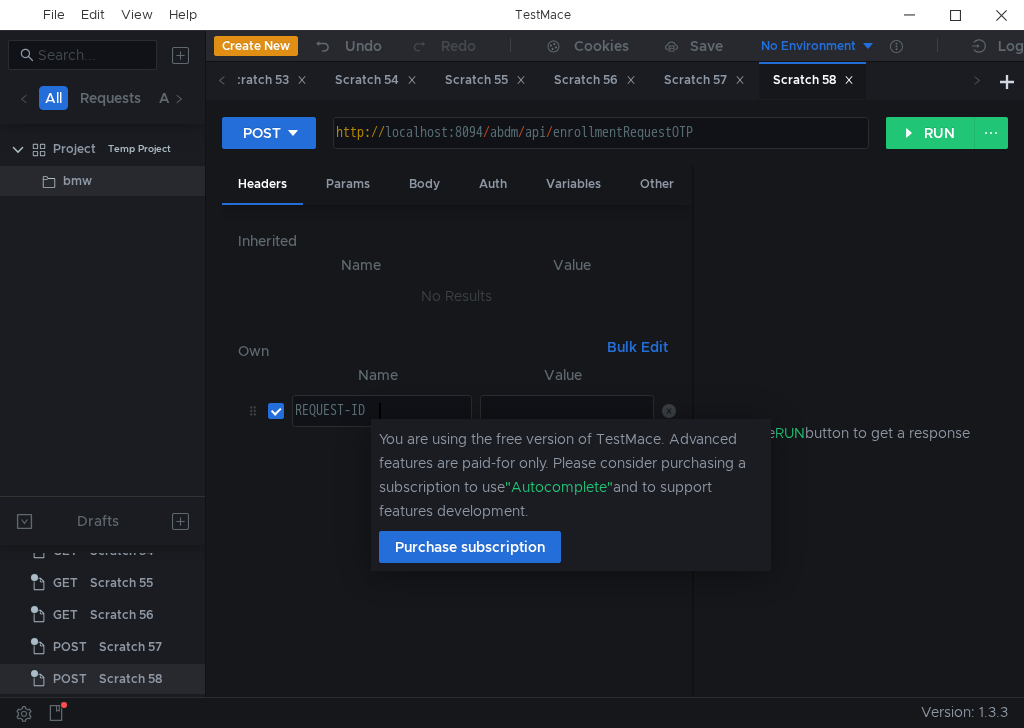scroll, scrollTop: 0, scrollLeft: 5, axis: horizontal 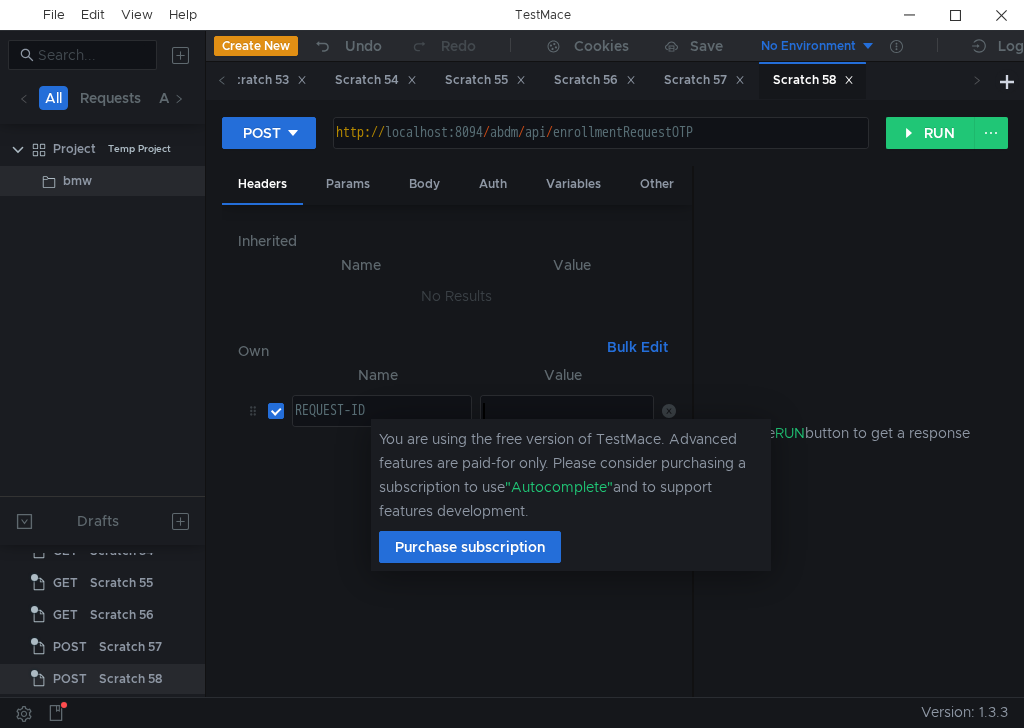 click at bounding box center [567, 411] 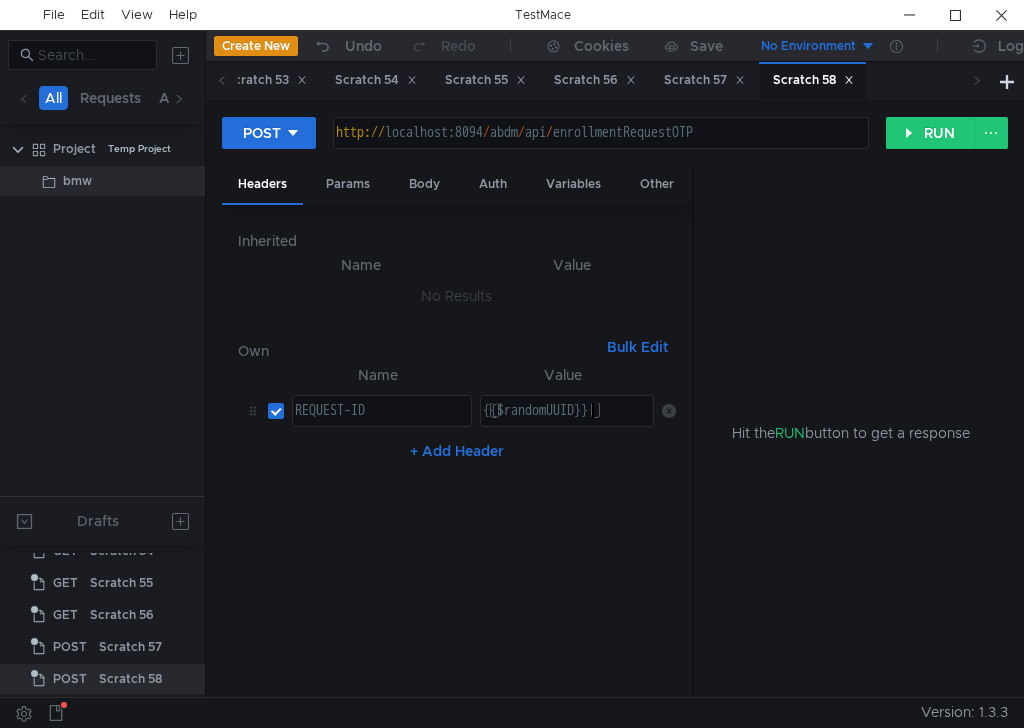 scroll, scrollTop: 0, scrollLeft: 8, axis: horizontal 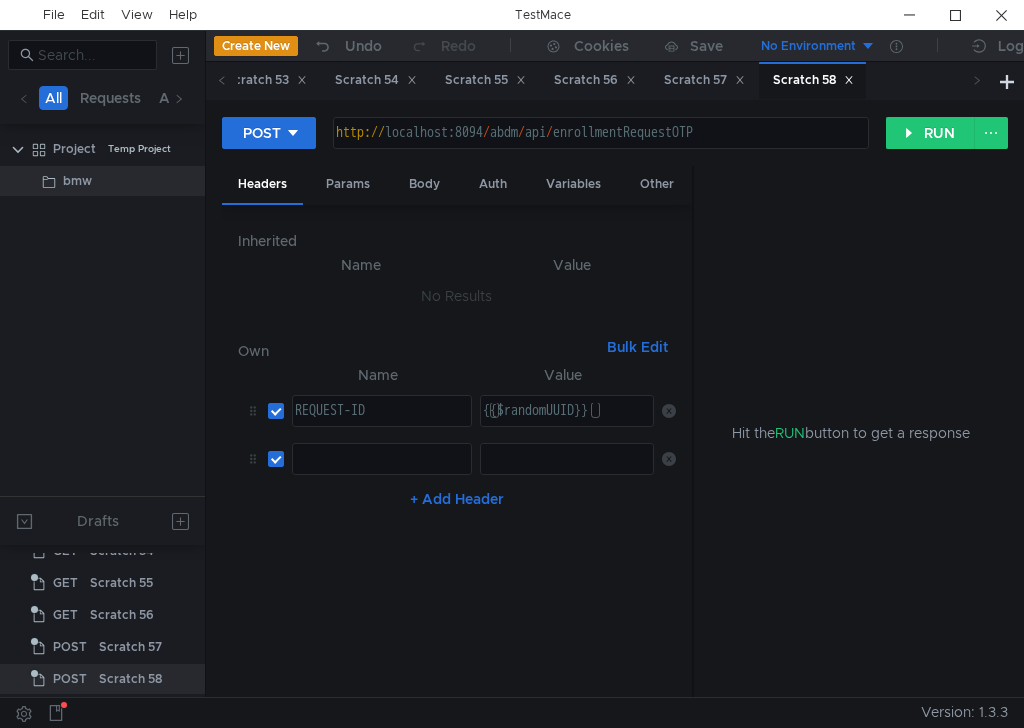click at bounding box center (380, 475) 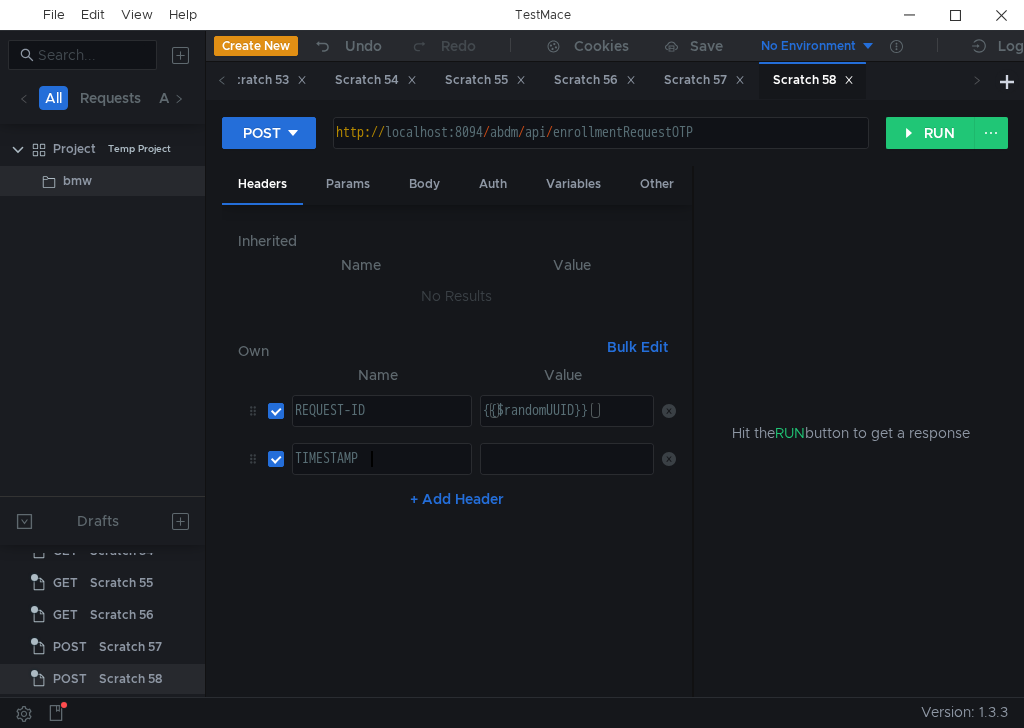 scroll, scrollTop: 0, scrollLeft: 4, axis: horizontal 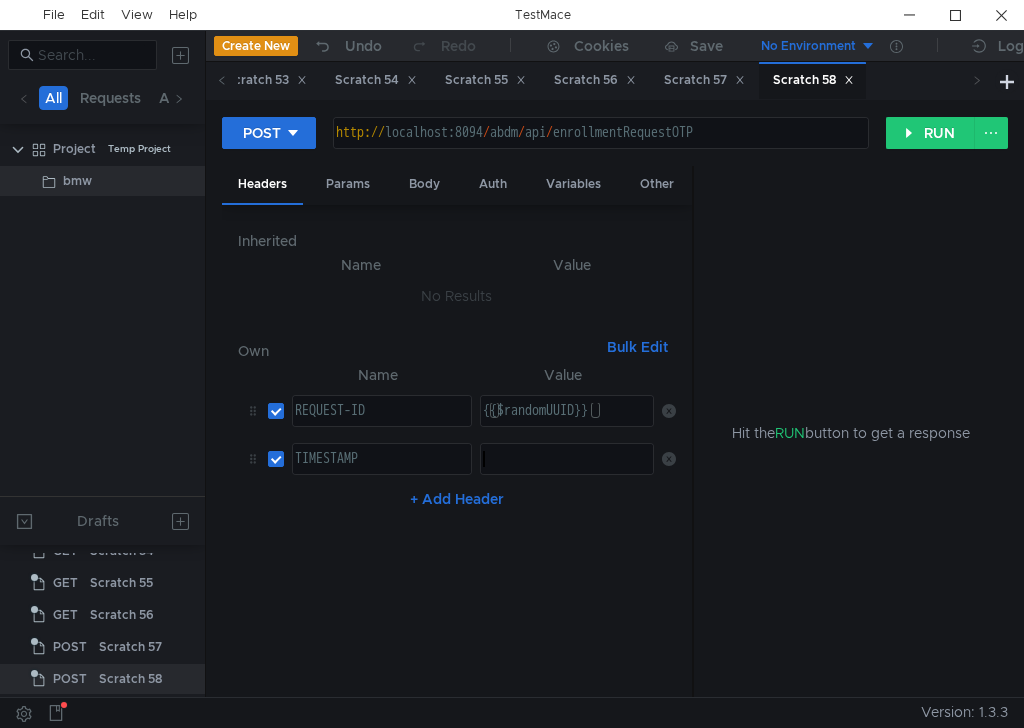 click at bounding box center [566, 475] 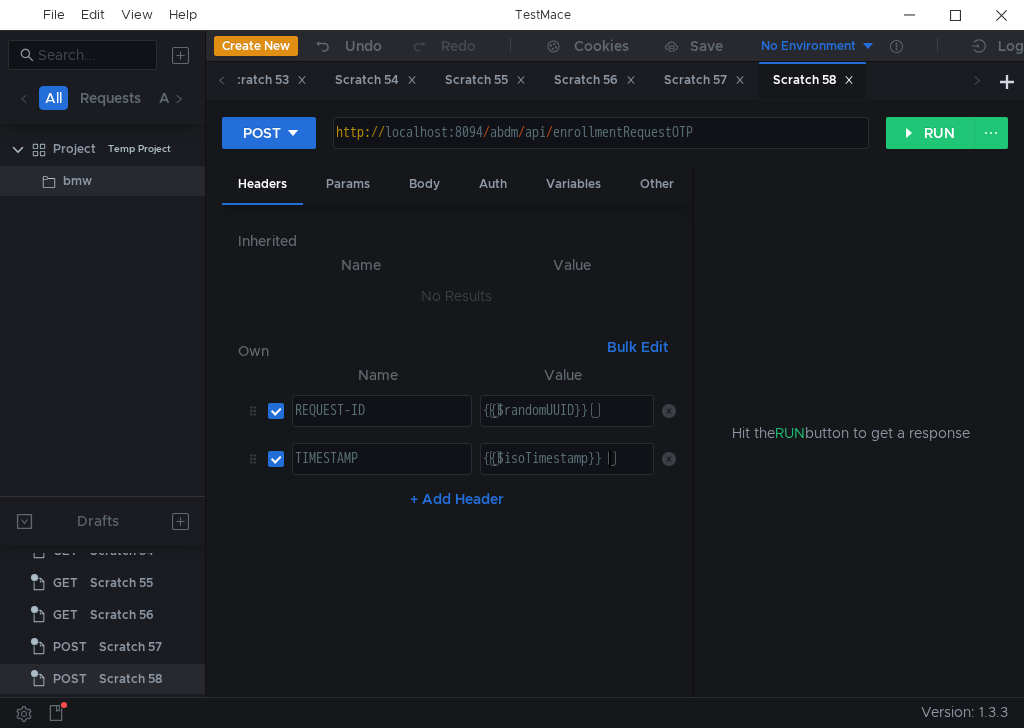 scroll, scrollTop: 0, scrollLeft: 9, axis: horizontal 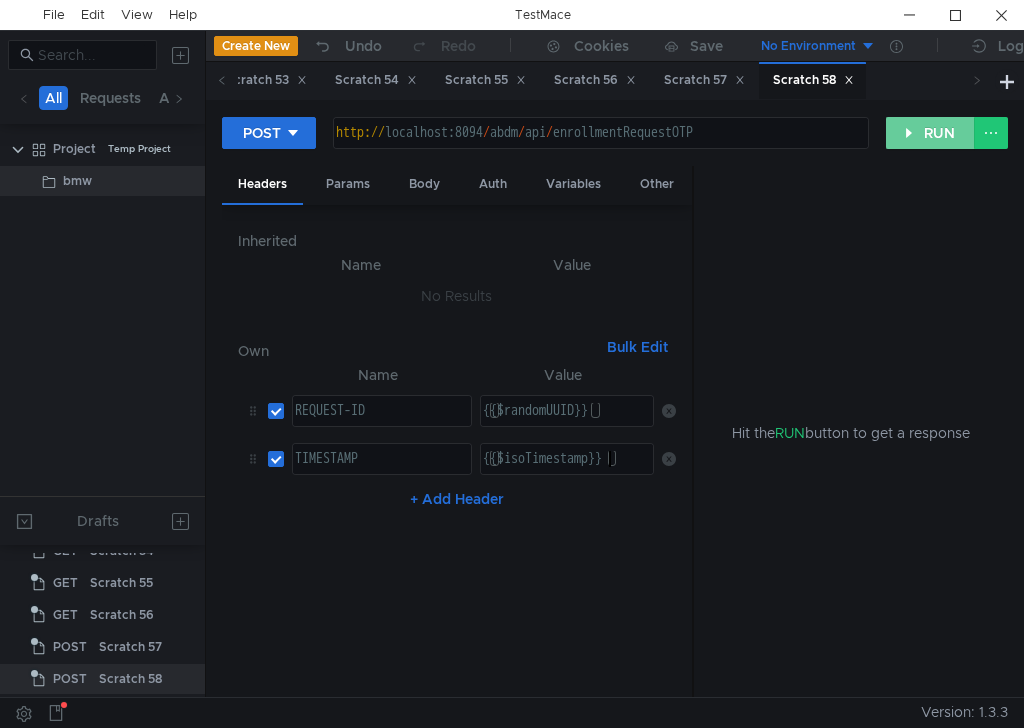 type on "{{$isoTimestamp}}" 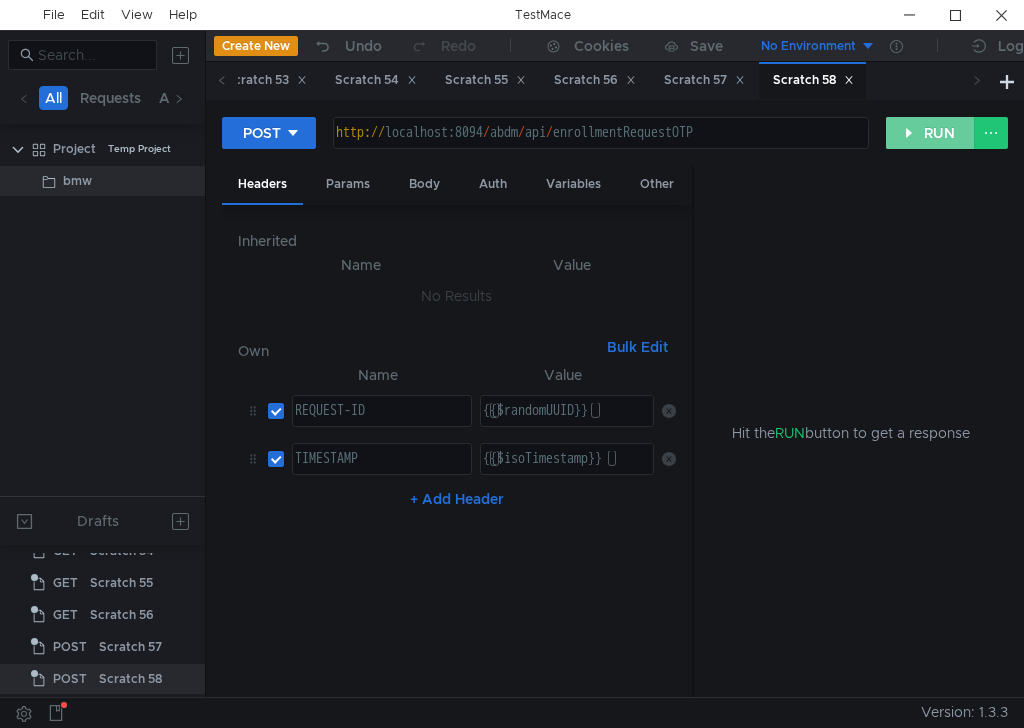 click on "RUN" 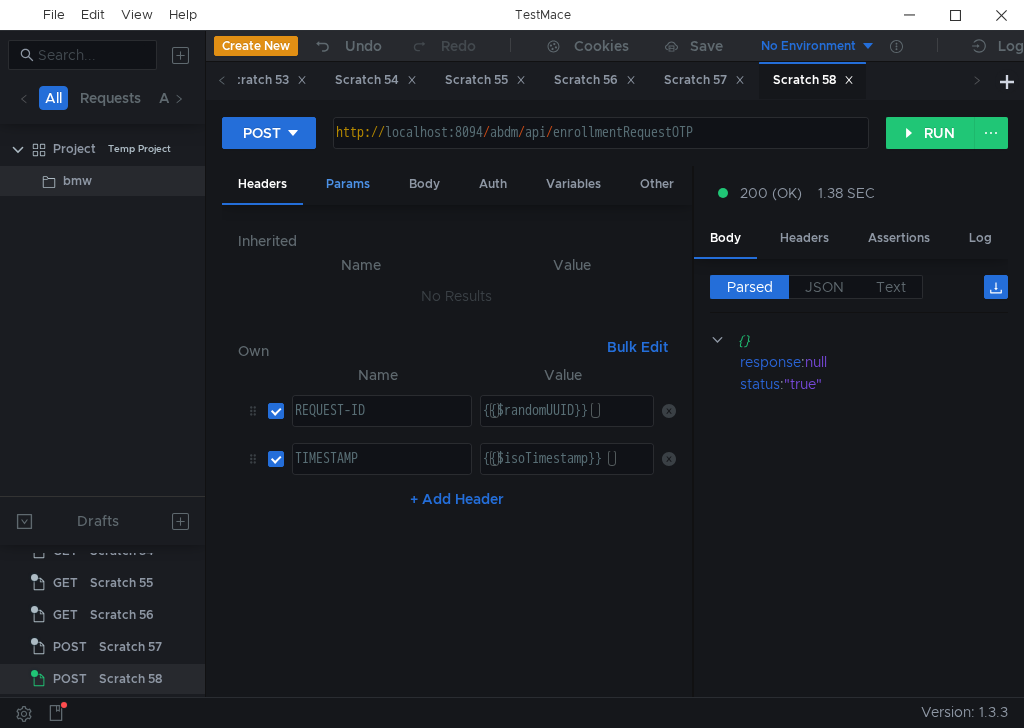 click on "Params" at bounding box center [348, 184] 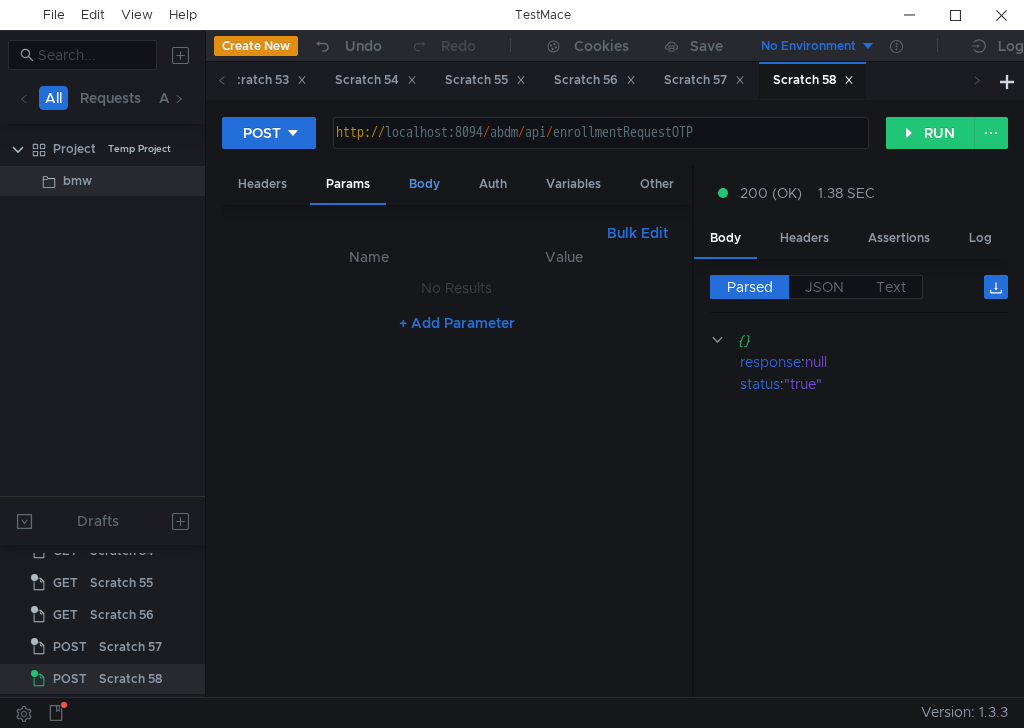 click on "Body" at bounding box center [424, 184] 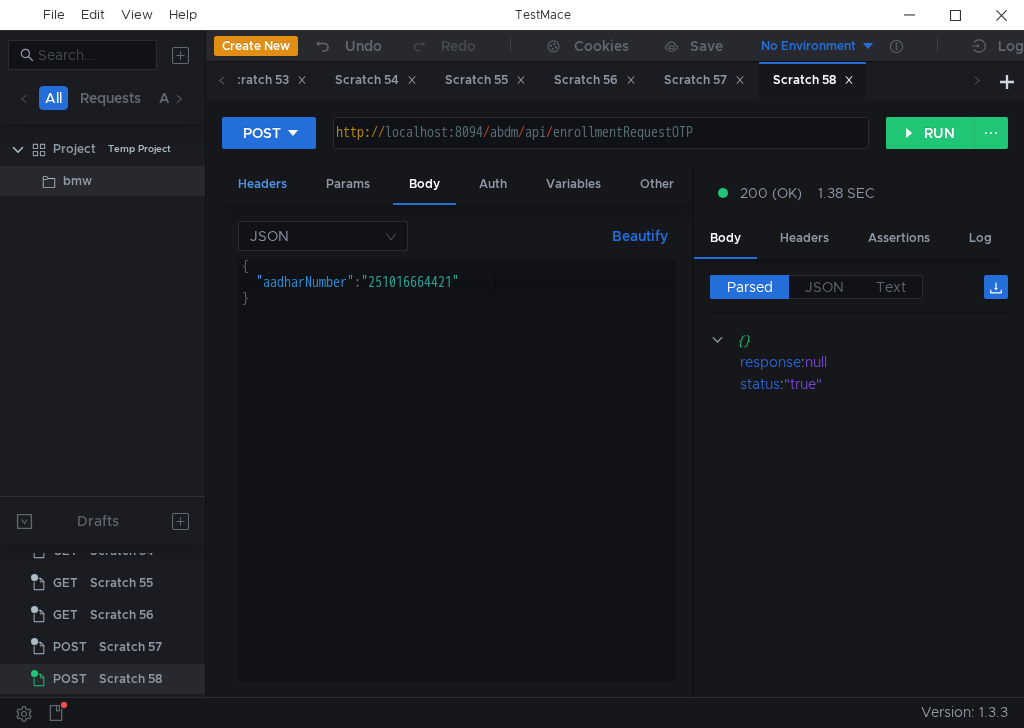 click on "Headers" at bounding box center (262, 184) 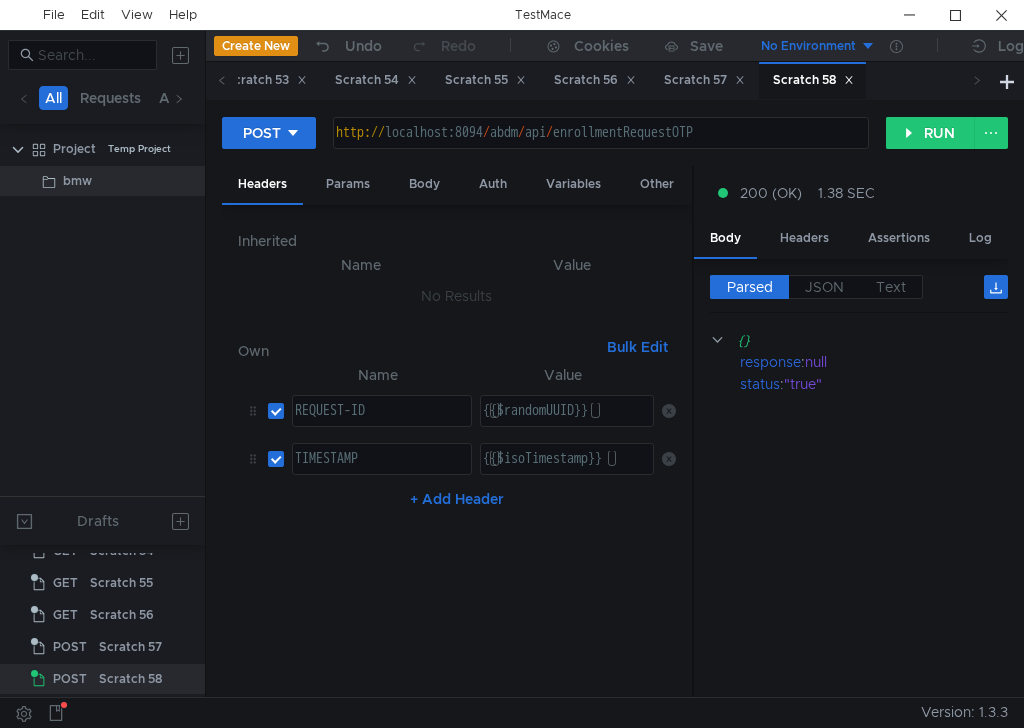 drag, startPoint x: 767, startPoint y: 439, endPoint x: 813, endPoint y: 424, distance: 48.38388 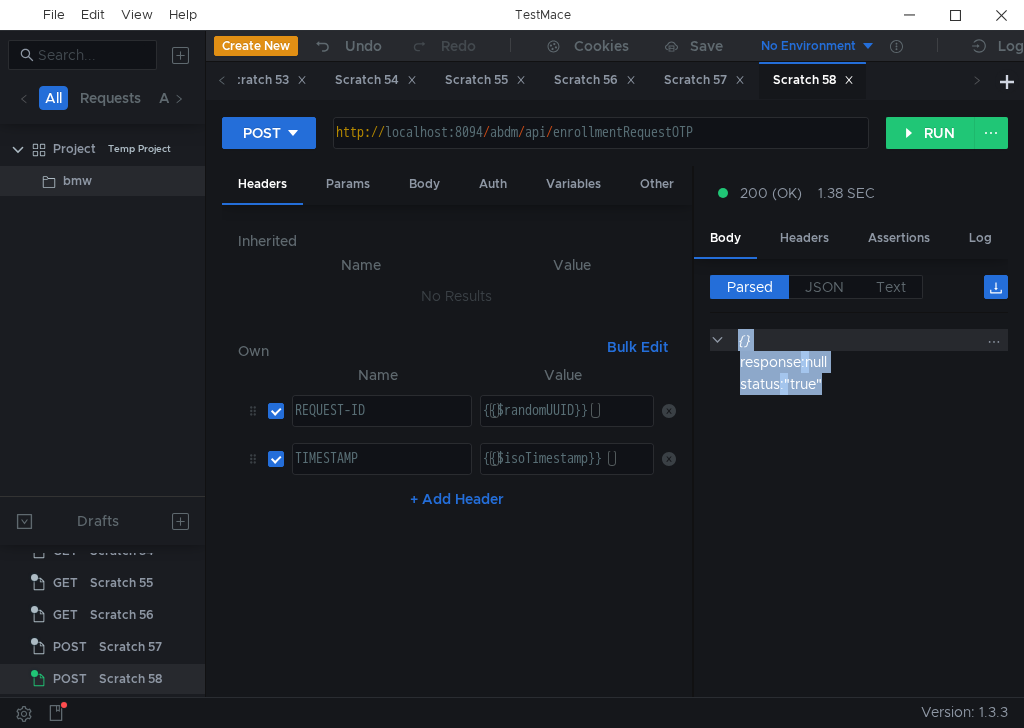 drag, startPoint x: 844, startPoint y: 385, endPoint x: 737, endPoint y: 331, distance: 119.85408 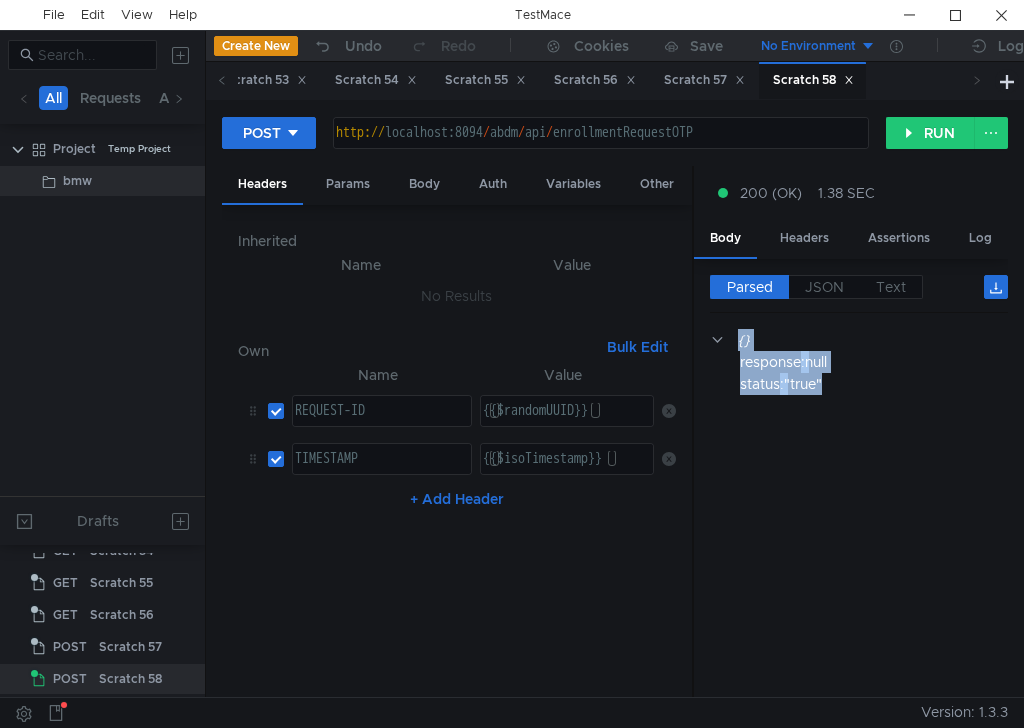 copy on "{} response  :  null status  :  "true"" 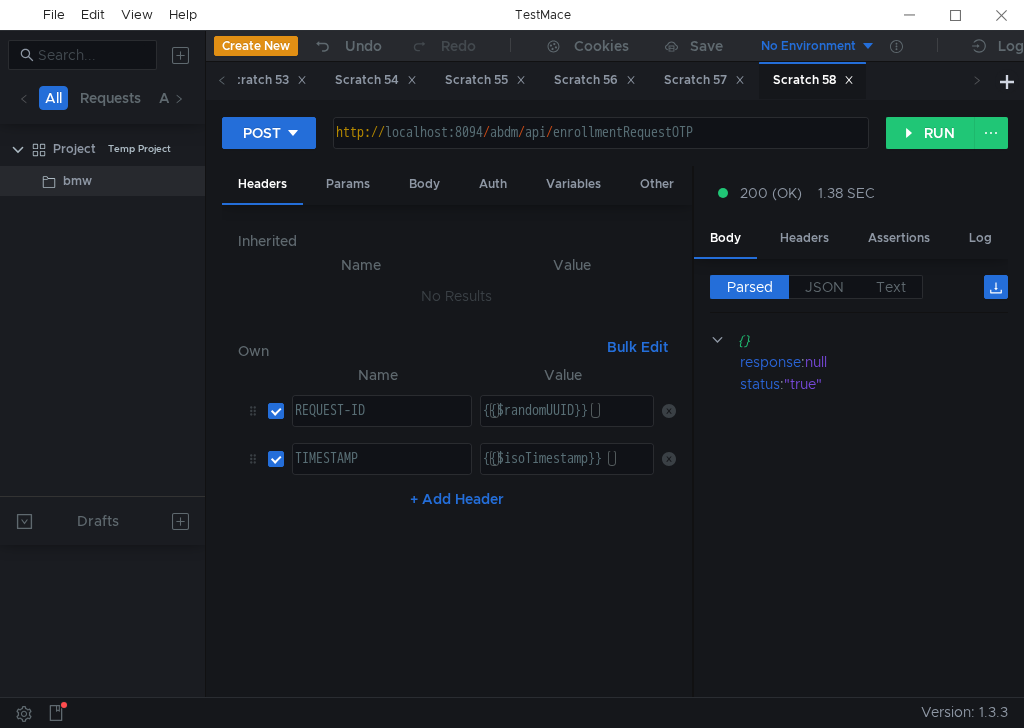 scroll, scrollTop: 0, scrollLeft: 0, axis: both 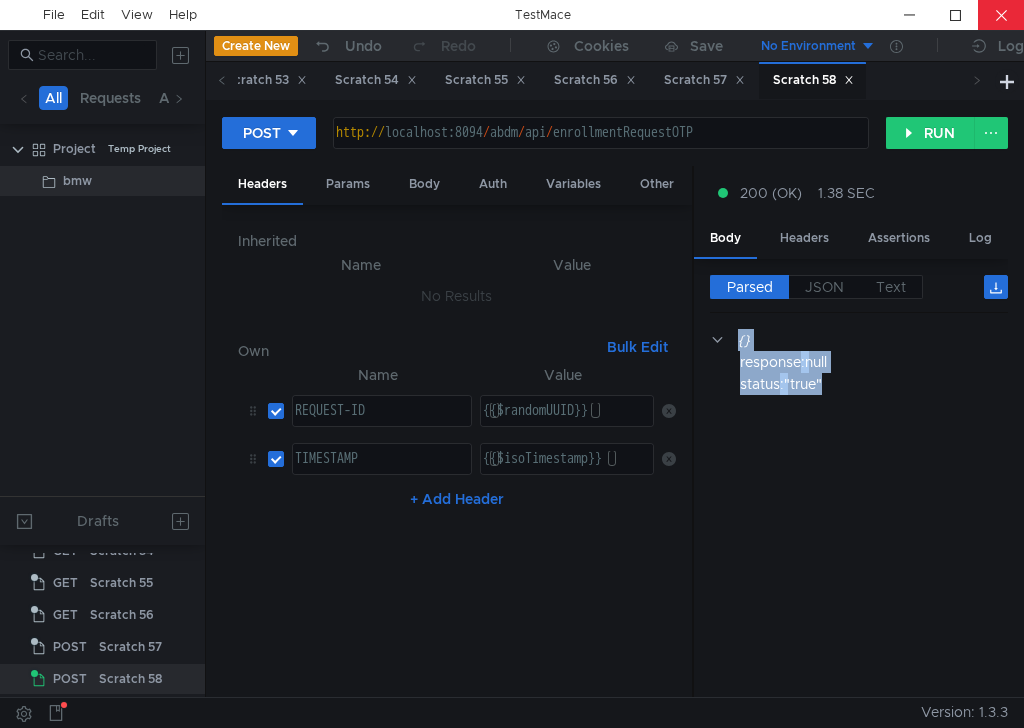 click at bounding box center (1001, 15) 